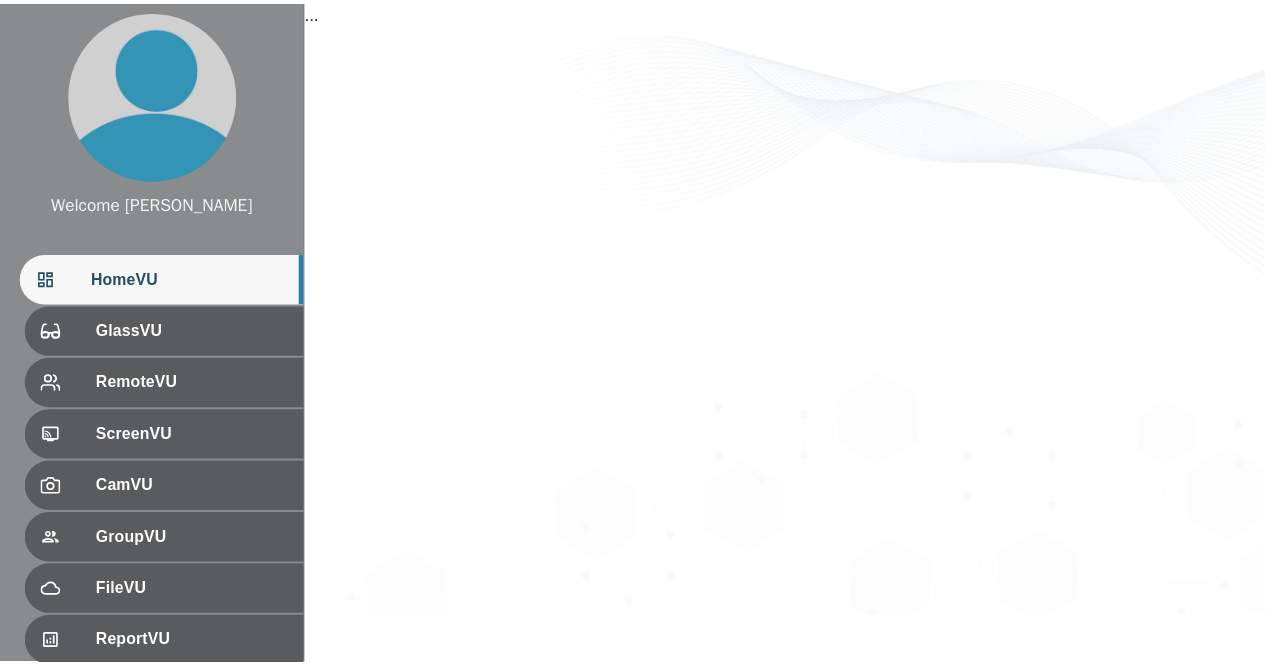 scroll, scrollTop: 0, scrollLeft: 0, axis: both 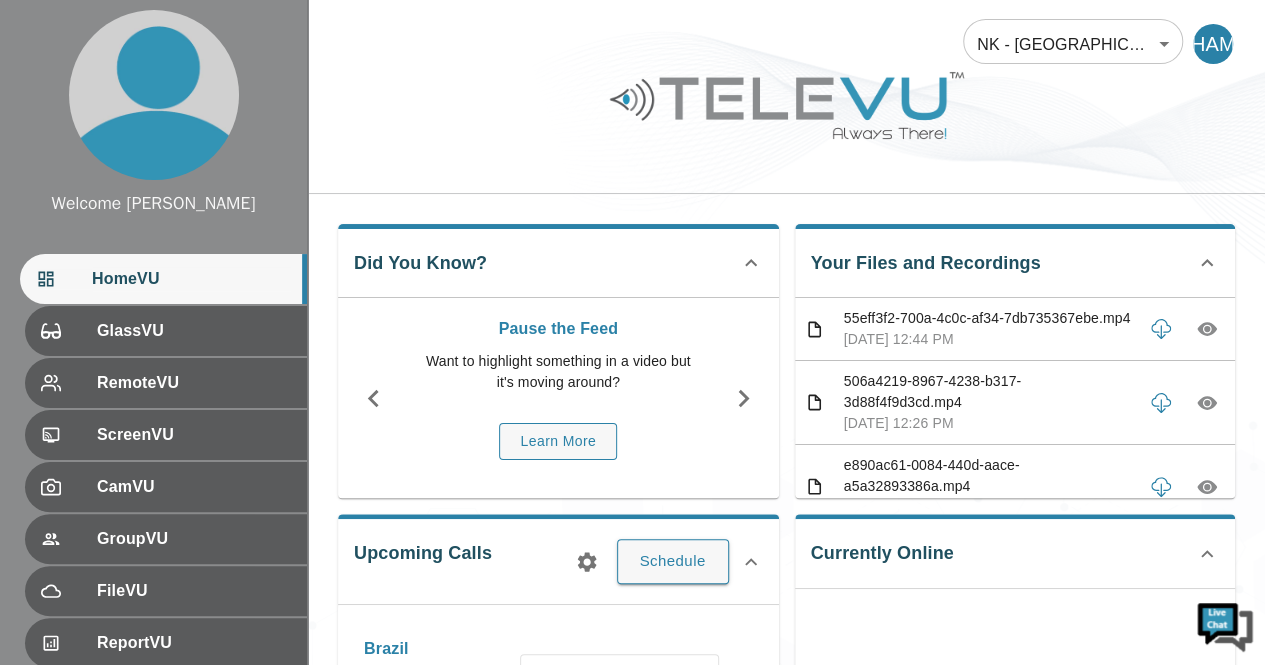 click on "HomeVU GlassVU RemoteVU ScreenVU CamVU GroupVU FileVU ReportVU ChatVU Settings Logout" at bounding box center [153, 540] 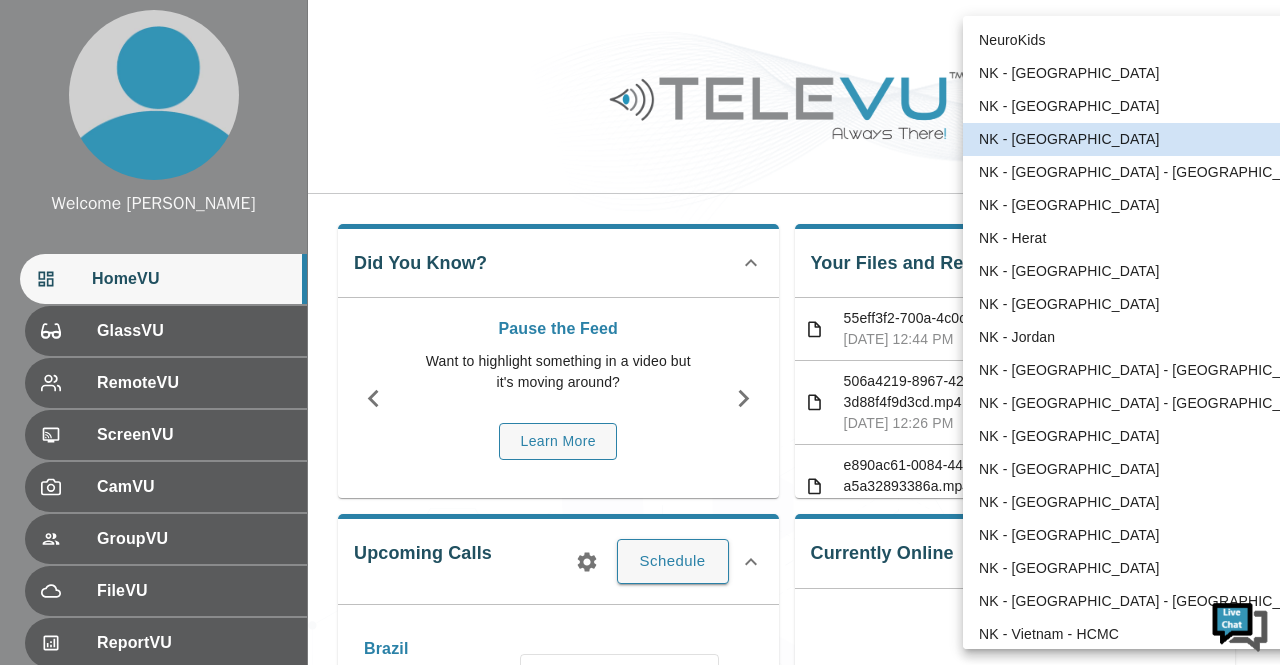 click on "Welcome   [PERSON_NAME] HomeVU GlassVU RemoteVU ScreenVU CamVU GroupVU FileVU ReportVU ChatVU Settings Logout ©  2025   TeleVU Innovation Ltd. All Rights Reserved NK - [GEOGRAPHIC_DATA] 36 ​ HAM Did You Know? Pause the Feed Want to highlight something in a video but it's moving around? Learn More   Your Files and Recordings   55eff3f2-700a-4c0c-af34-7db735367ebe.mp4   [DATE] 12:44 PM   506a4219-8967-4238-b317-3d88f4f9d3cd.mp4   [DATE] 12:26 PM   e890ac61-0084-440d-aace-a5a32893386a.mp4   [DATE] 11:30 AM   b81e1d69-038b-4ac0-94c3-793ab1591f26.mp4   [DATE] 10:40 AM   27d41d08-b408-4879-910d-09c9a435d86d.mp4   [DATE] 10:37 AM   9c7fd7e7-7a76-48a3-b4da-98abfcfb3314.mp4   [DATE] 10:34 AM   6c2159da-9a6b-487e-af68-b1c151c55ba0.mp4   [DATE] 10:03 AM   4066ee56-ceb5-4b6f-aaaa-6bbe482a807f.mp4   [DATE] 09:43 AM   1286b060-008b-4303-9416-d7245ae987dd.mp4   [DATE] 09:25 AM   3a6025b7-b540-49e3-bf9a-7cc03f2ac1b7.mp4   [DATE] 09:18 AM     [DATE] 09:00 AM" at bounding box center [640, 780] 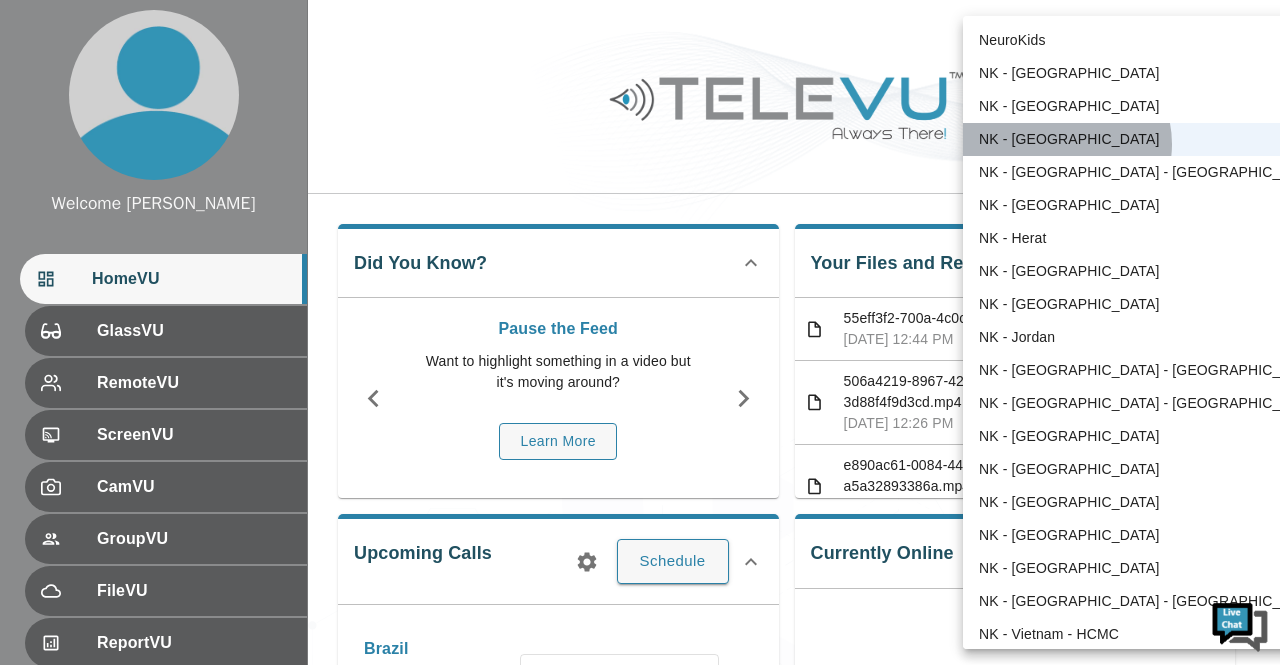 click on "NK - [GEOGRAPHIC_DATA]" at bounding box center [1149, 139] 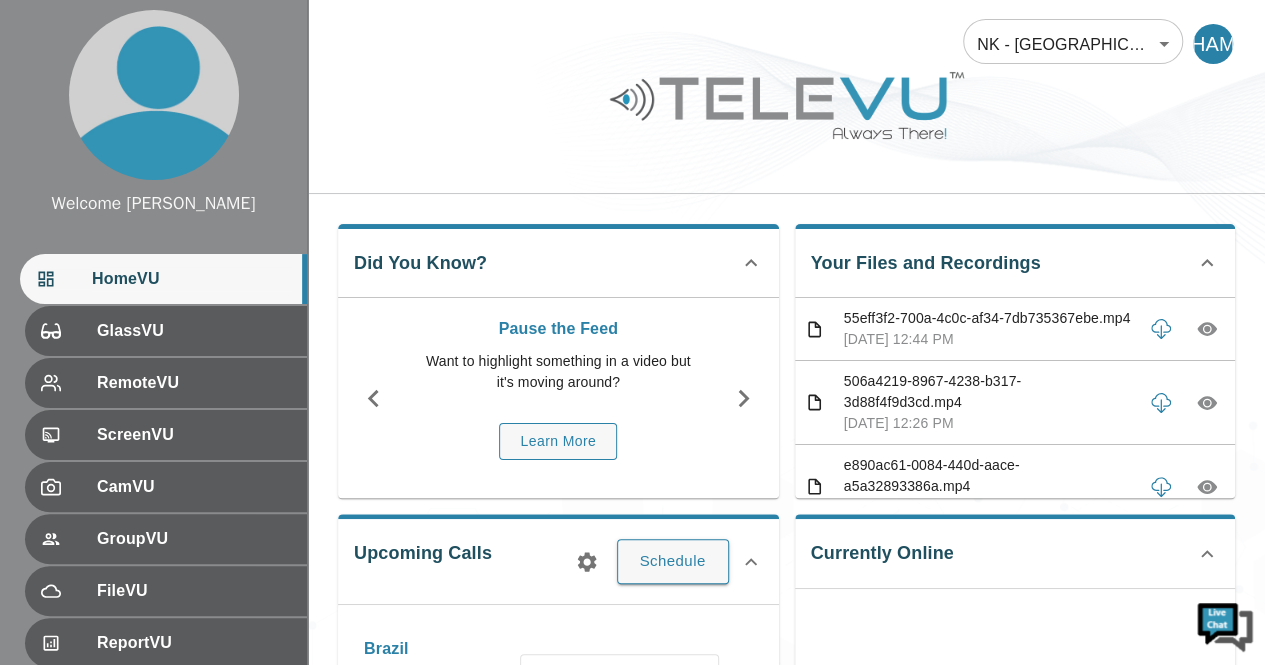 drag, startPoint x: 1231, startPoint y: 358, endPoint x: 1146, endPoint y: 169, distance: 207.23416 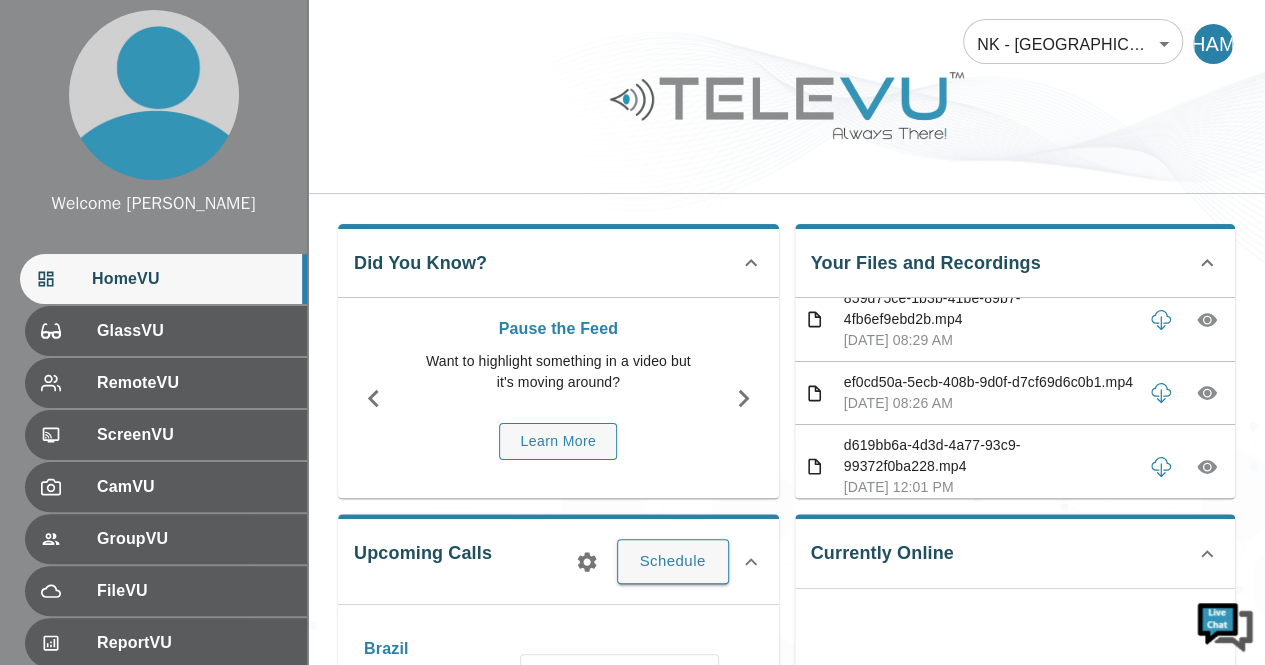 scroll, scrollTop: 1240, scrollLeft: 0, axis: vertical 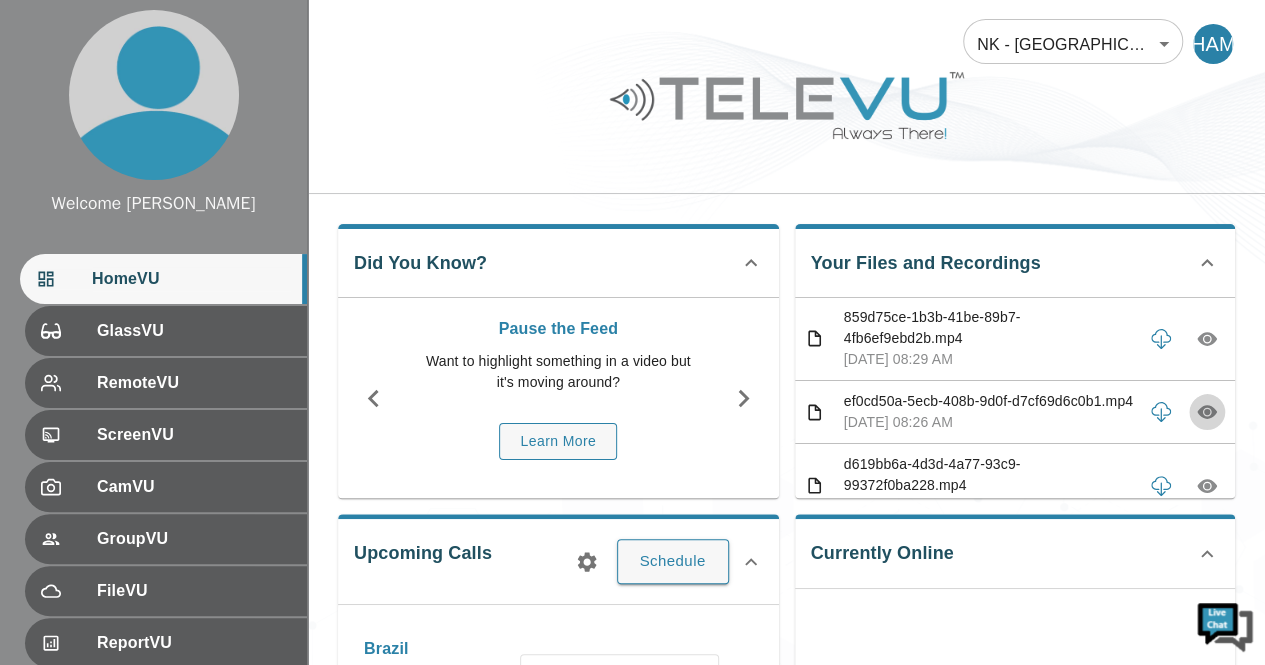 click 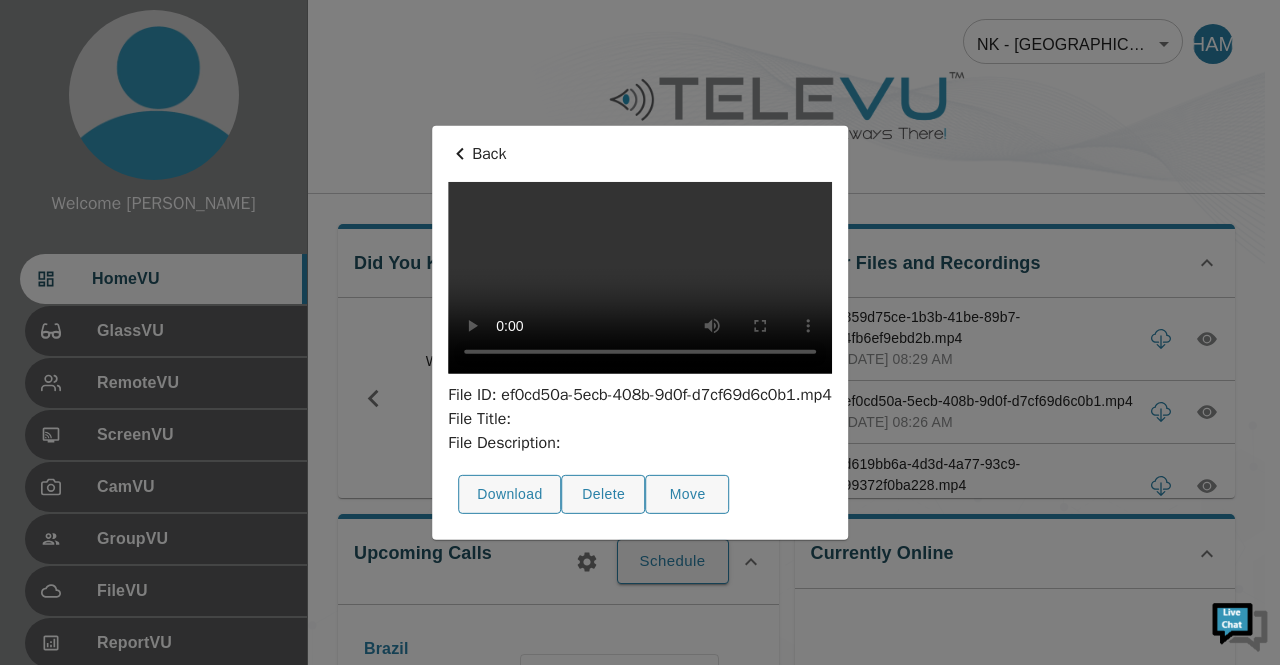 drag, startPoint x: 562, startPoint y: 432, endPoint x: 802, endPoint y: 283, distance: 282.49072 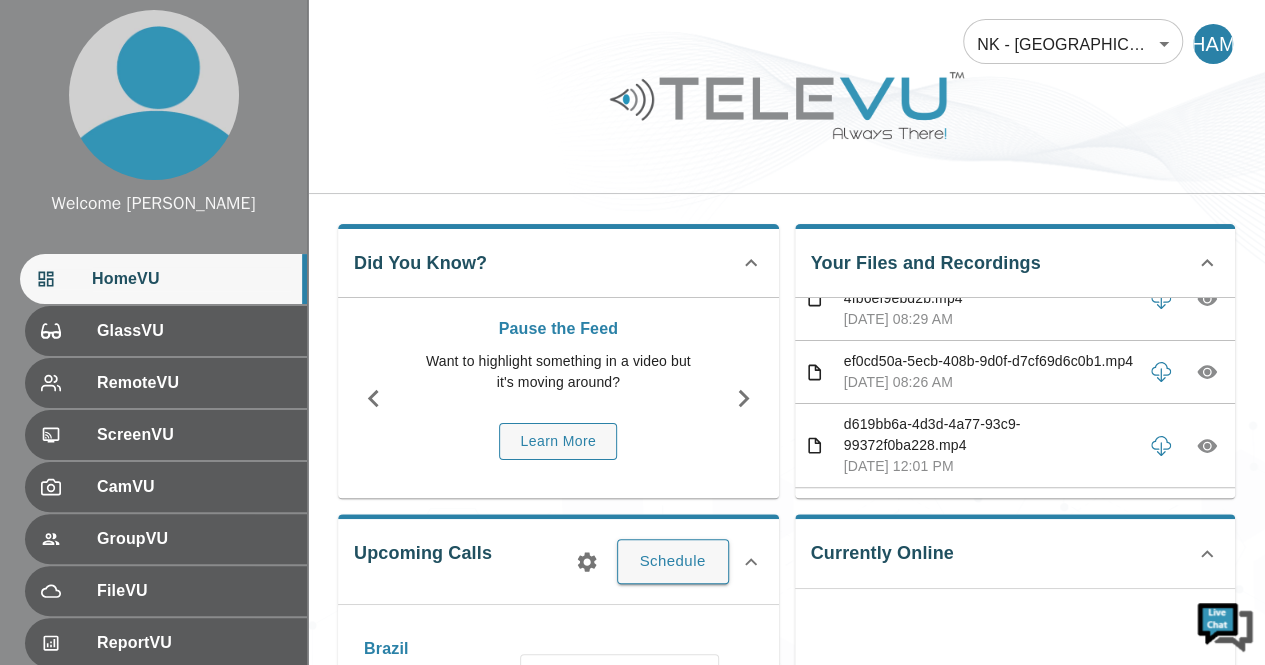 scroll, scrollTop: 1320, scrollLeft: 0, axis: vertical 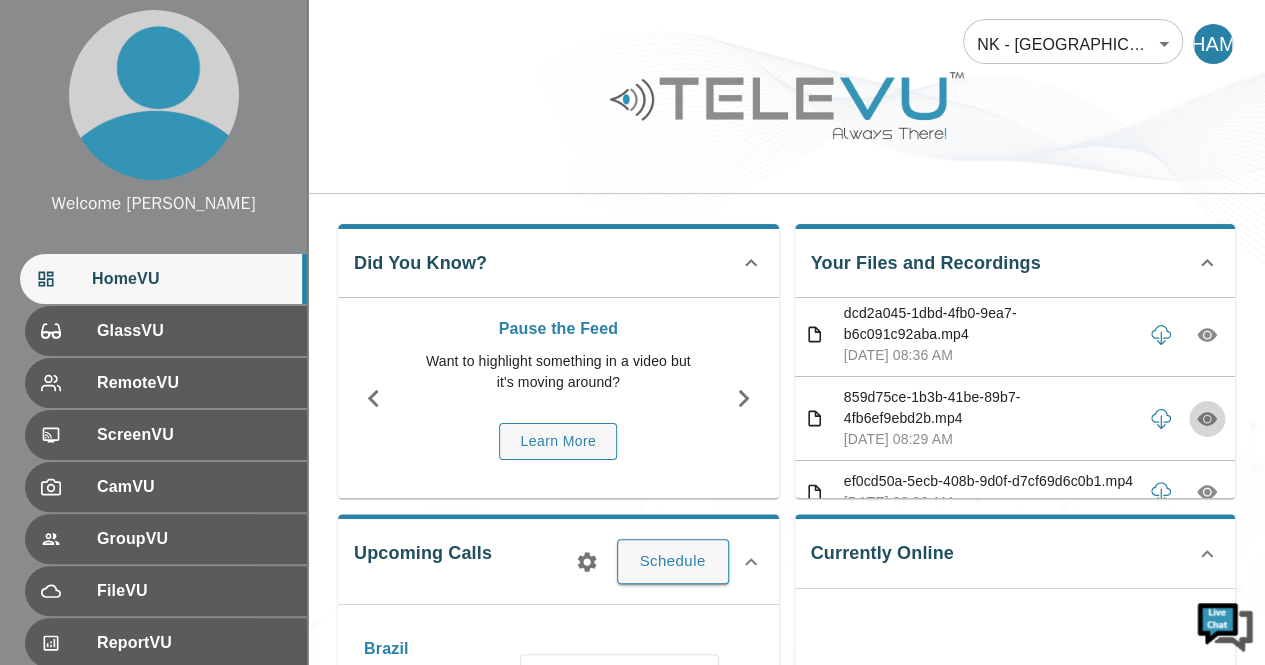 click 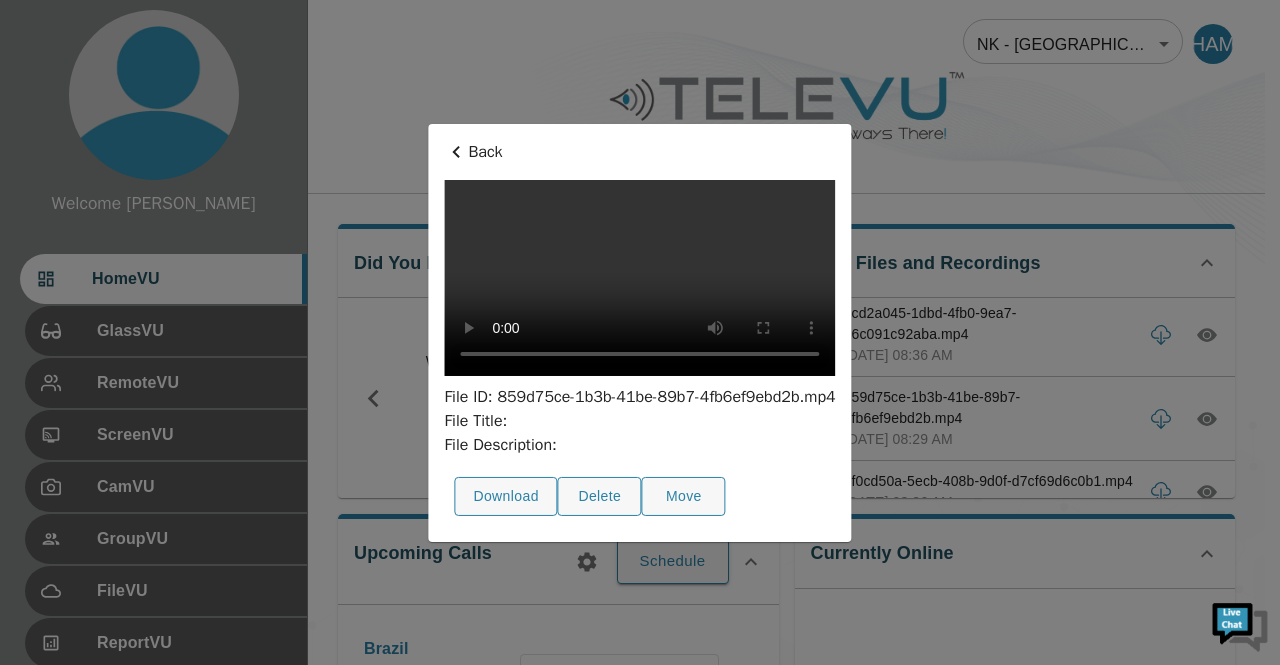 click at bounding box center (640, 332) 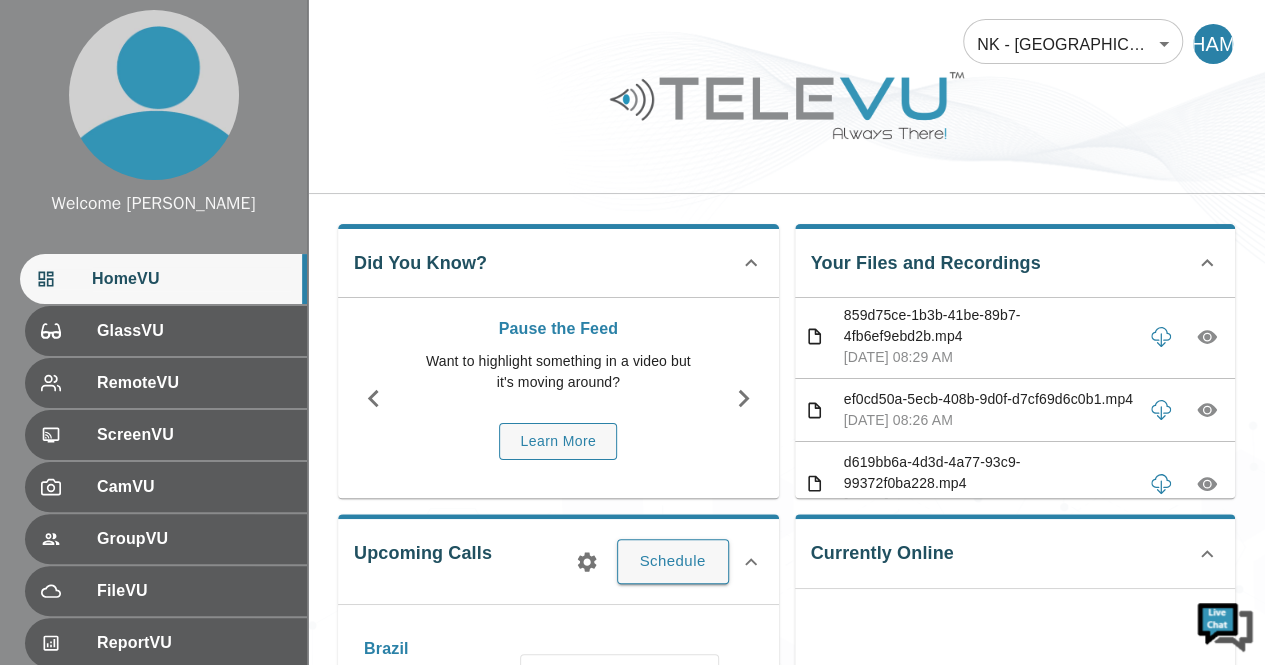 scroll, scrollTop: 1280, scrollLeft: 0, axis: vertical 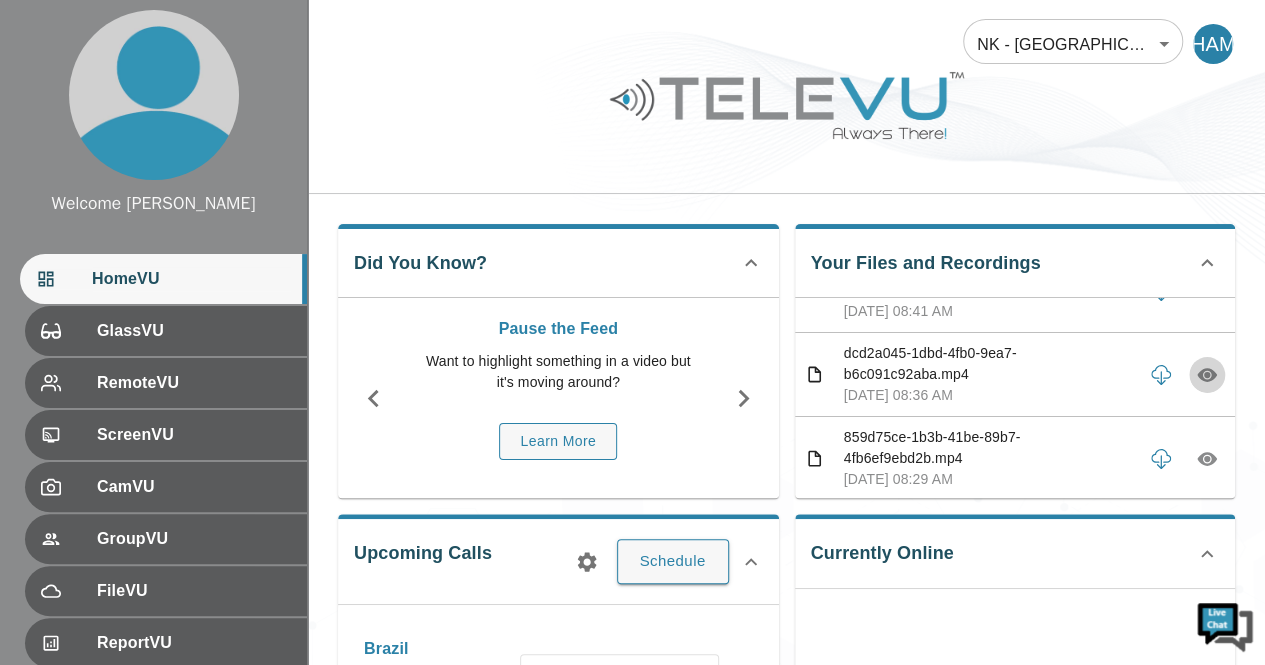 click 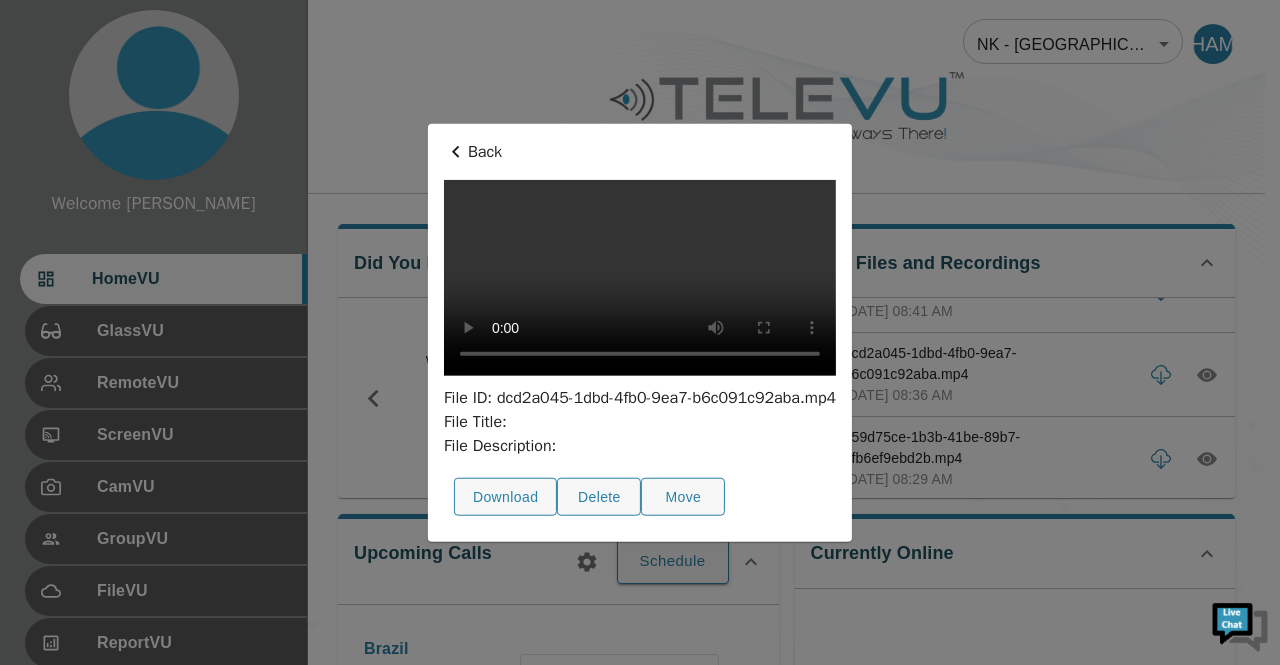 click at bounding box center [640, 332] 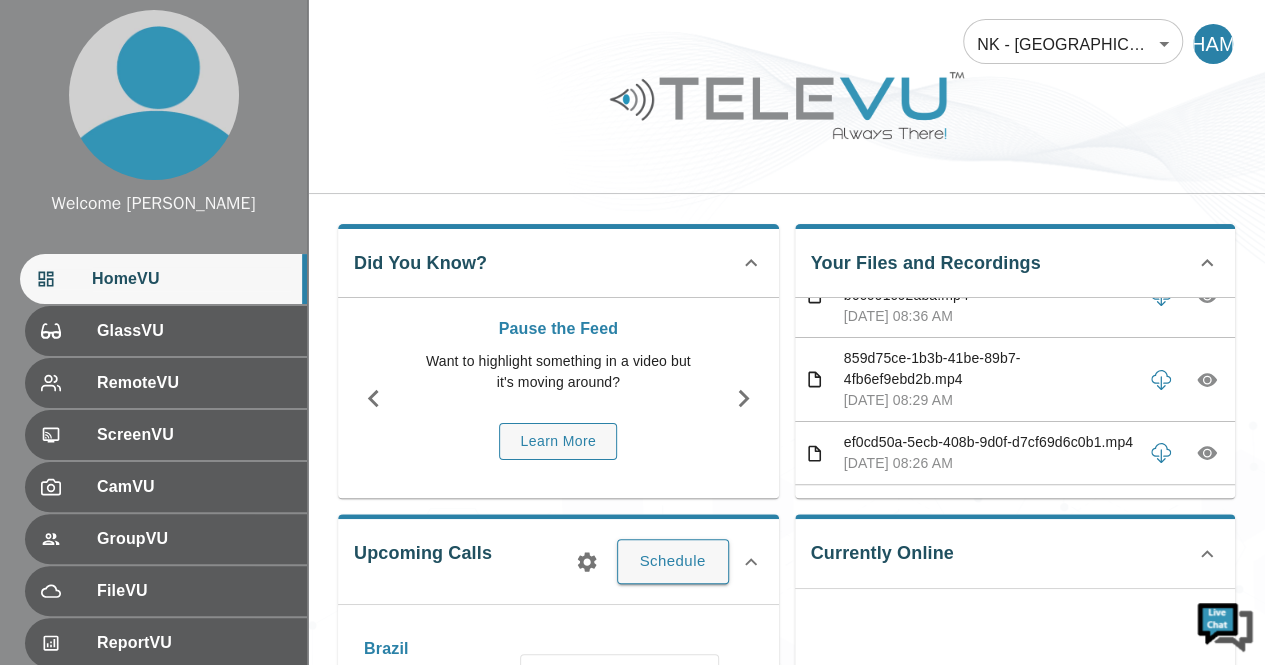 scroll, scrollTop: 1240, scrollLeft: 0, axis: vertical 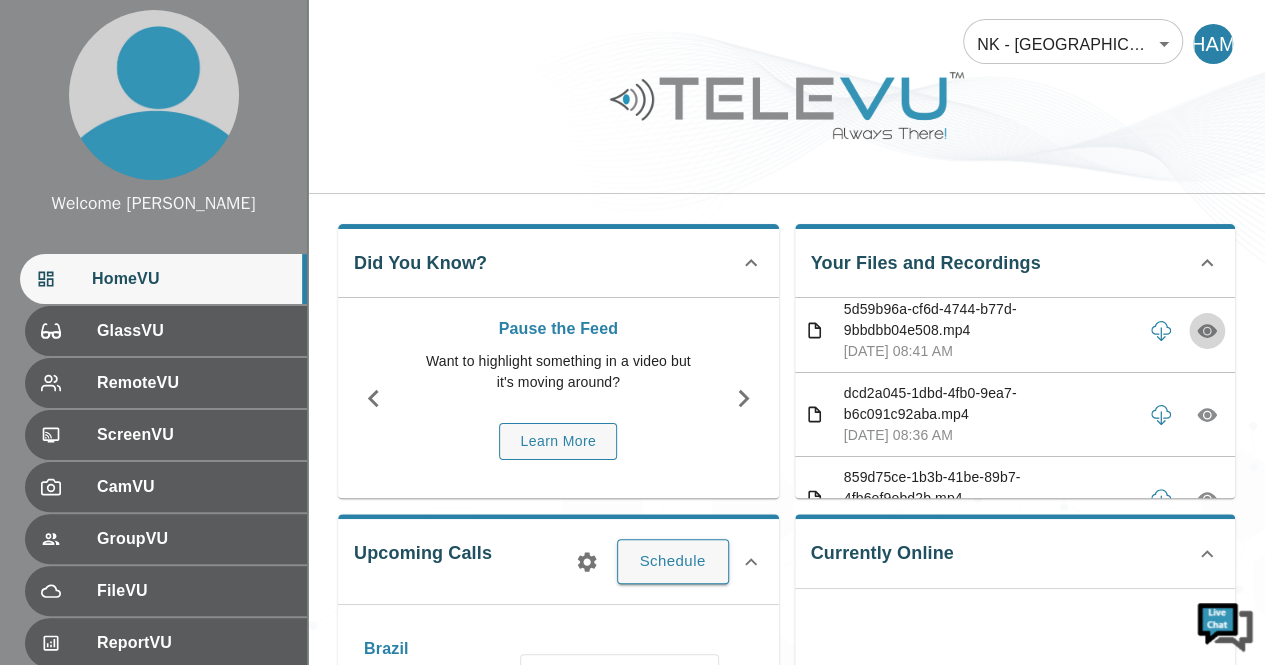 click 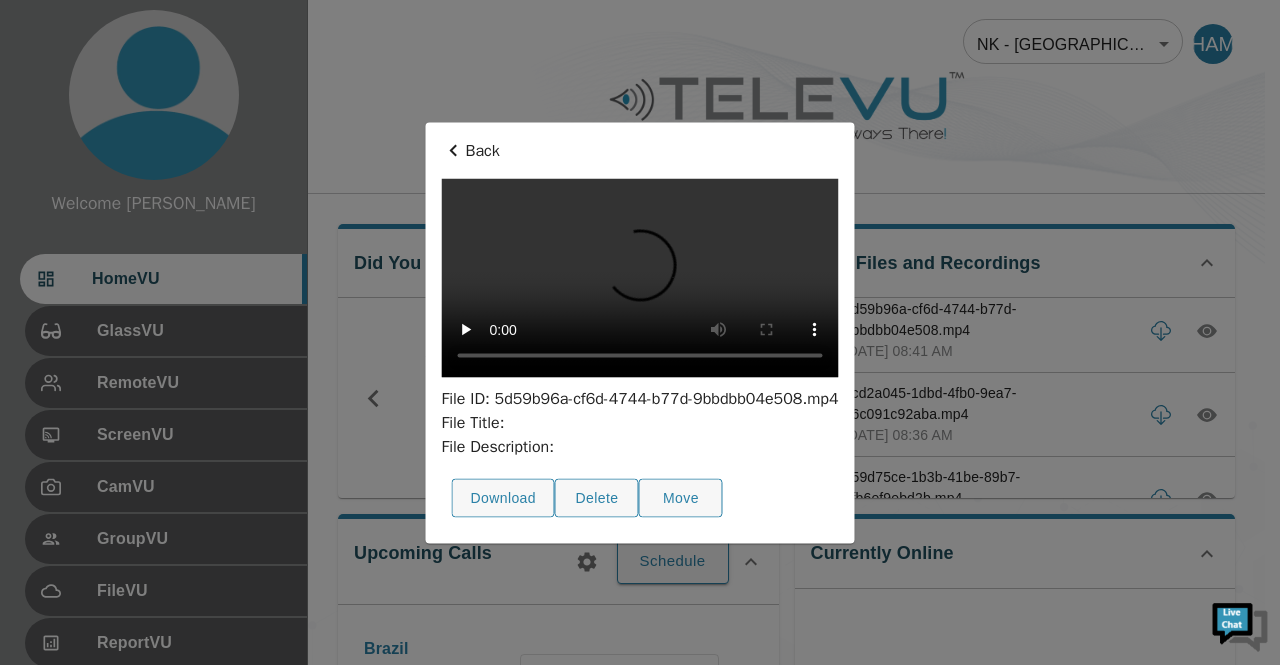 type 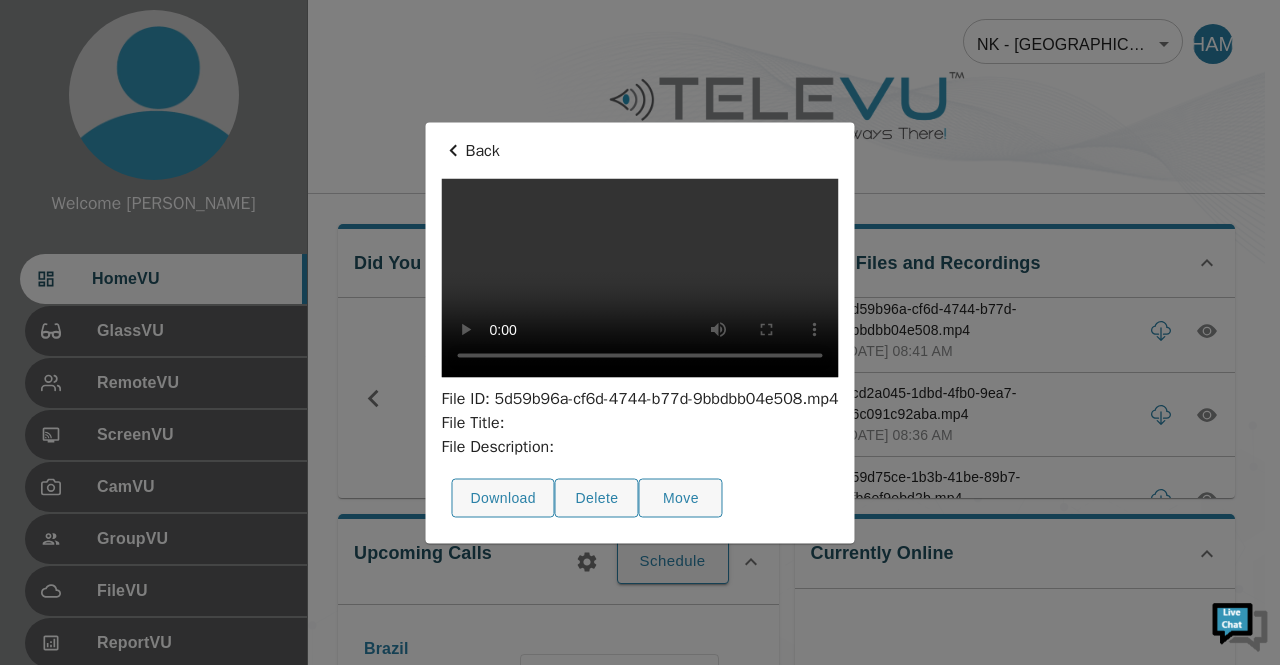 click at bounding box center [640, 332] 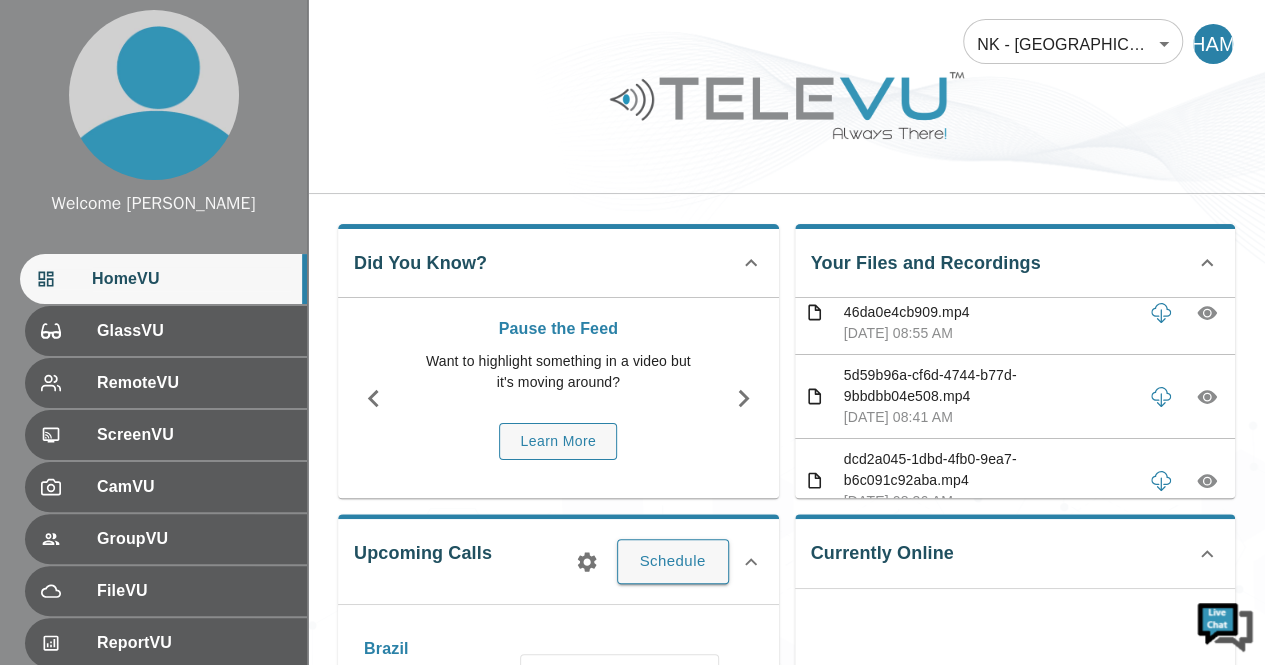scroll, scrollTop: 1000, scrollLeft: 0, axis: vertical 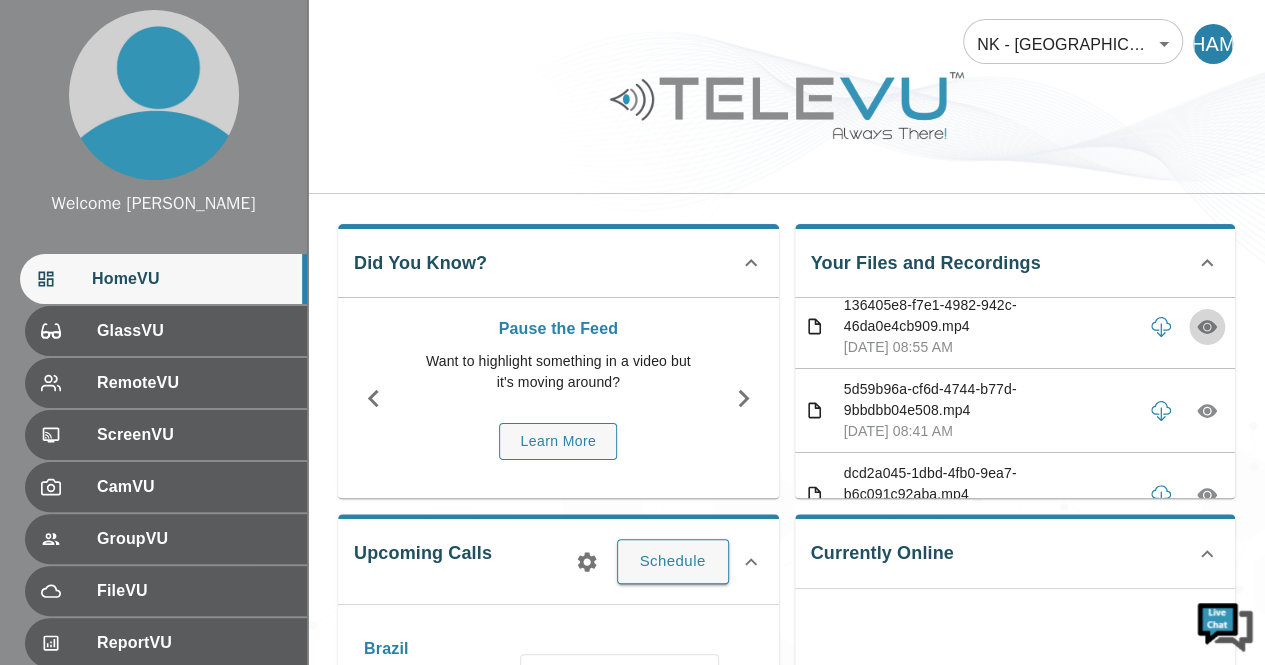 click 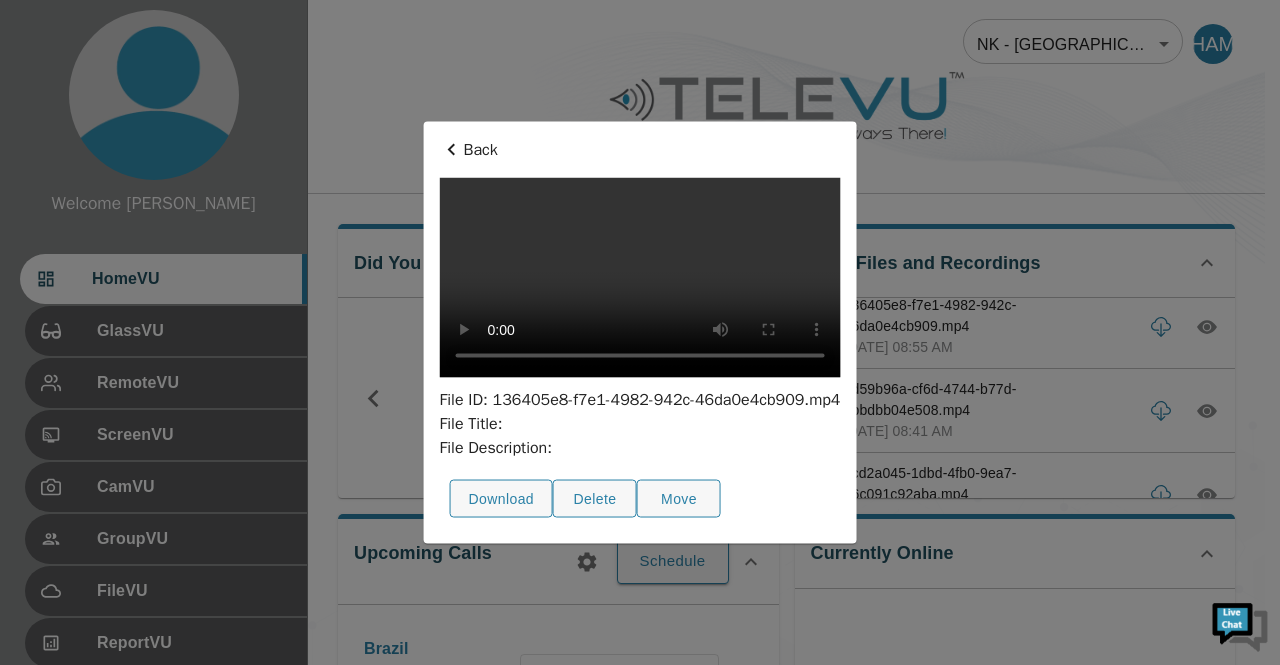 type 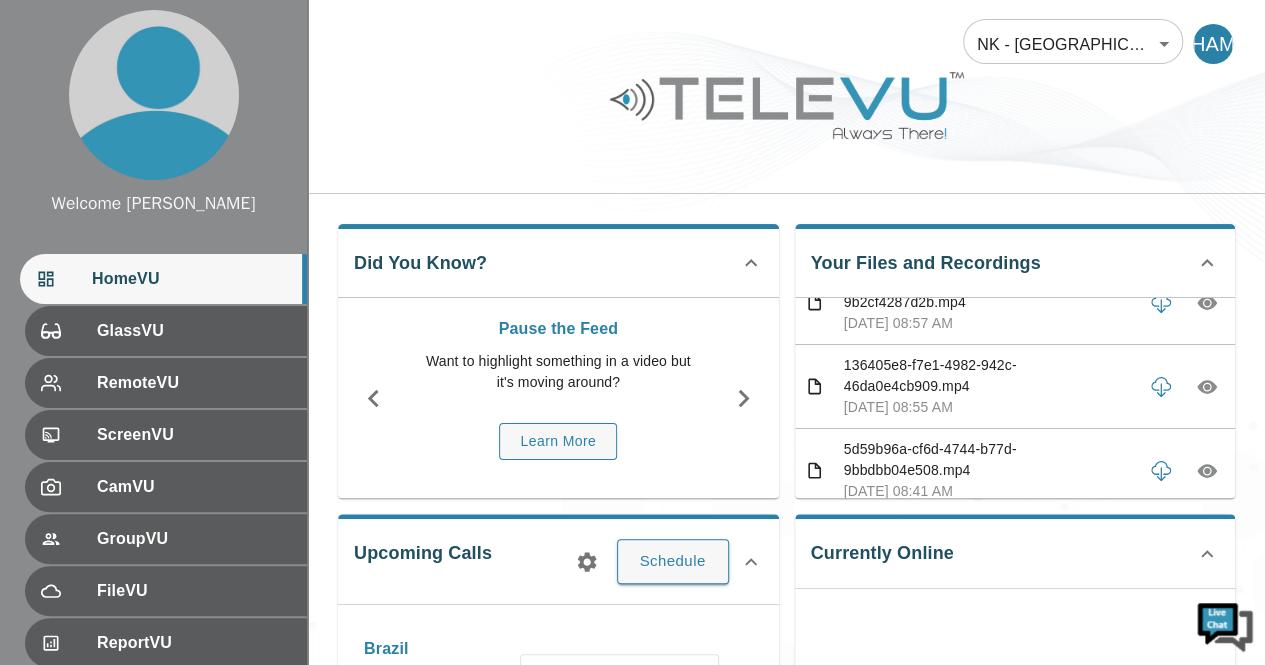 scroll, scrollTop: 920, scrollLeft: 0, axis: vertical 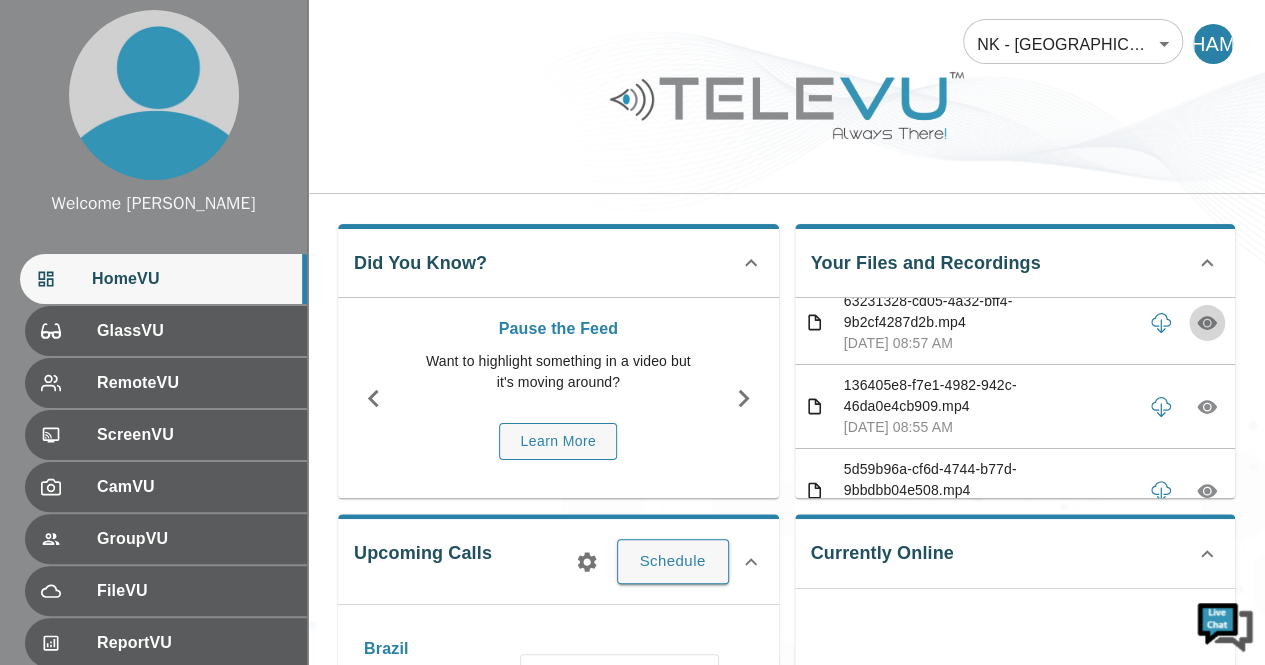 click 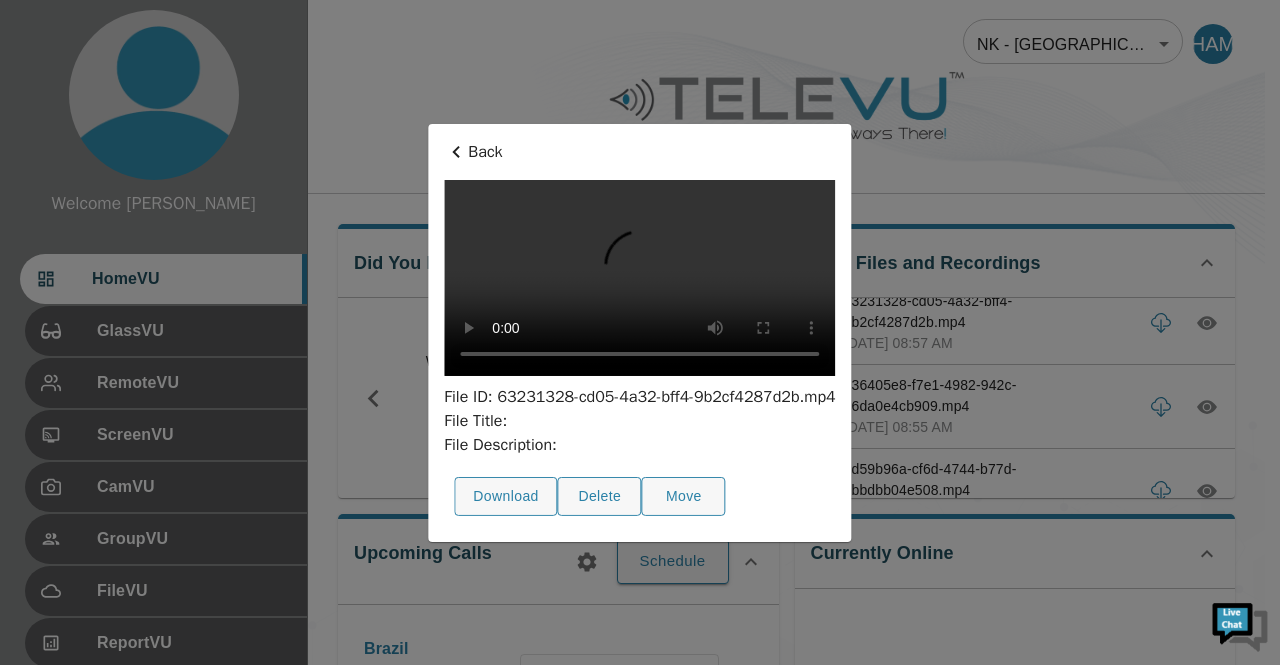 type 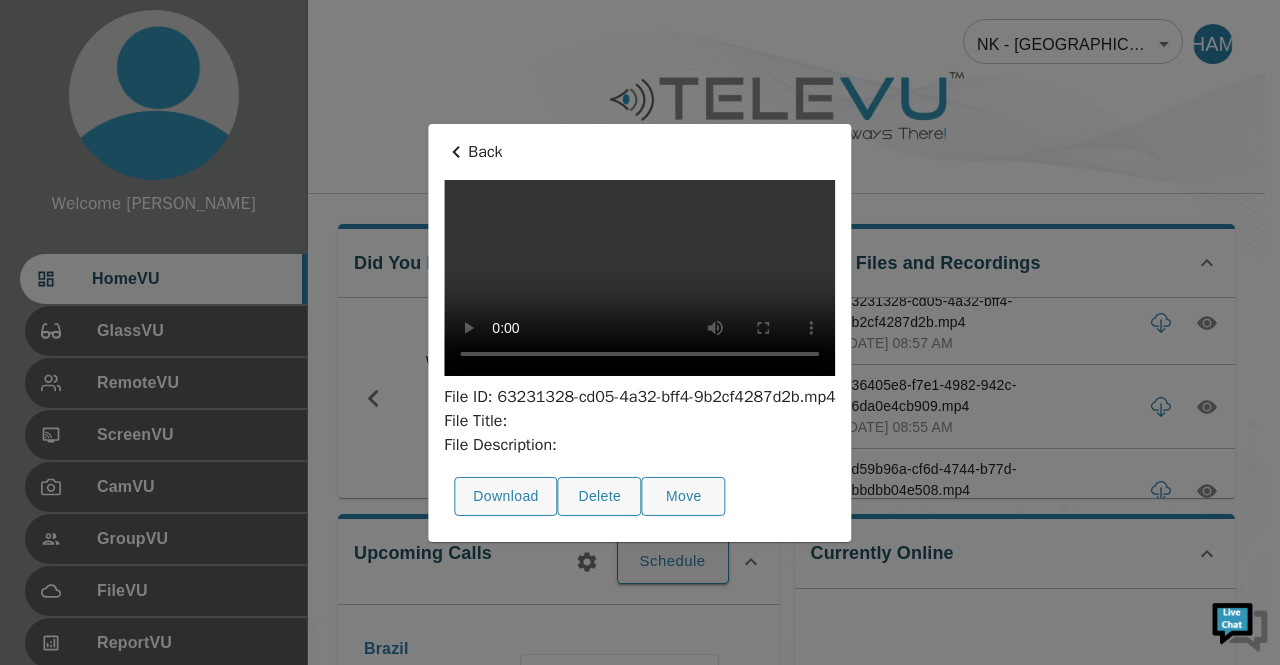 click at bounding box center [640, 332] 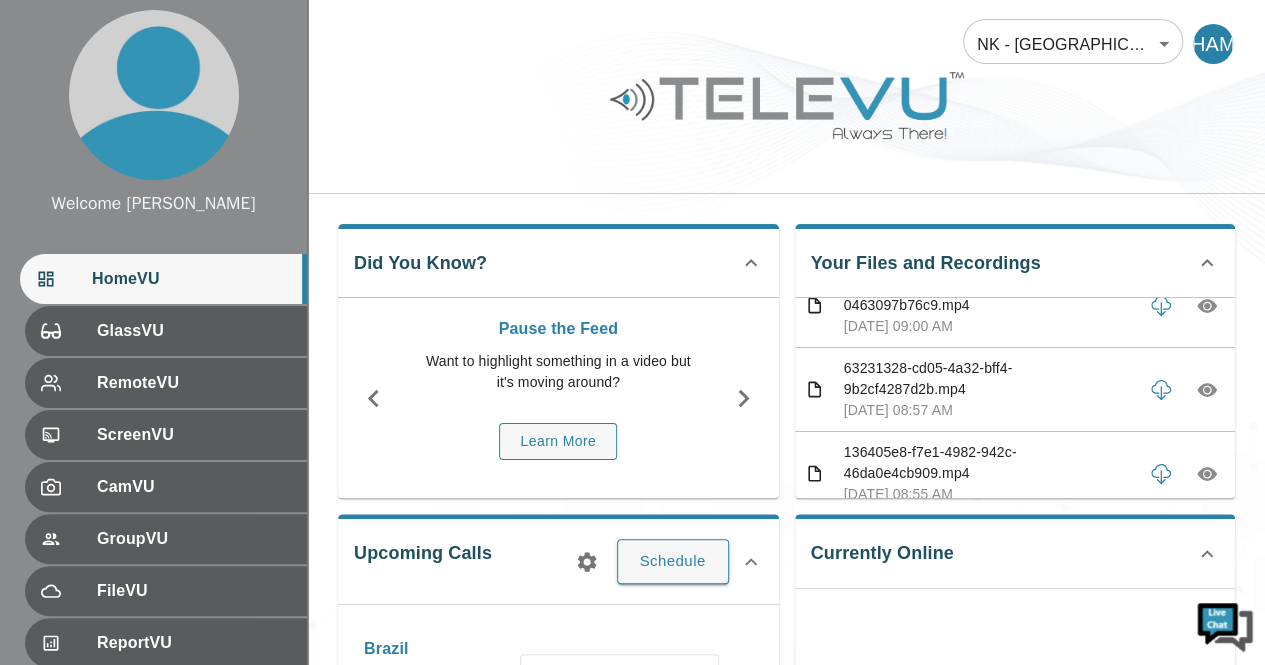 scroll, scrollTop: 840, scrollLeft: 0, axis: vertical 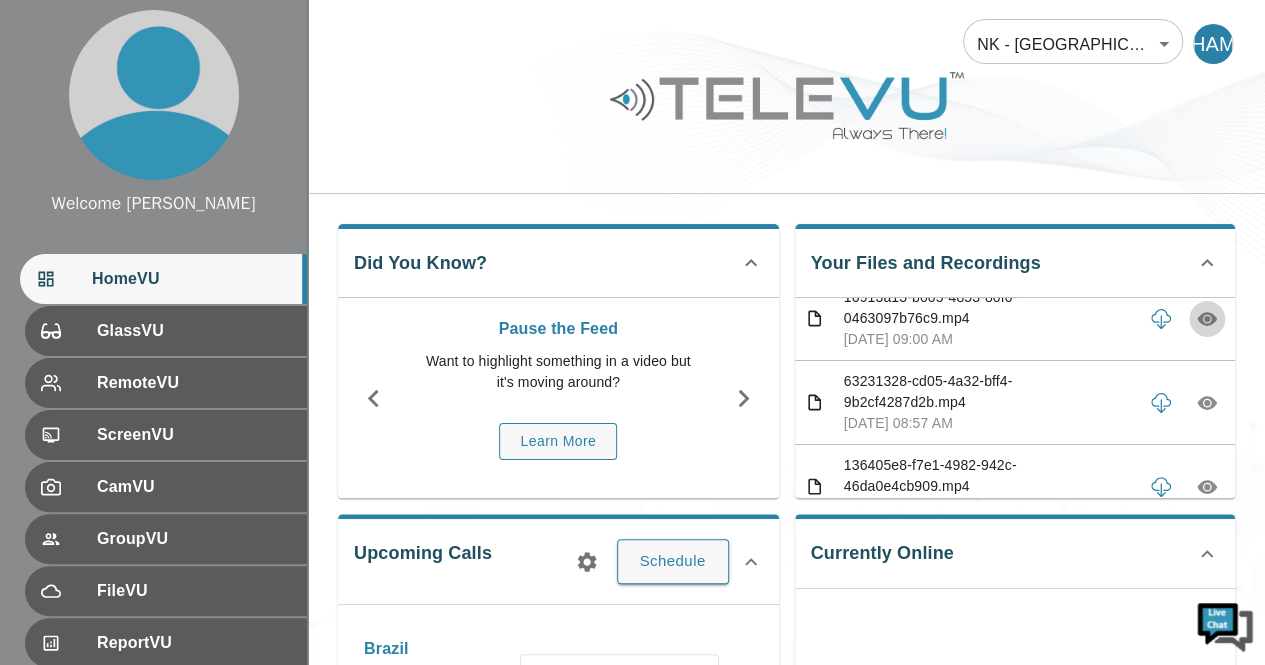 click 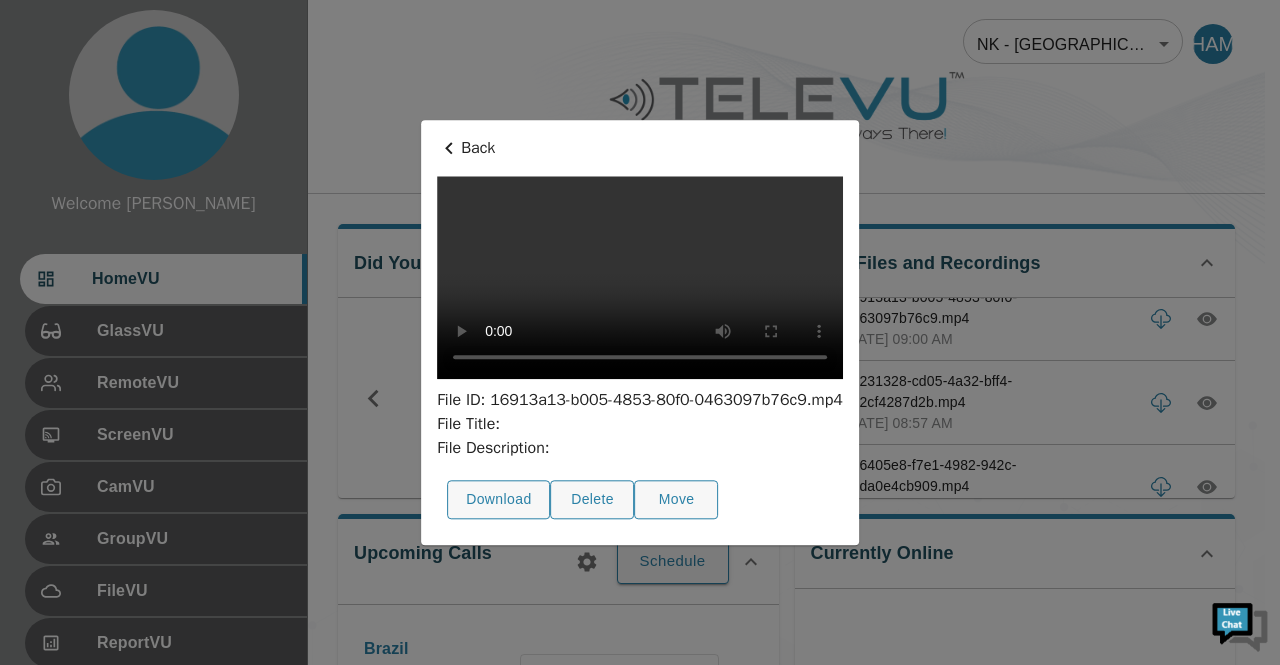 click at bounding box center (640, 332) 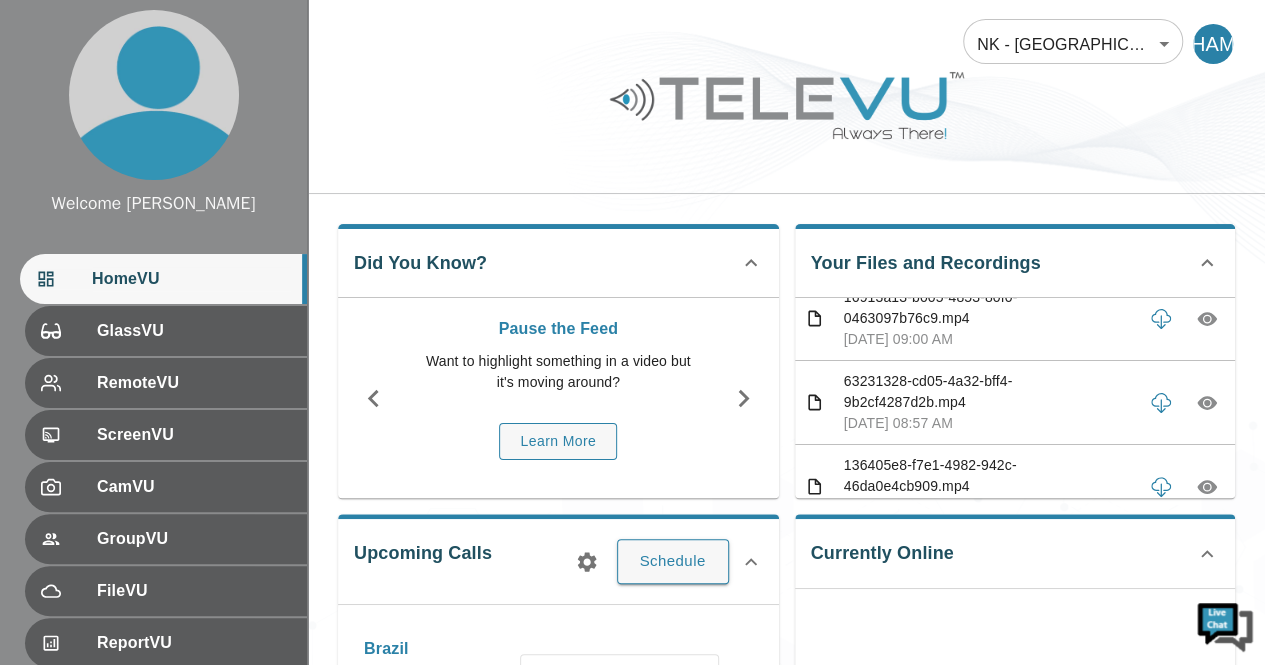scroll, scrollTop: 800, scrollLeft: 0, axis: vertical 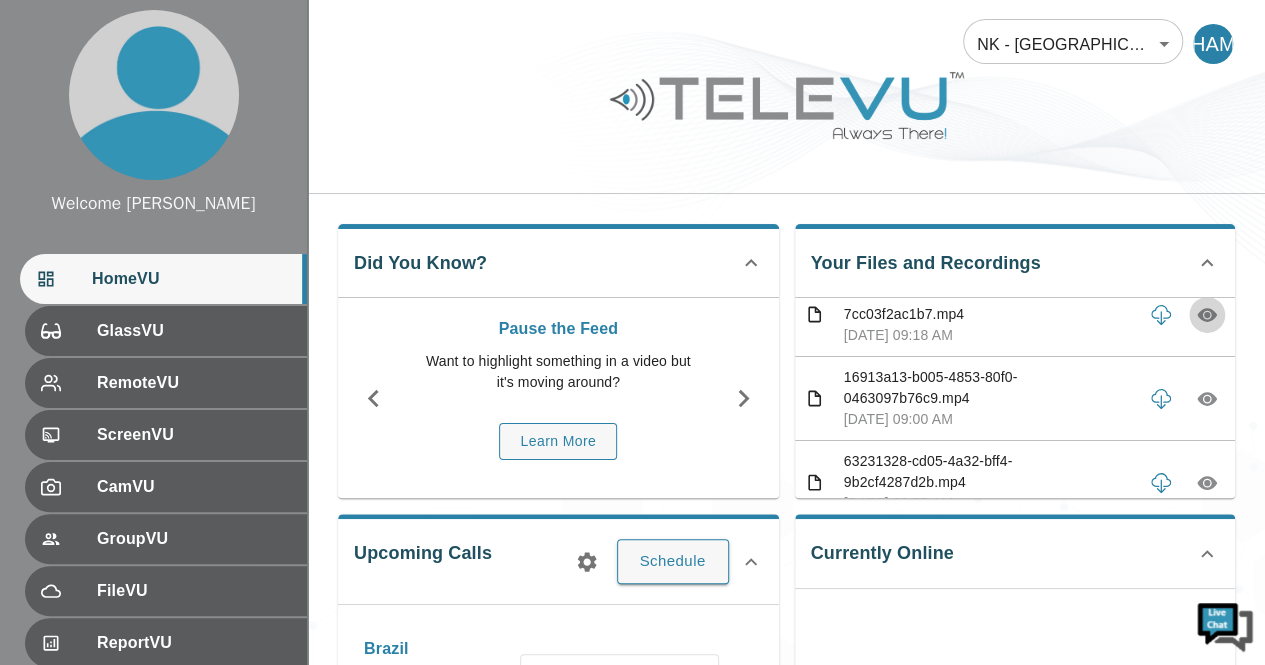 click 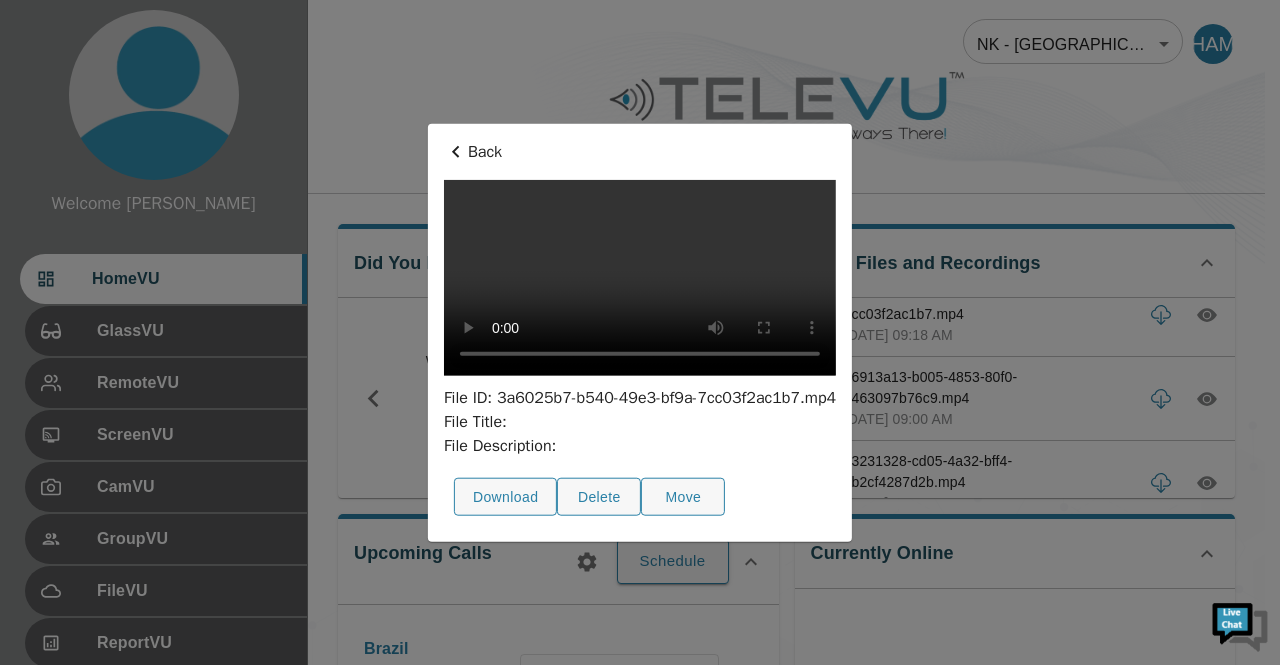 drag, startPoint x: 476, startPoint y: 435, endPoint x: 1079, endPoint y: 170, distance: 658.66077 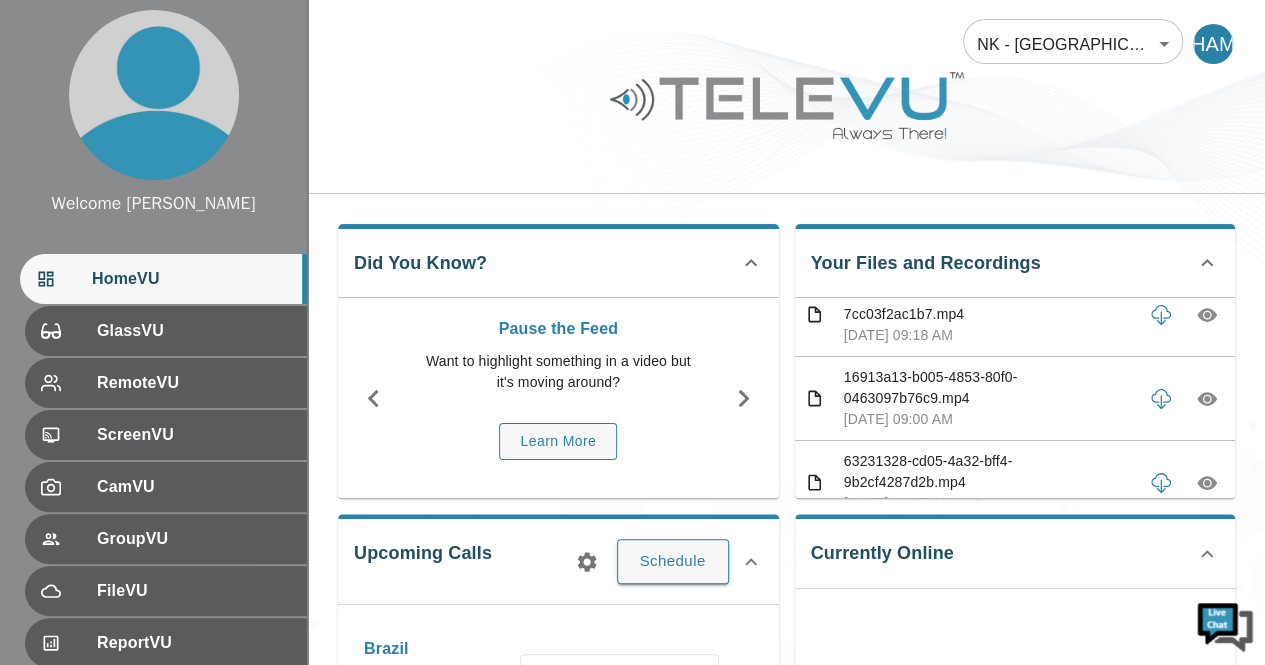 scroll, scrollTop: 720, scrollLeft: 0, axis: vertical 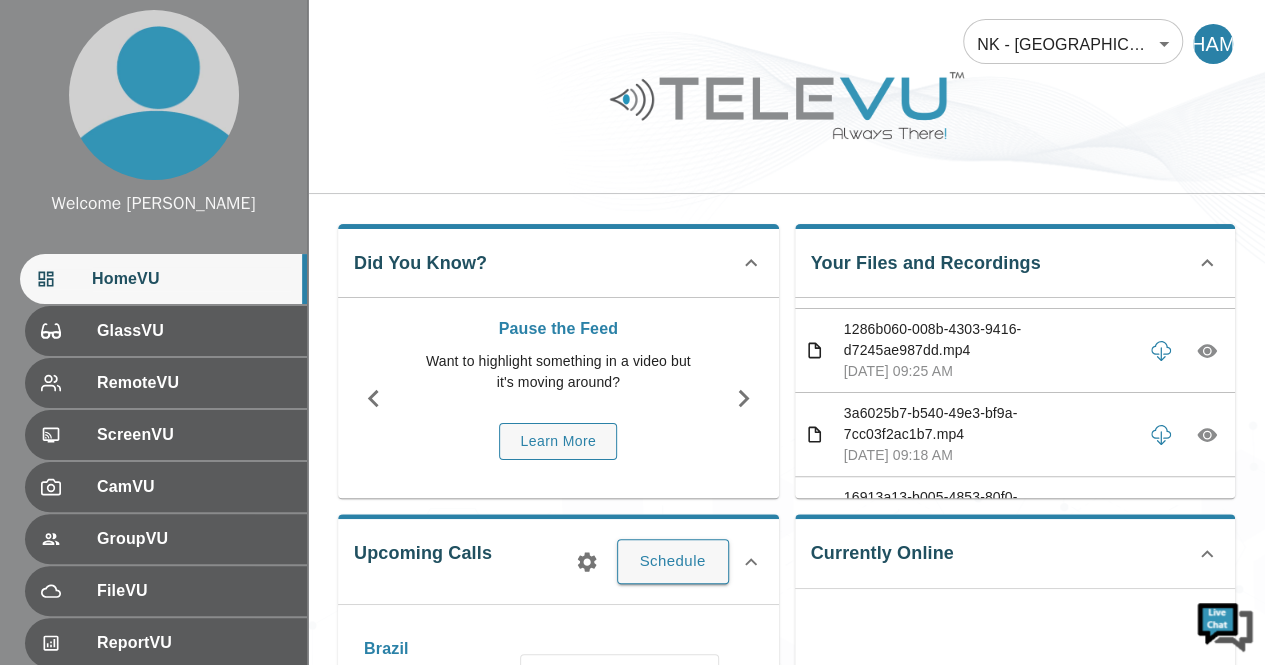 click 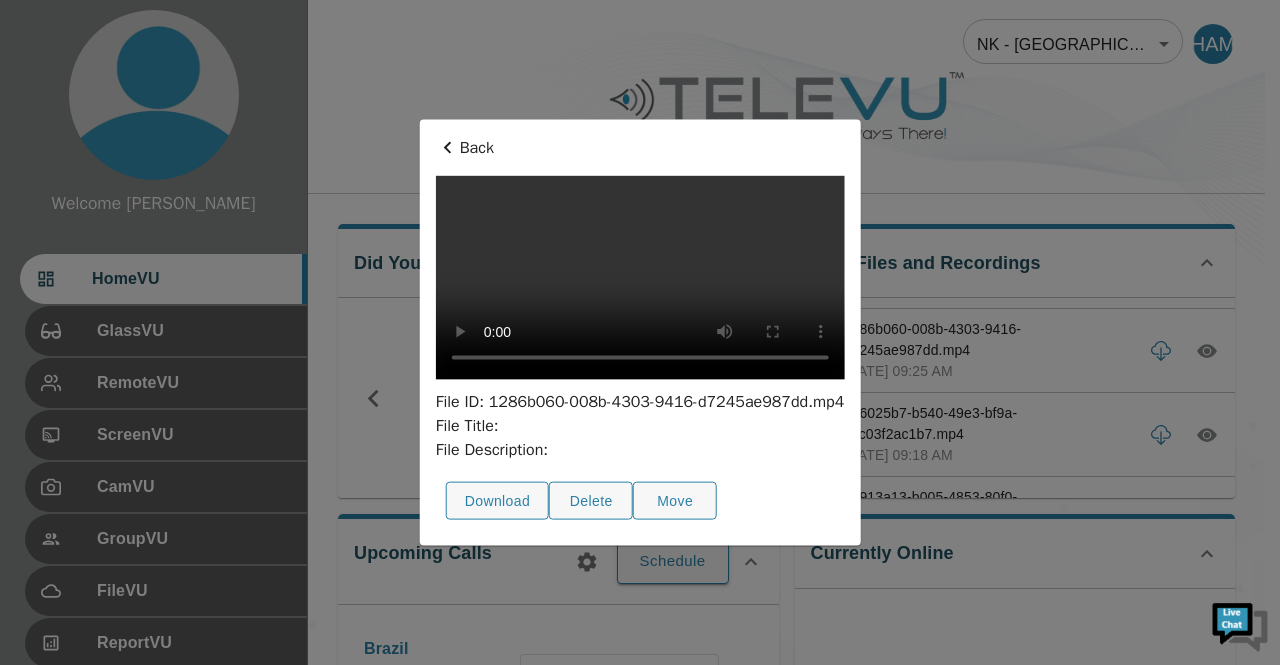 click at bounding box center (640, 332) 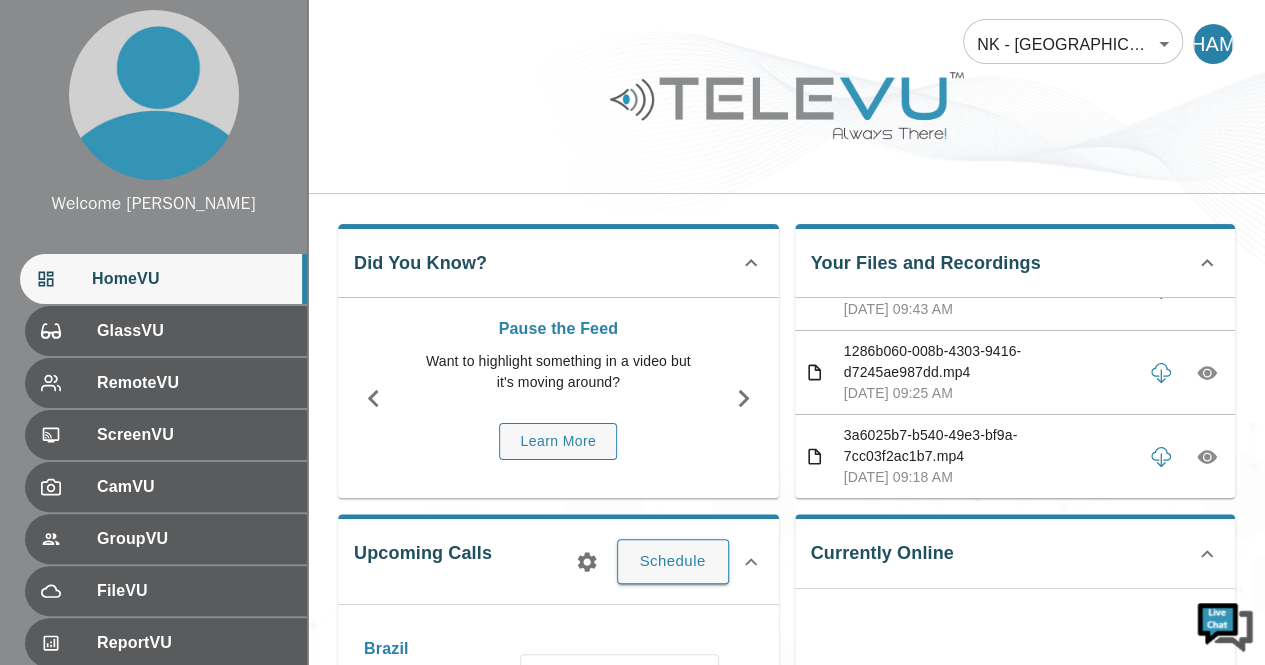 scroll, scrollTop: 600, scrollLeft: 0, axis: vertical 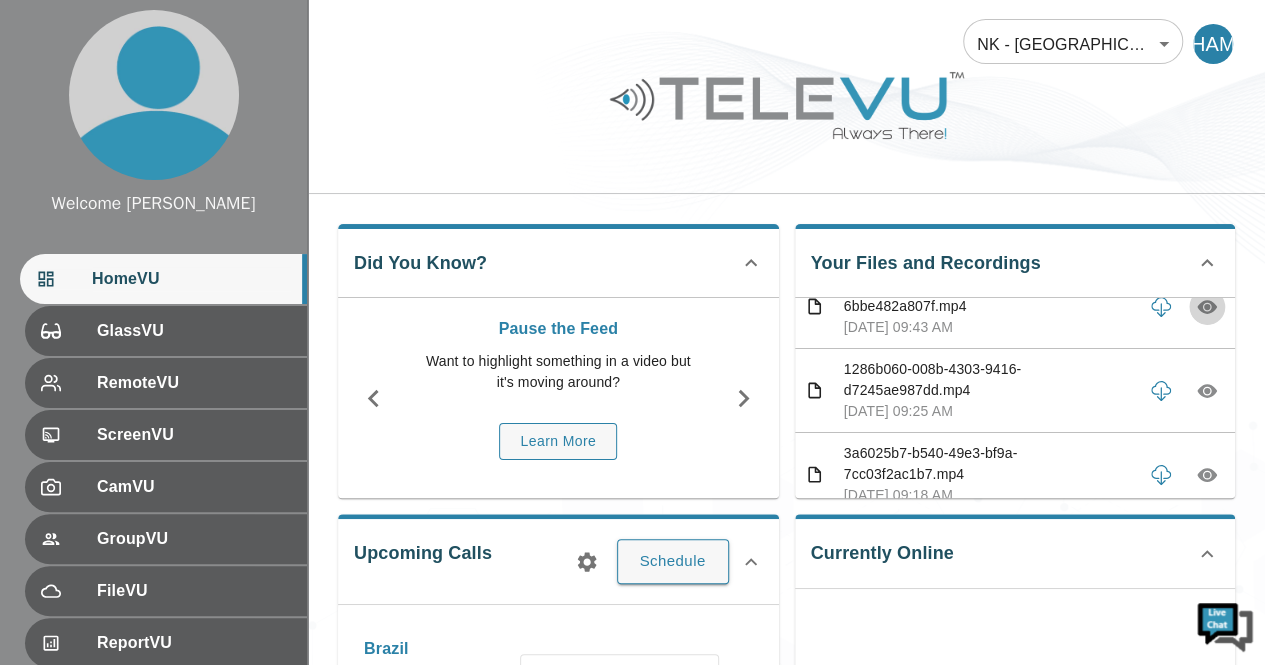 click 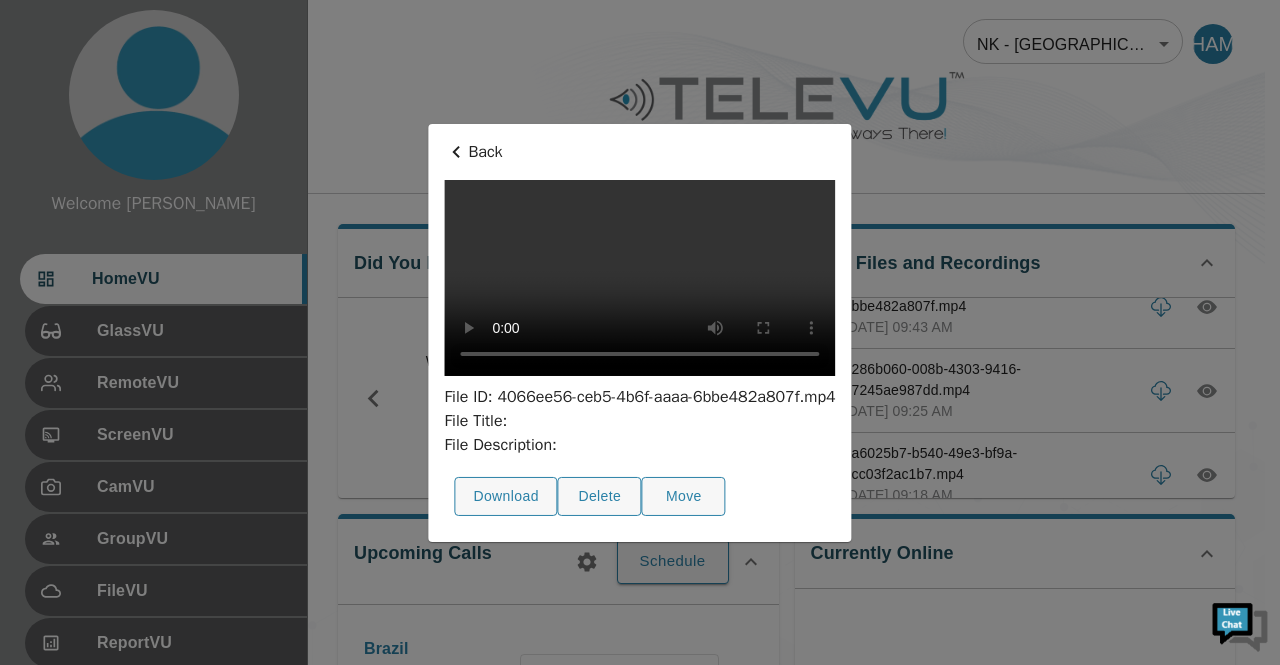 click at bounding box center (640, 332) 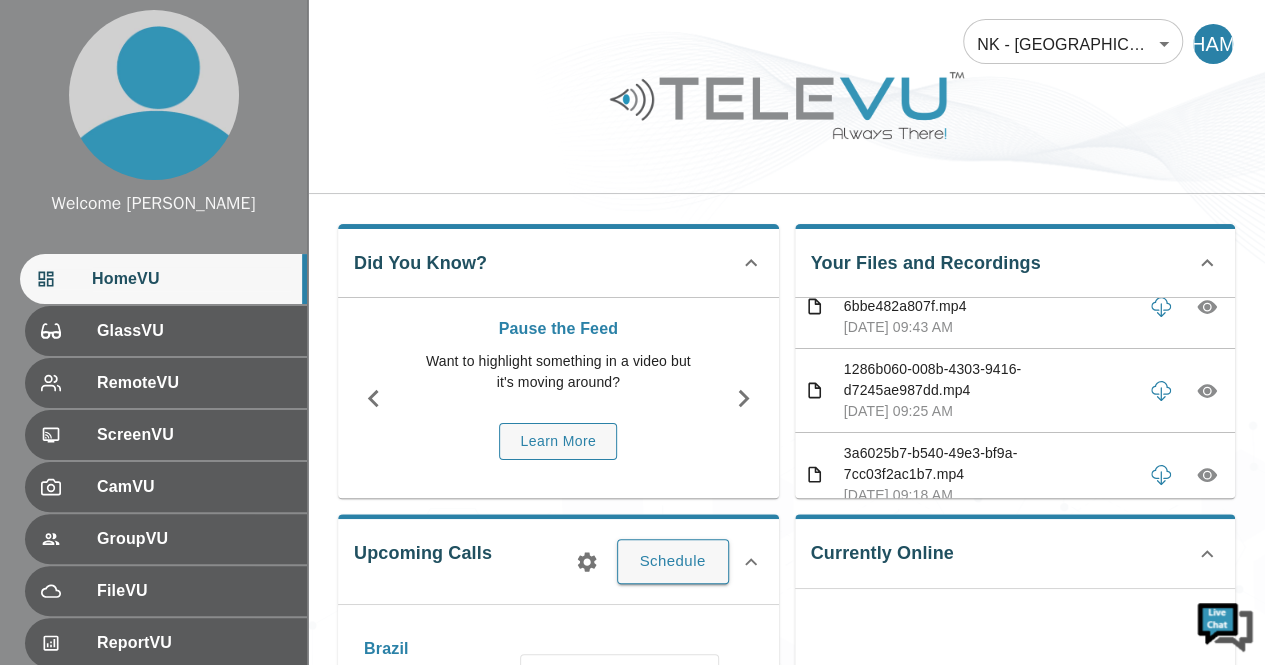 scroll, scrollTop: 560, scrollLeft: 0, axis: vertical 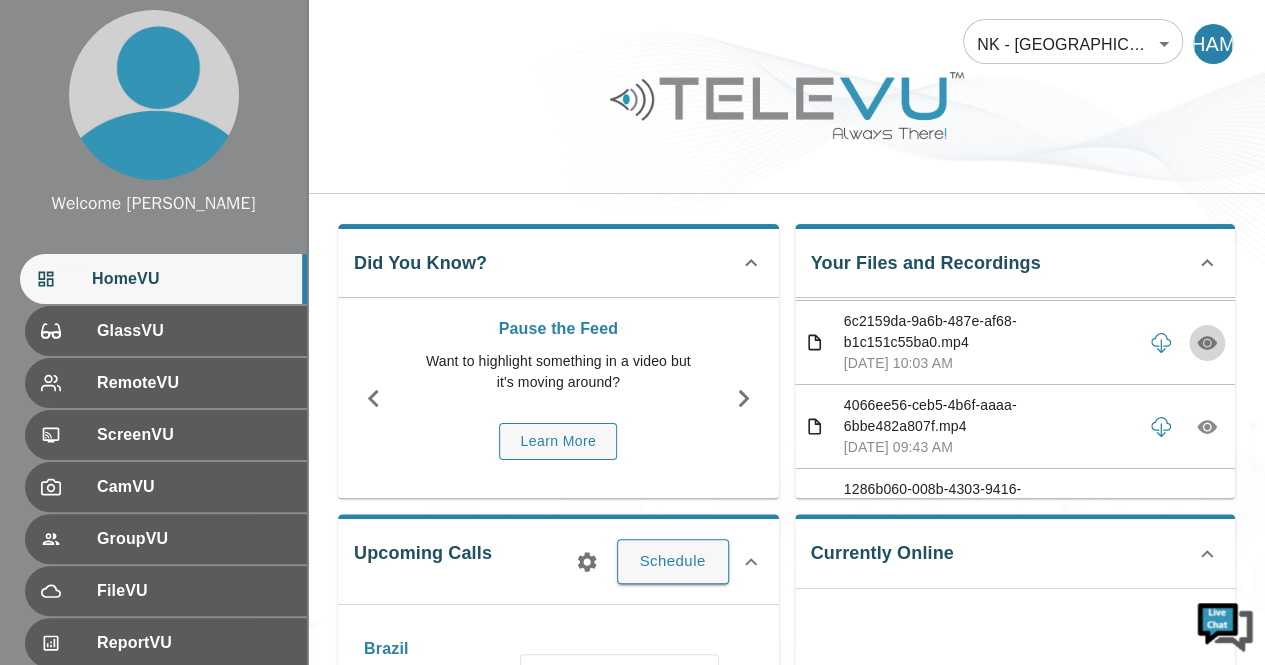 click 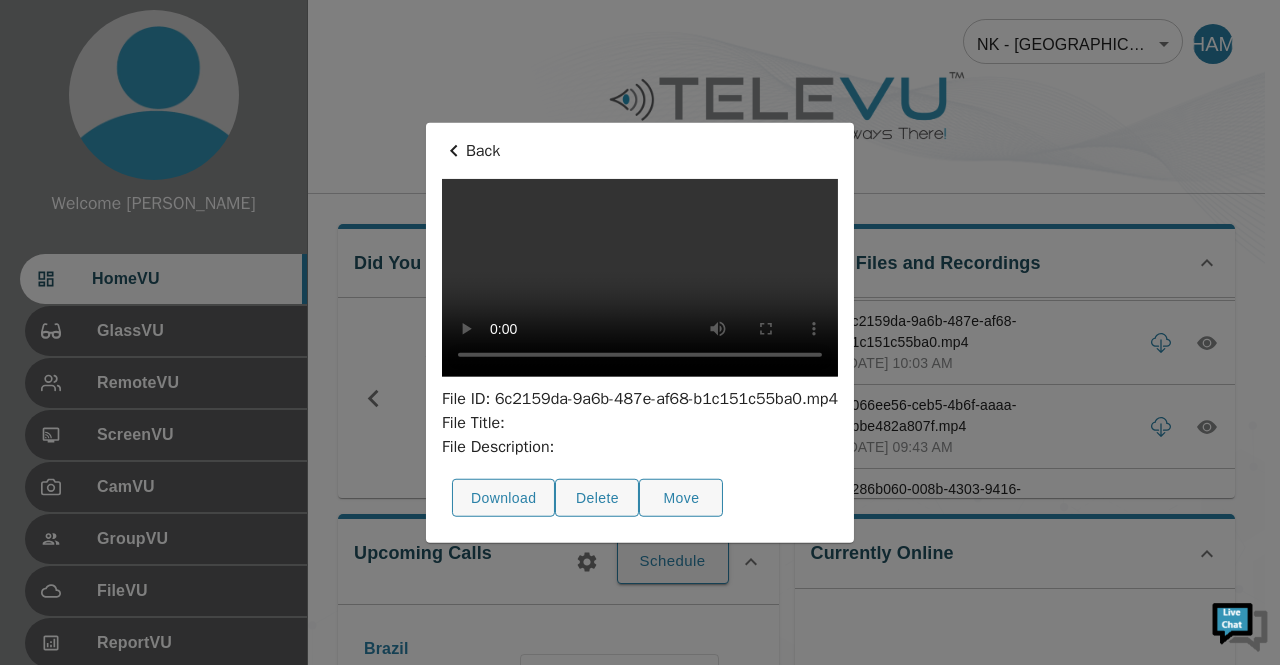 click at bounding box center [640, 332] 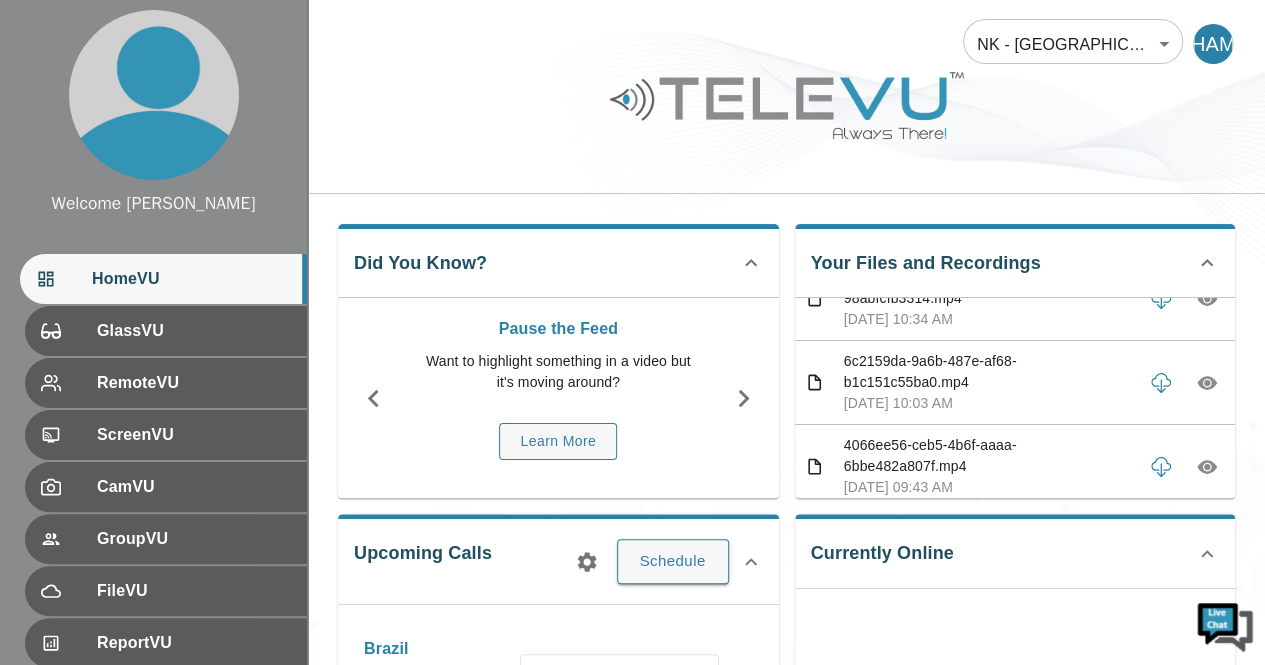 scroll, scrollTop: 400, scrollLeft: 0, axis: vertical 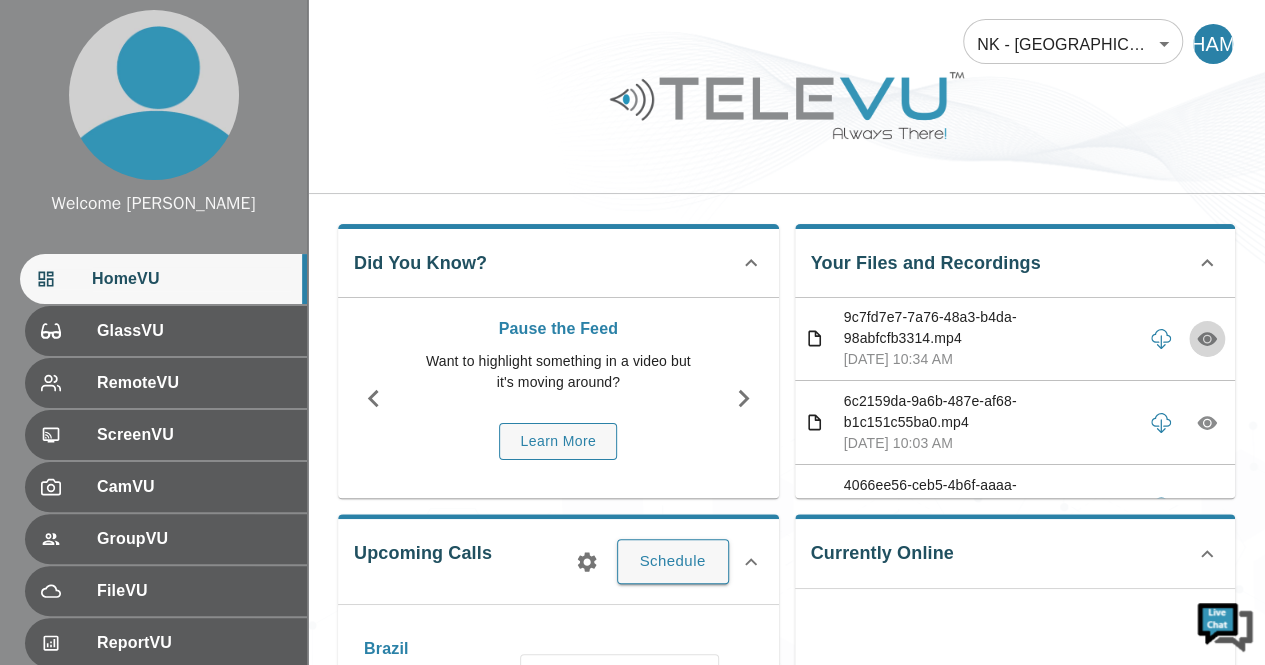 click 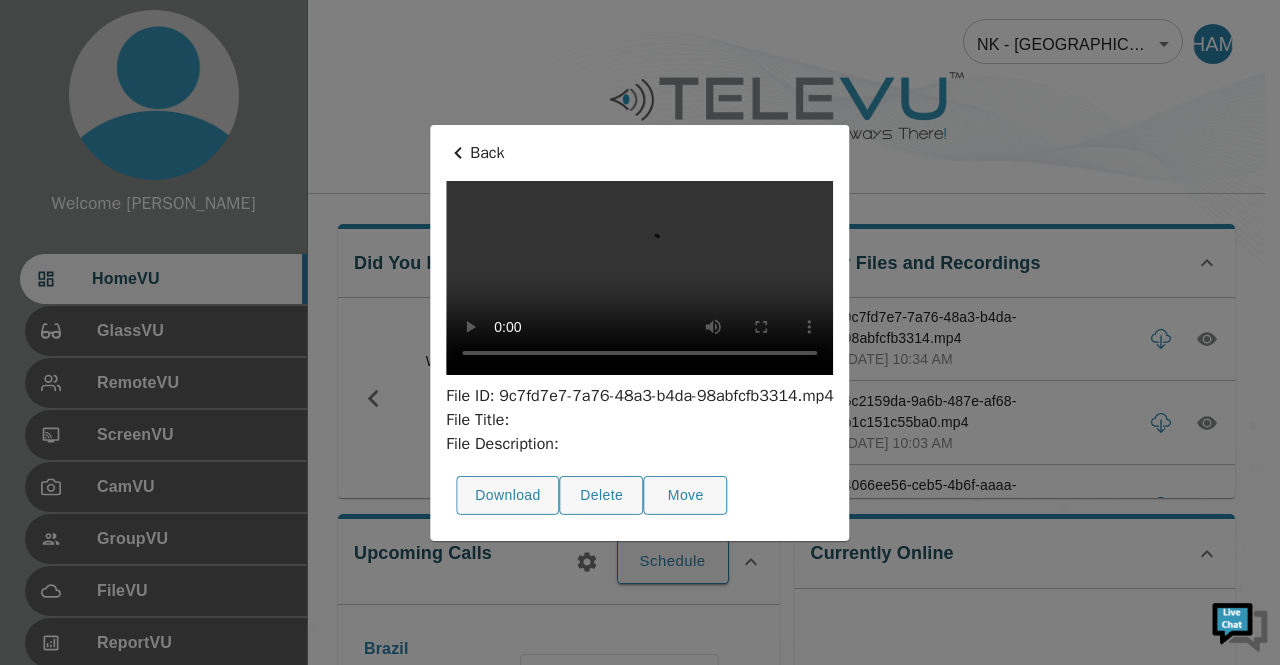 type 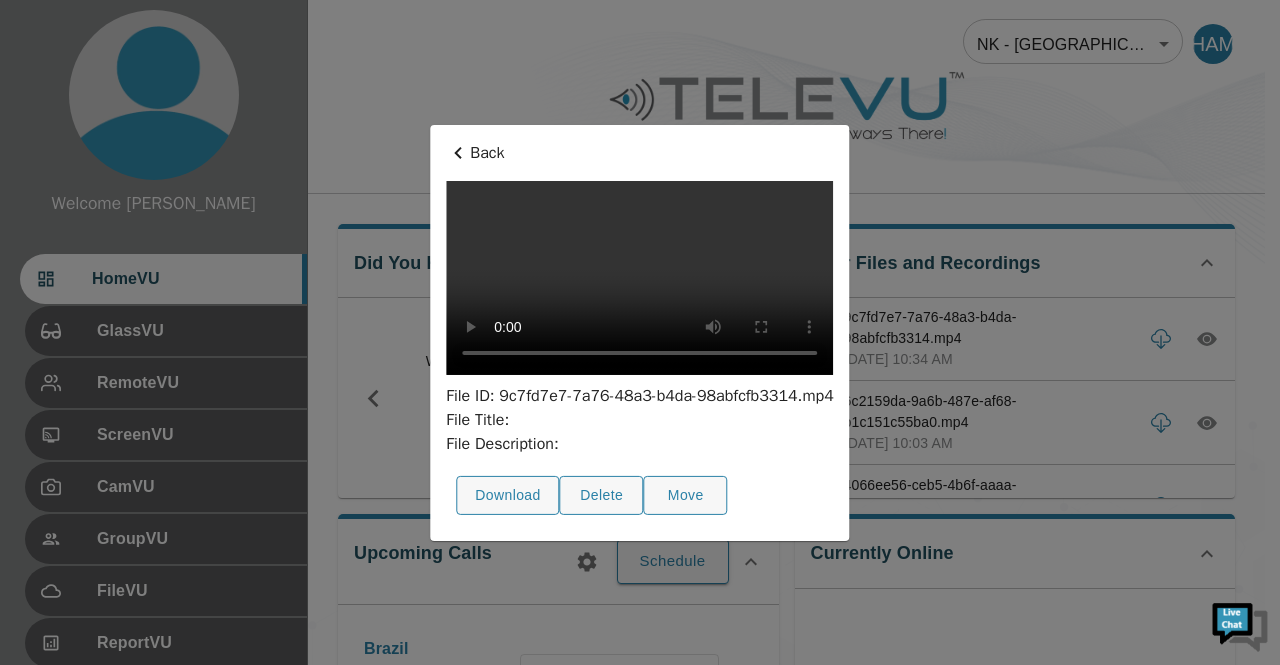 drag, startPoint x: 807, startPoint y: 423, endPoint x: 1111, endPoint y: 287, distance: 333.03455 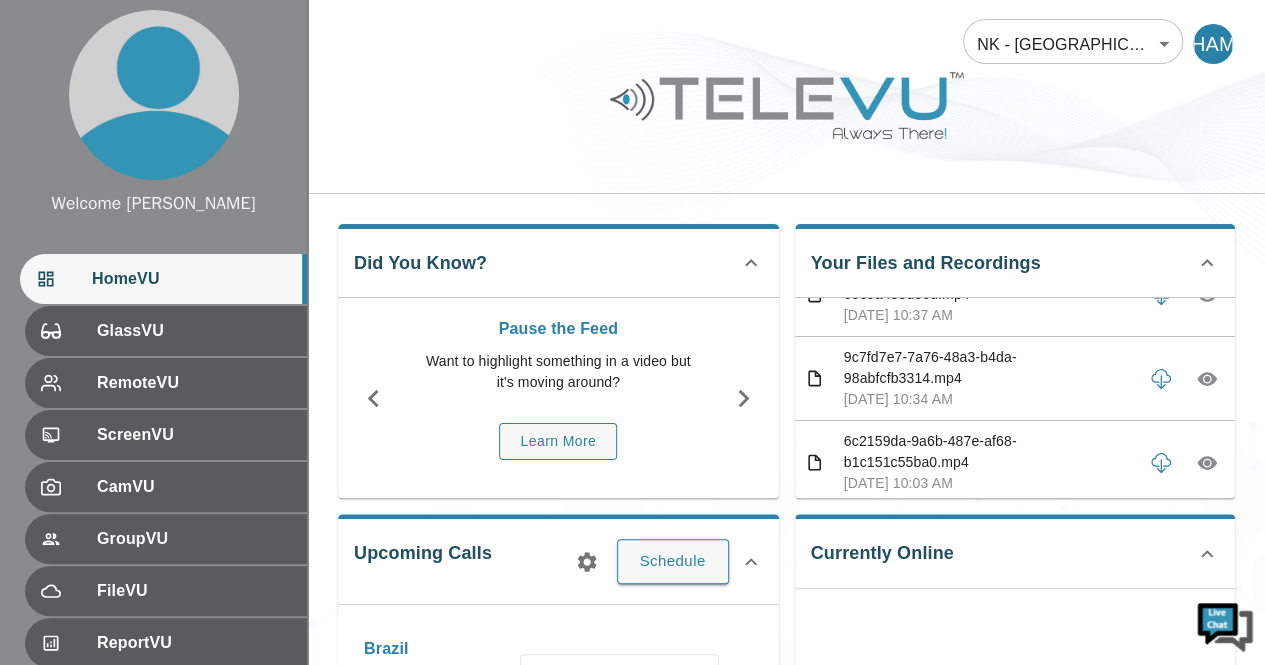 scroll, scrollTop: 320, scrollLeft: 0, axis: vertical 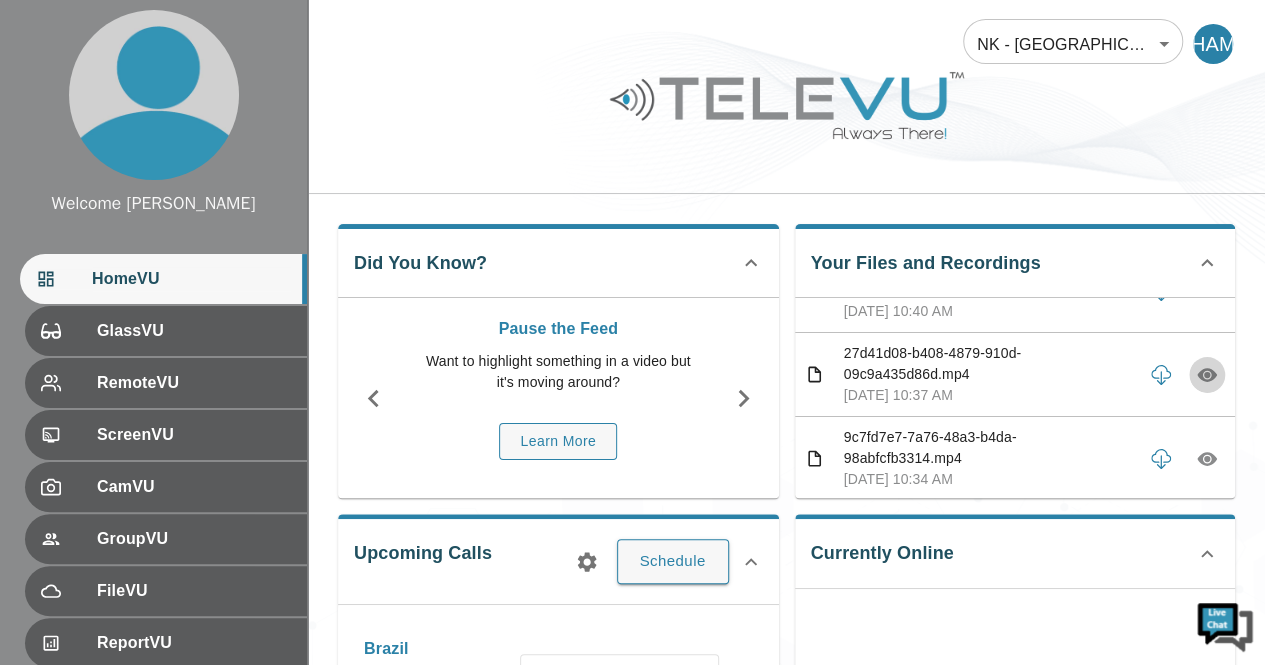 click 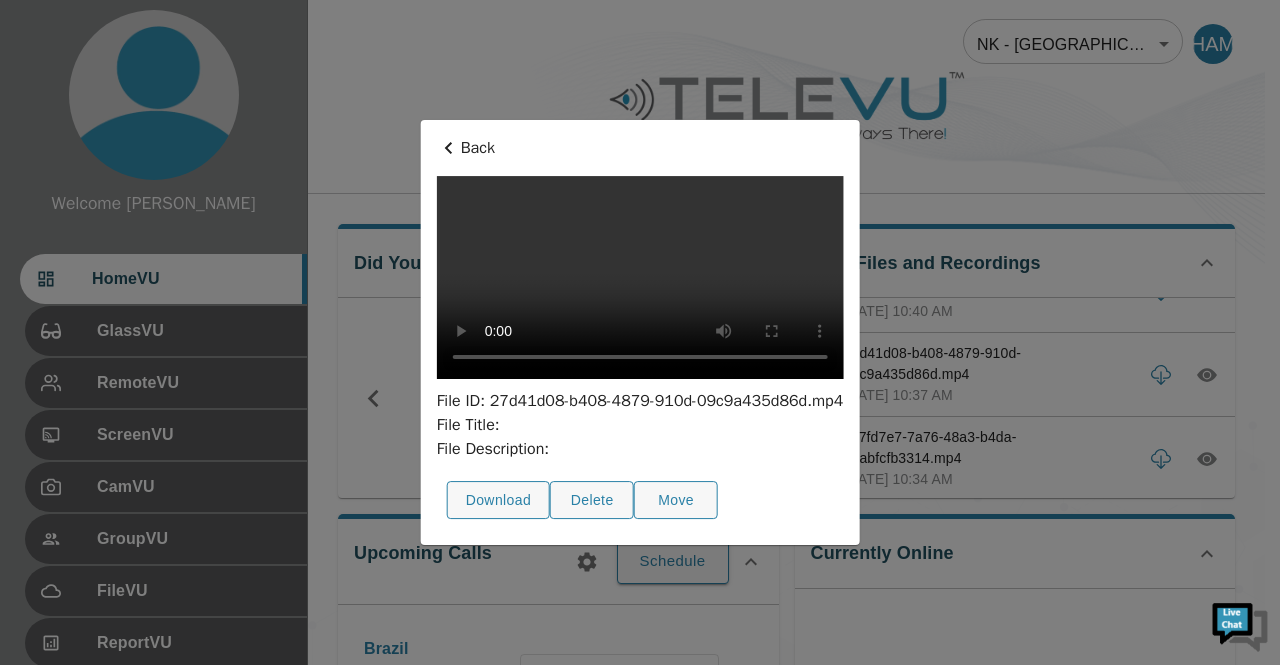 click at bounding box center [640, 332] 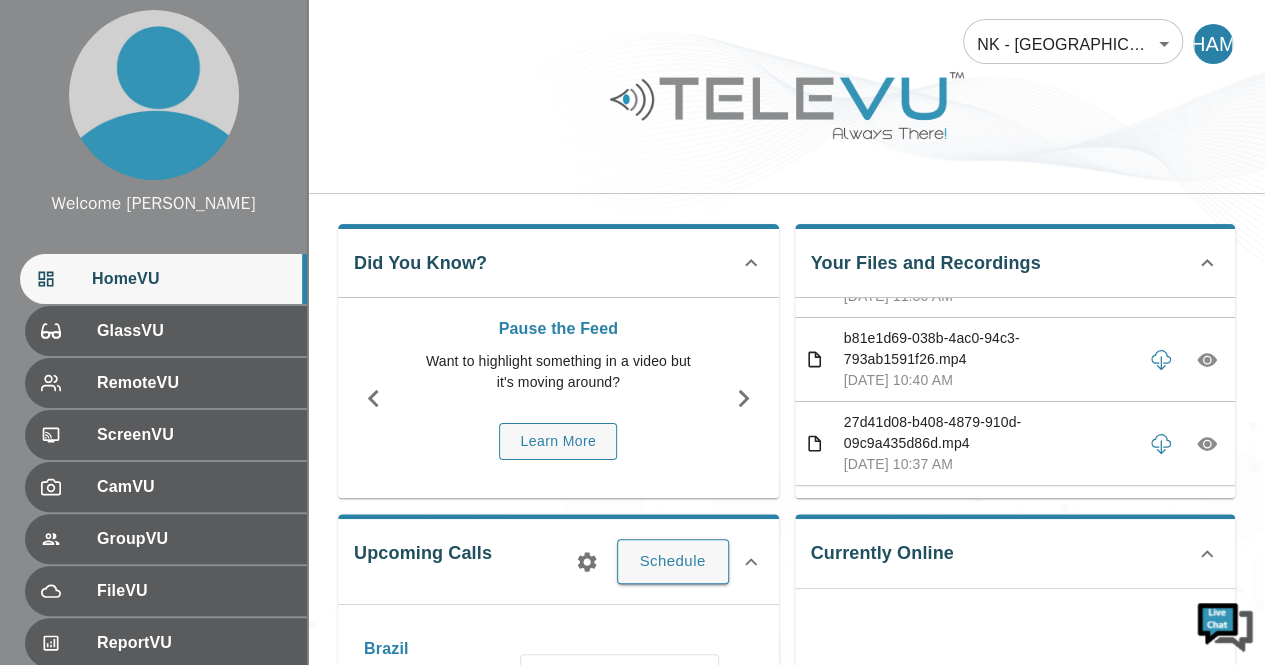 scroll, scrollTop: 200, scrollLeft: 0, axis: vertical 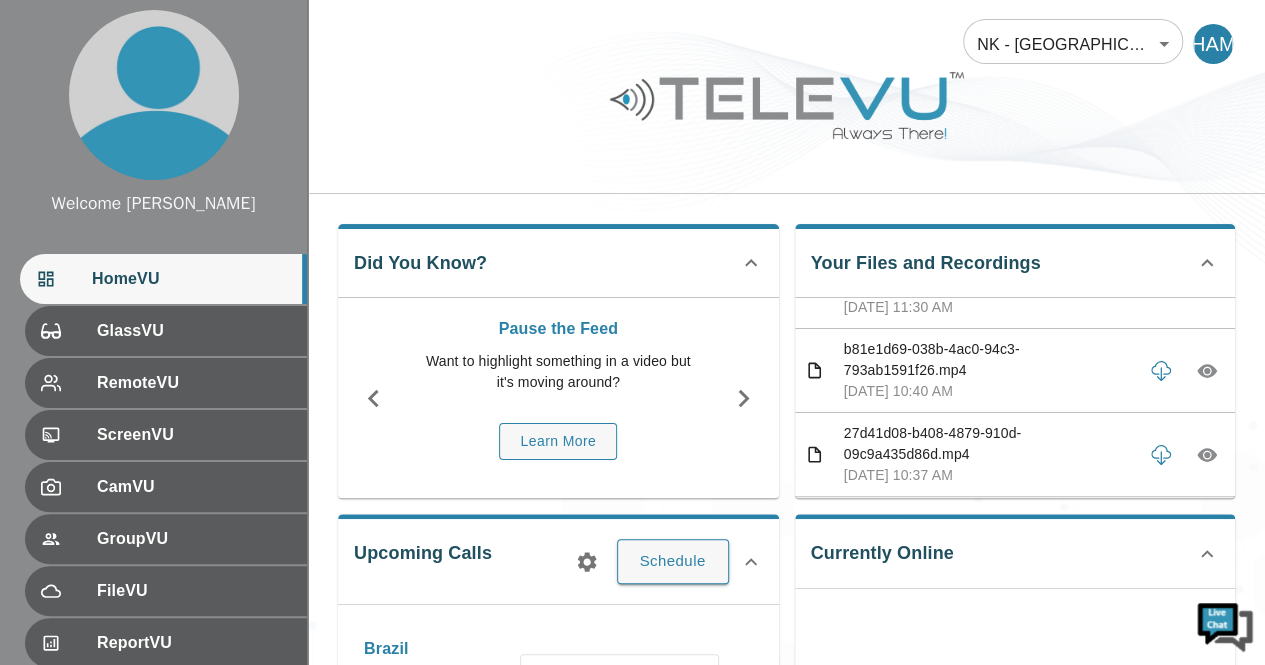 click 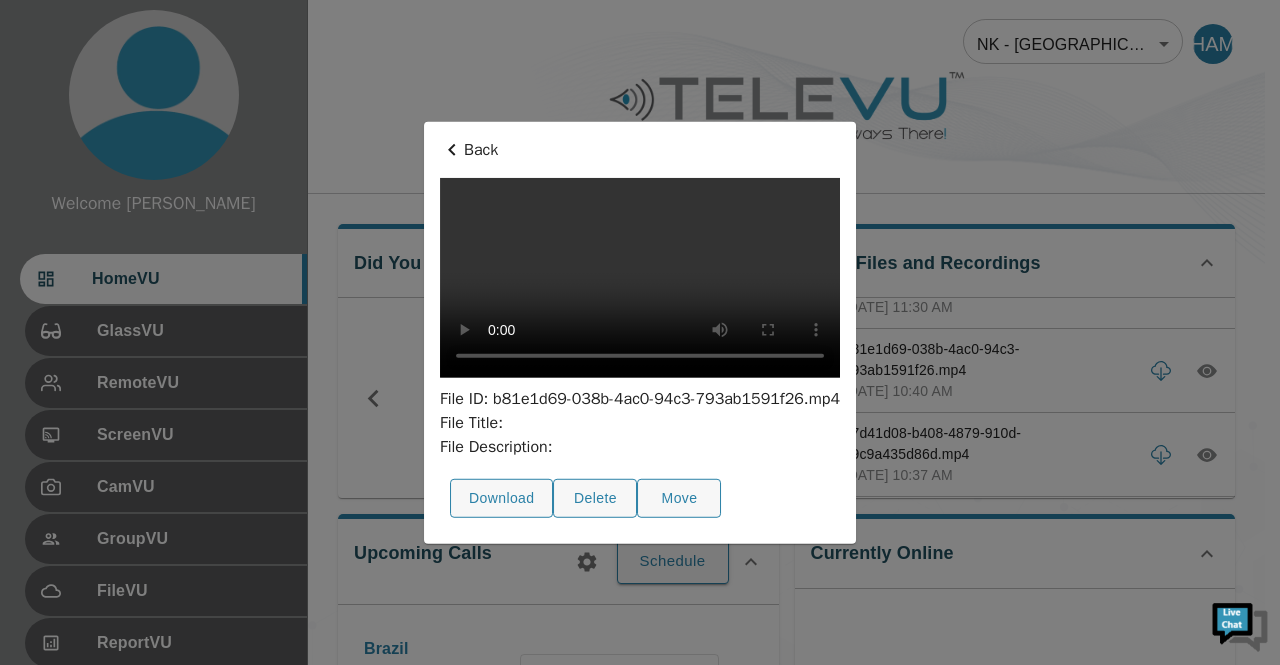 type 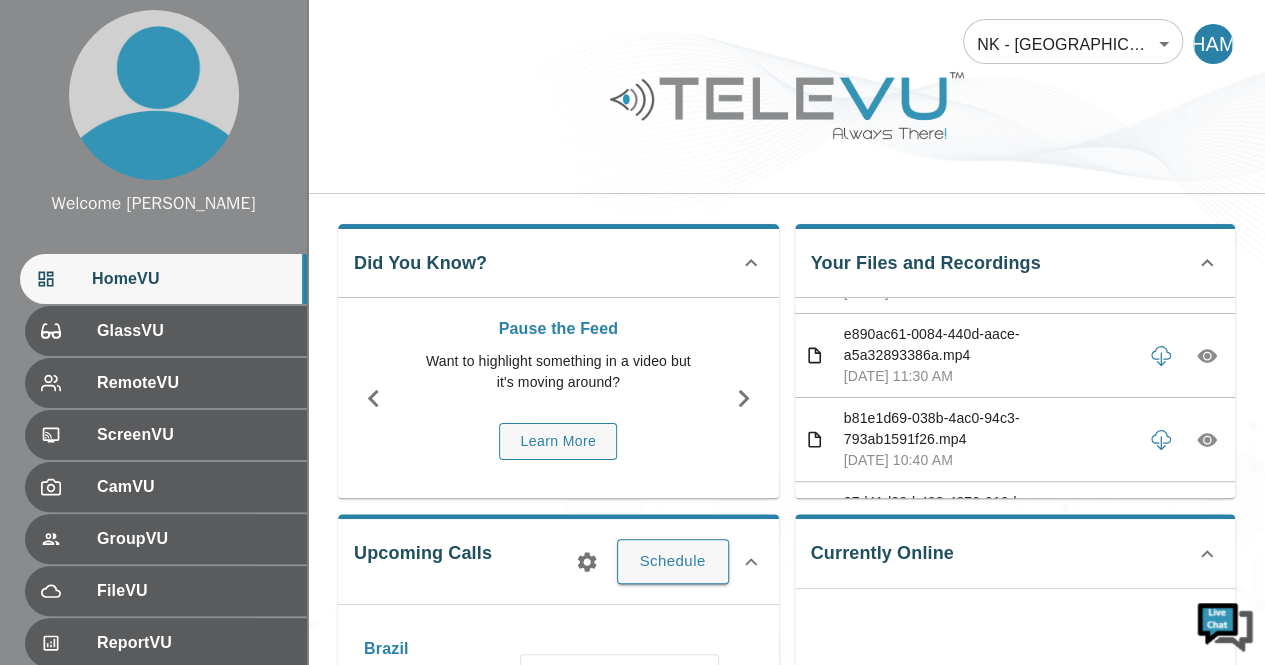 scroll, scrollTop: 120, scrollLeft: 0, axis: vertical 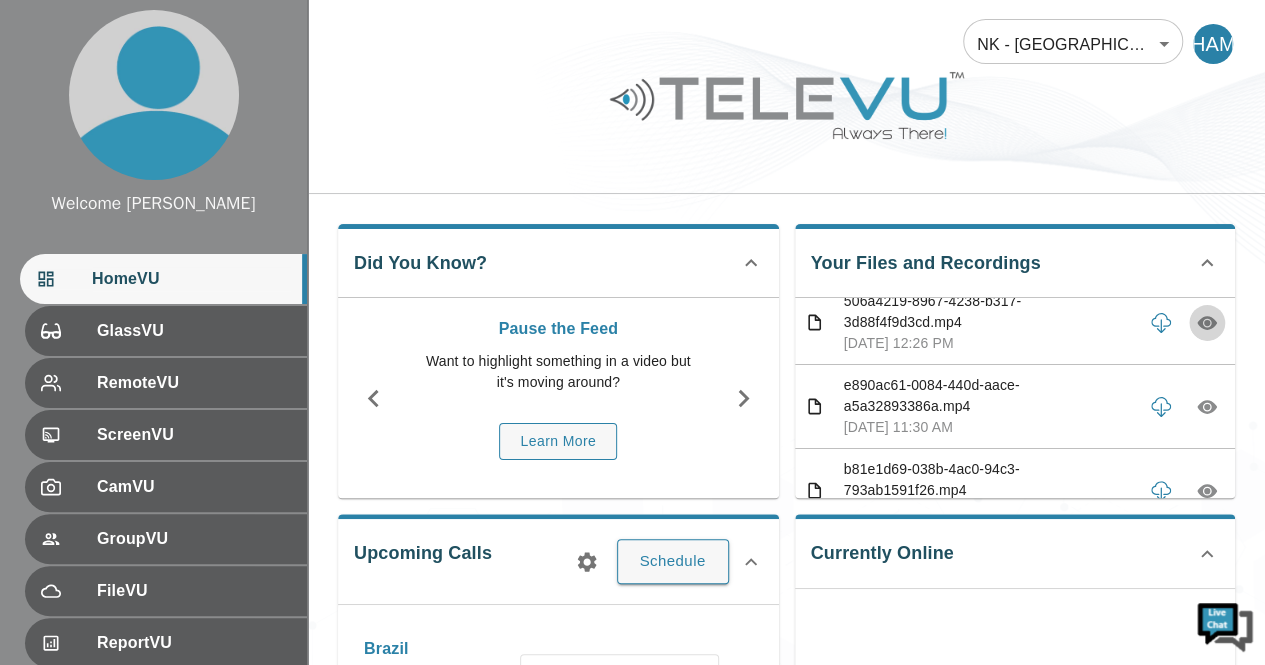 click 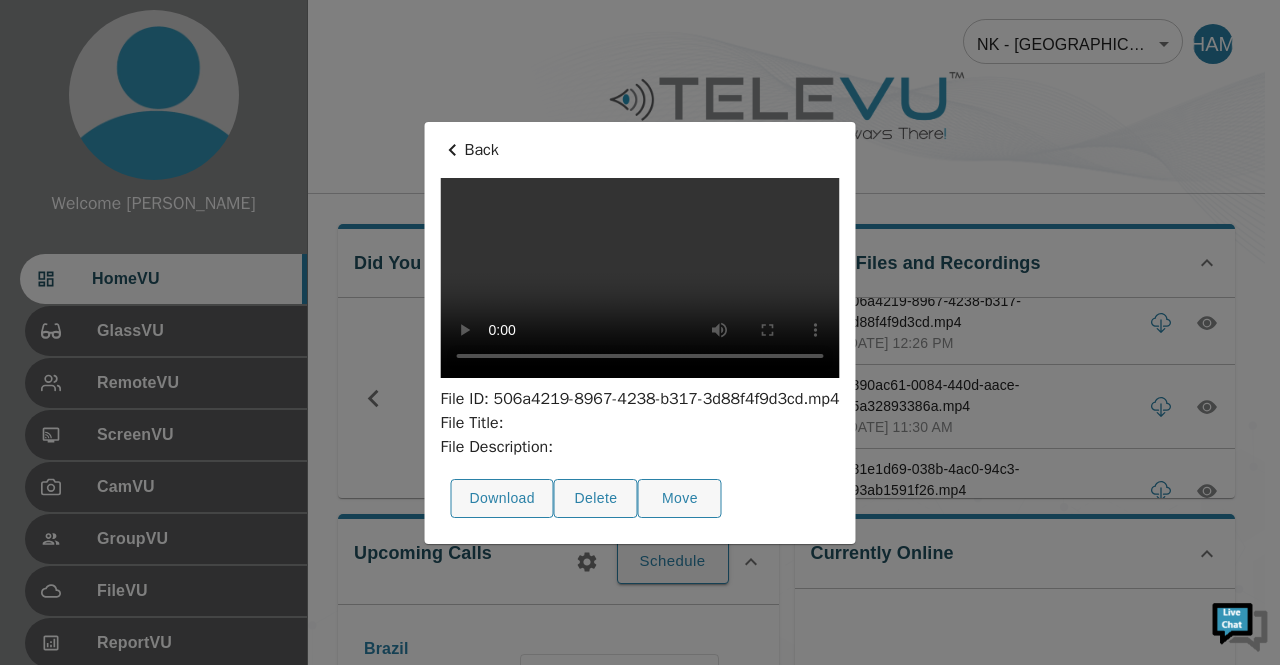 type 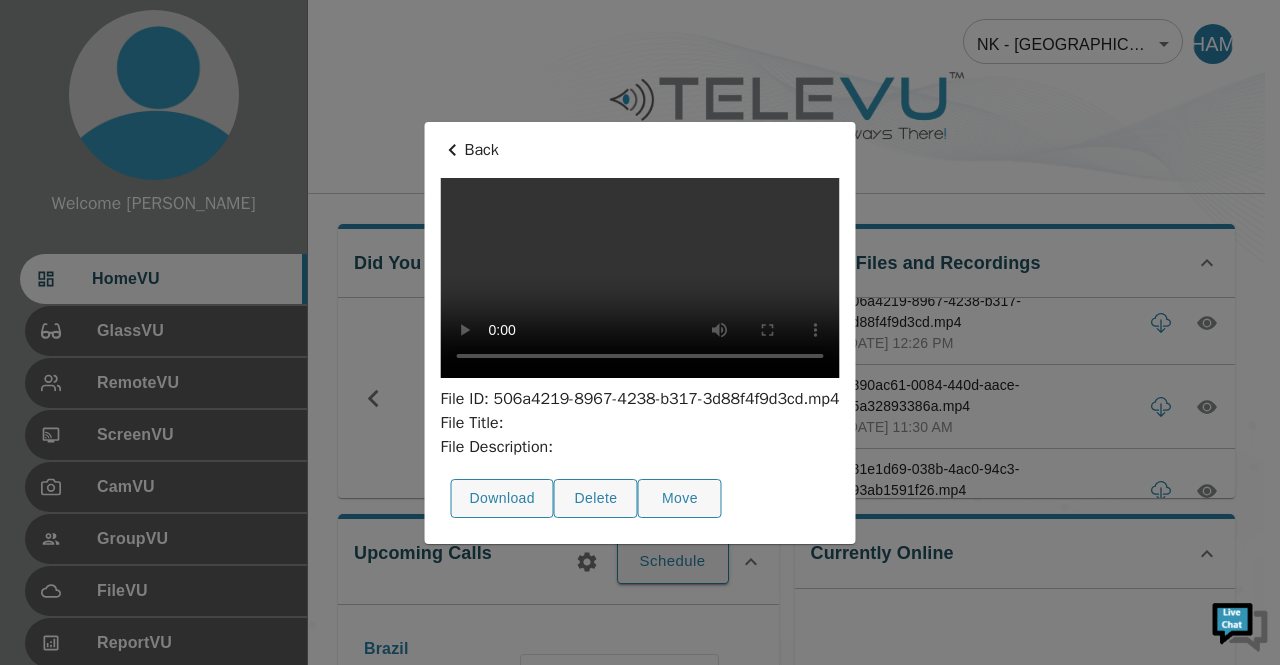 click at bounding box center (640, 332) 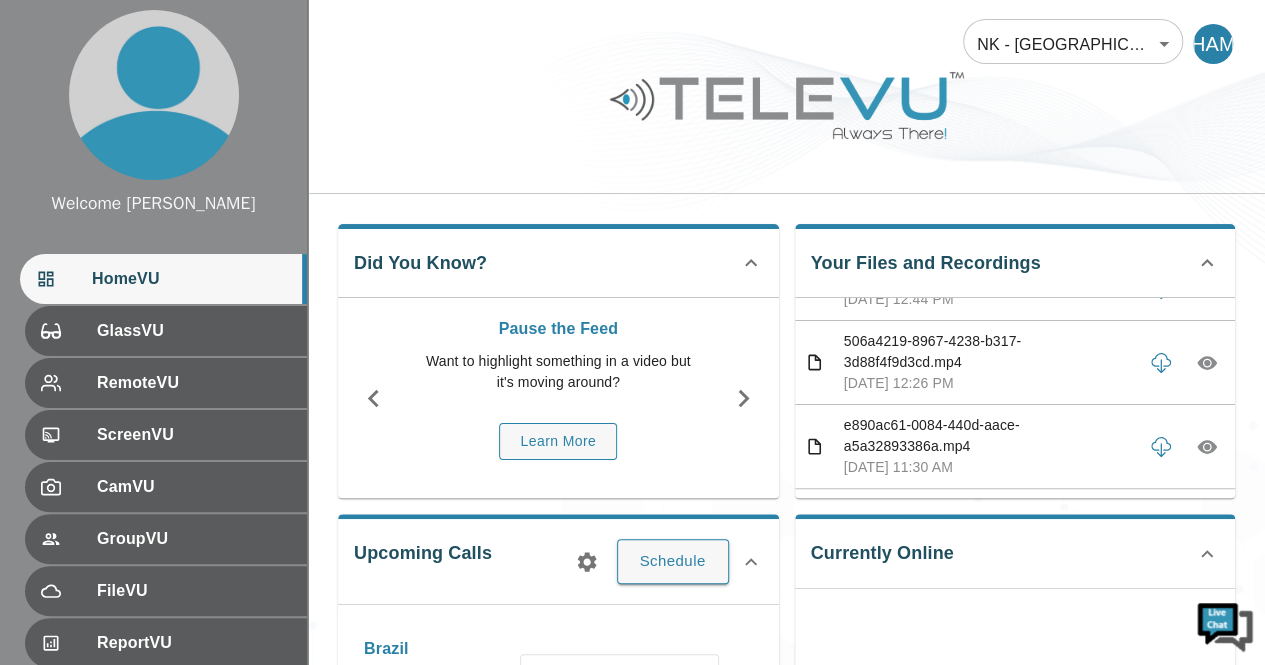 scroll, scrollTop: 12, scrollLeft: 0, axis: vertical 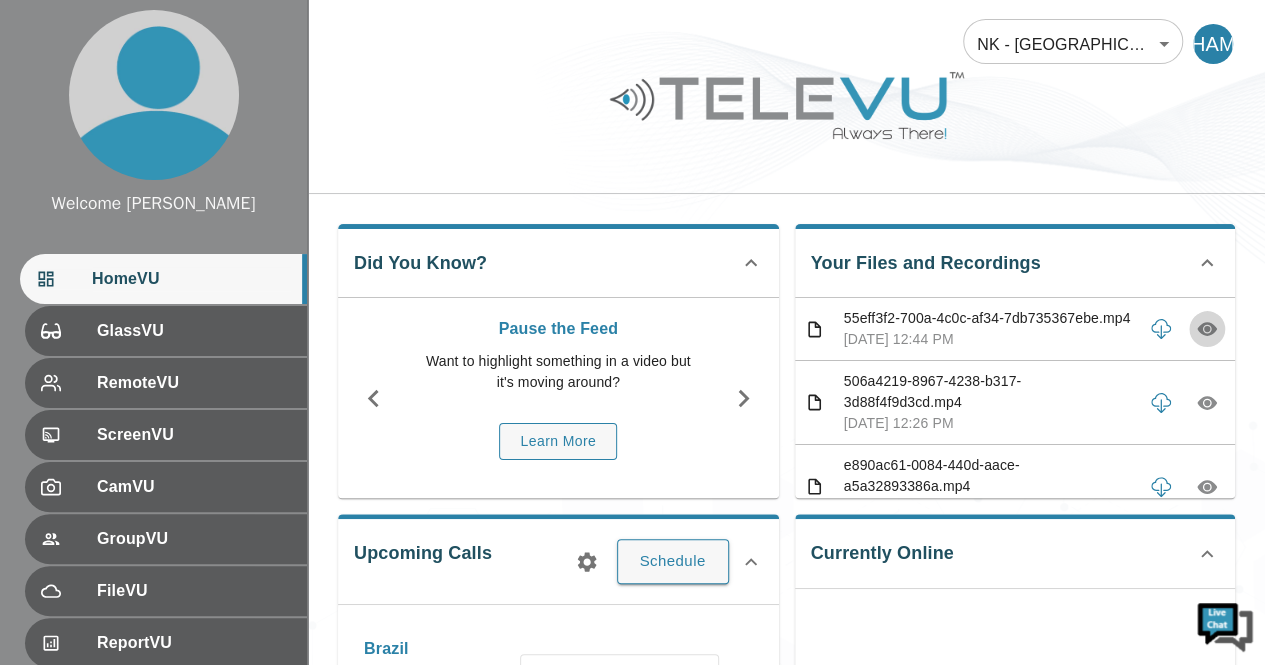 click 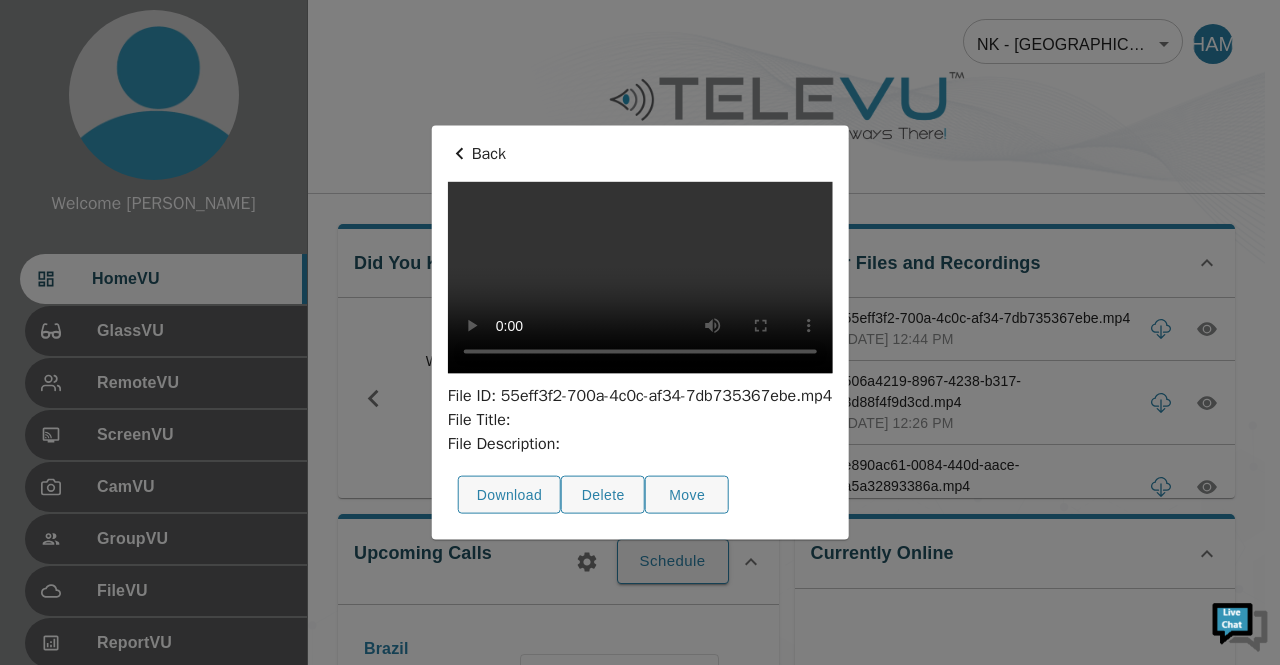 click at bounding box center [640, 332] 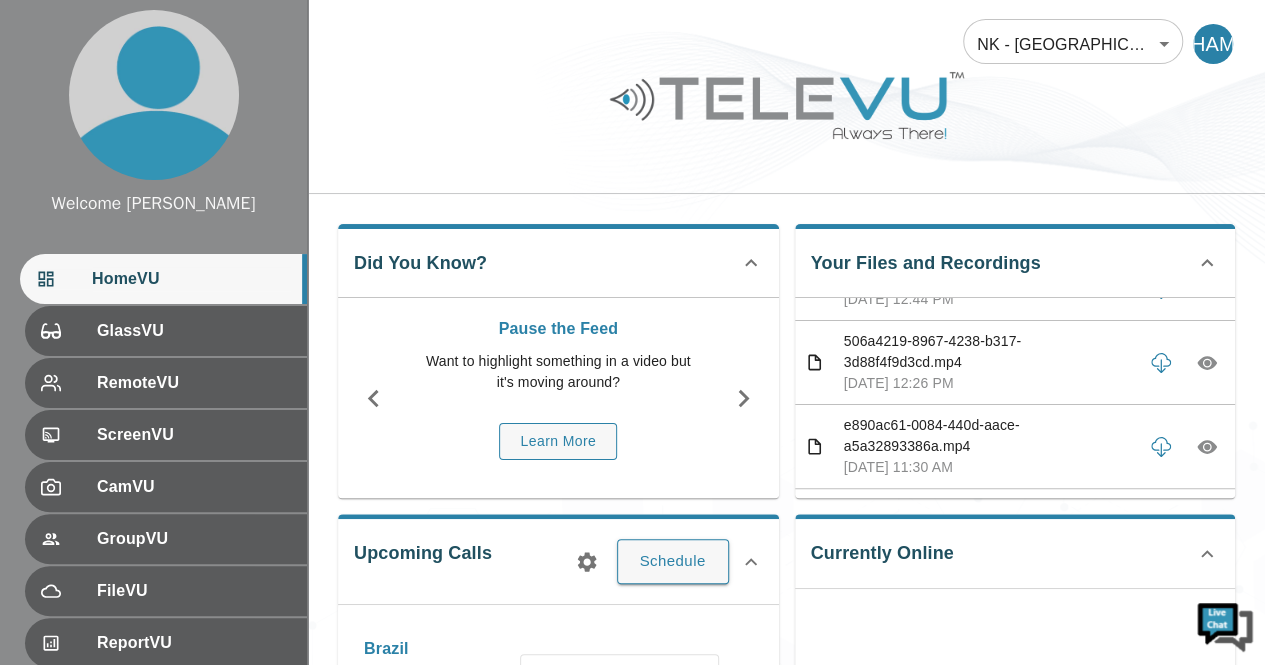 scroll, scrollTop: 80, scrollLeft: 0, axis: vertical 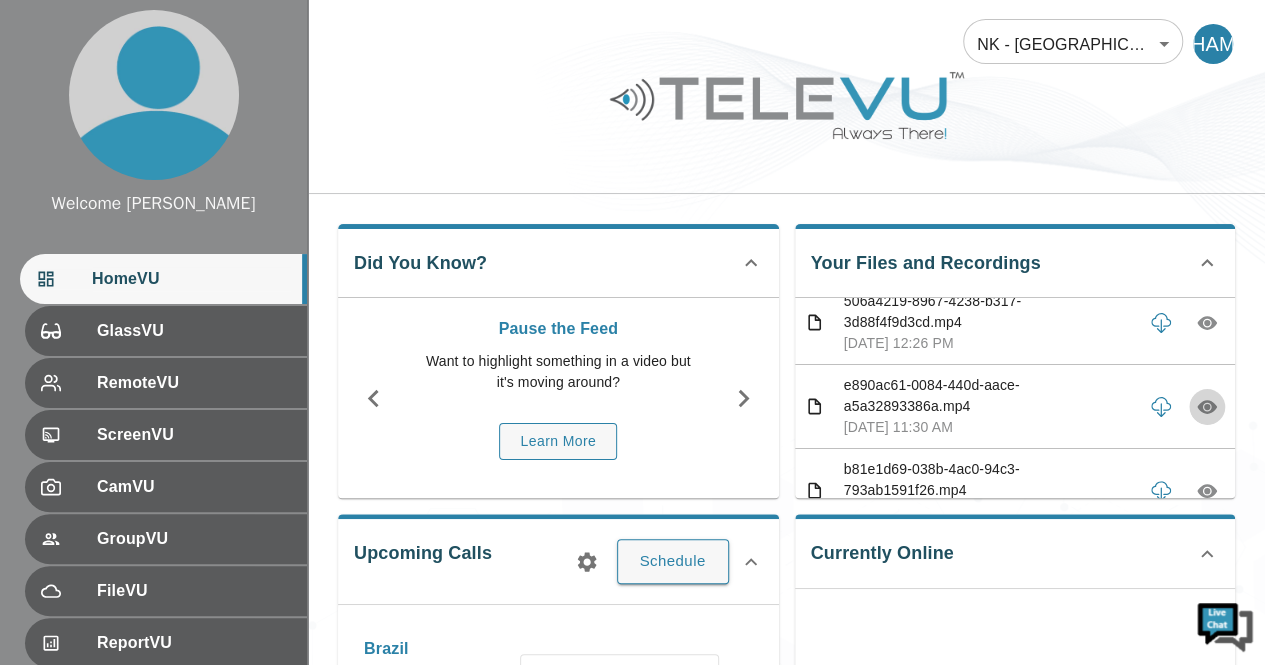 click 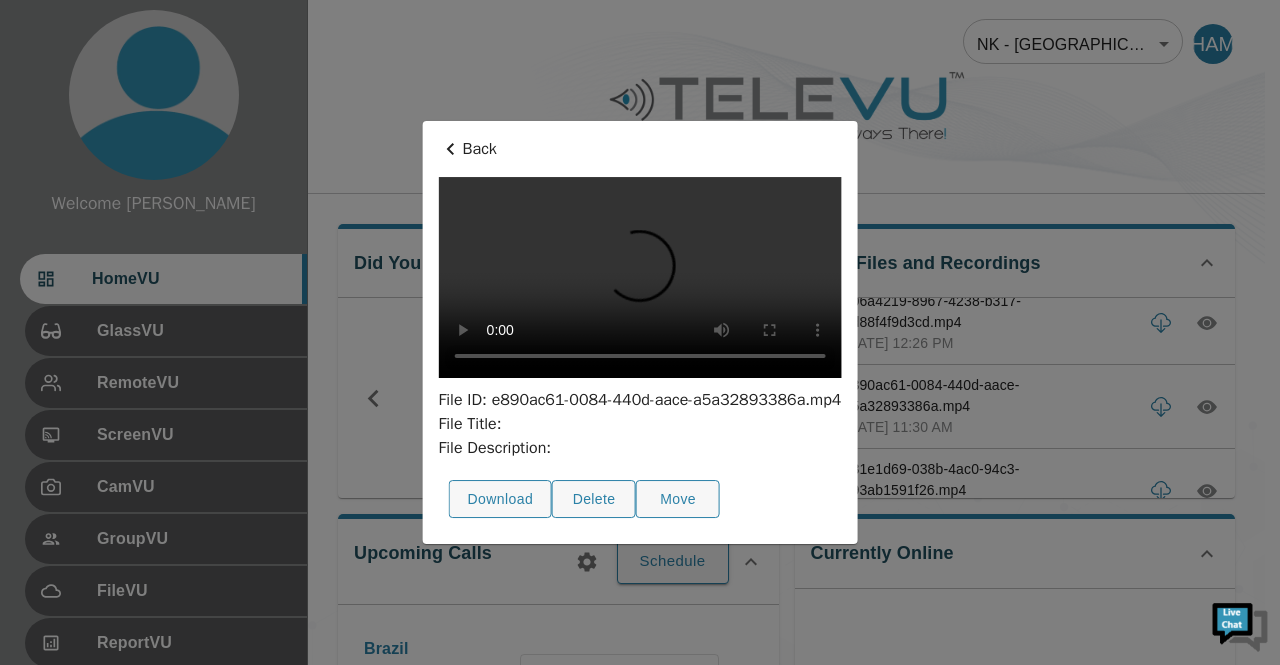 type 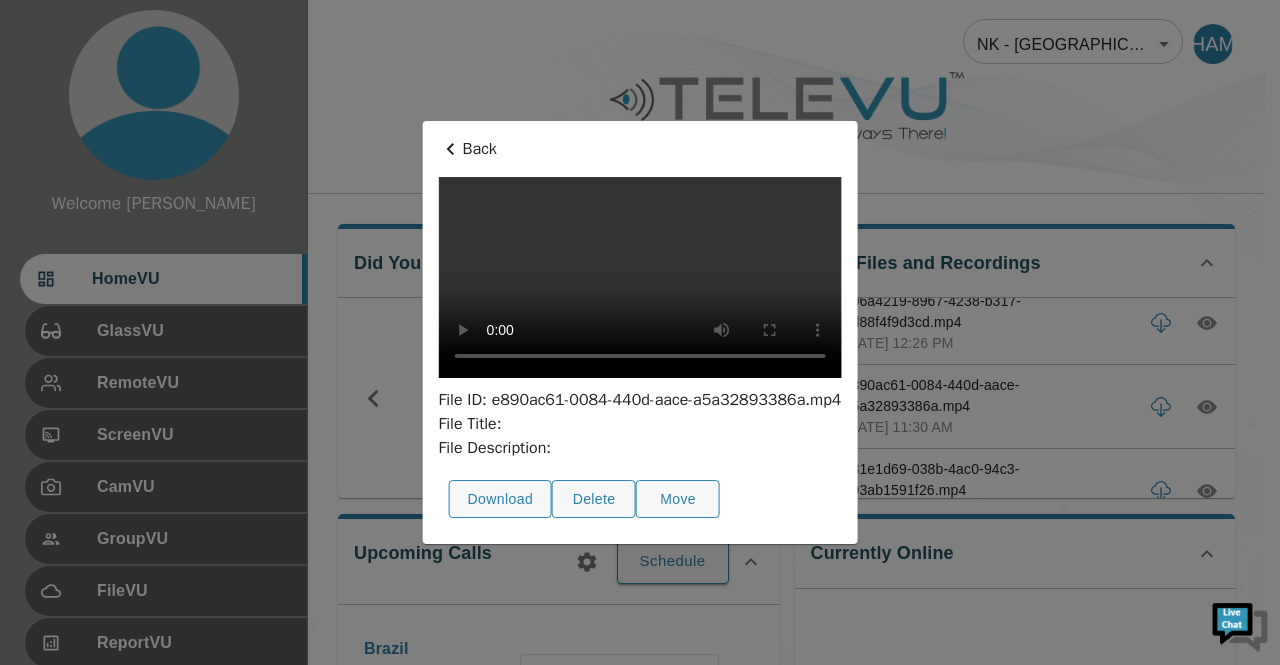 click at bounding box center [640, 332] 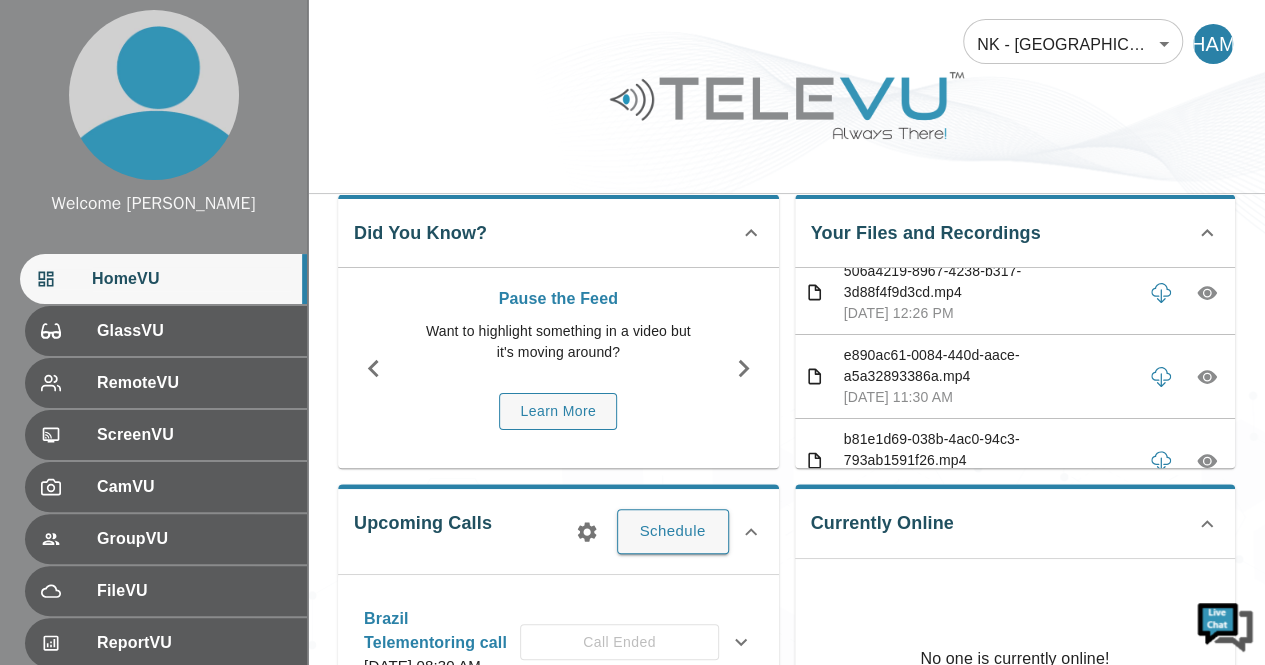 scroll, scrollTop: 27, scrollLeft: 0, axis: vertical 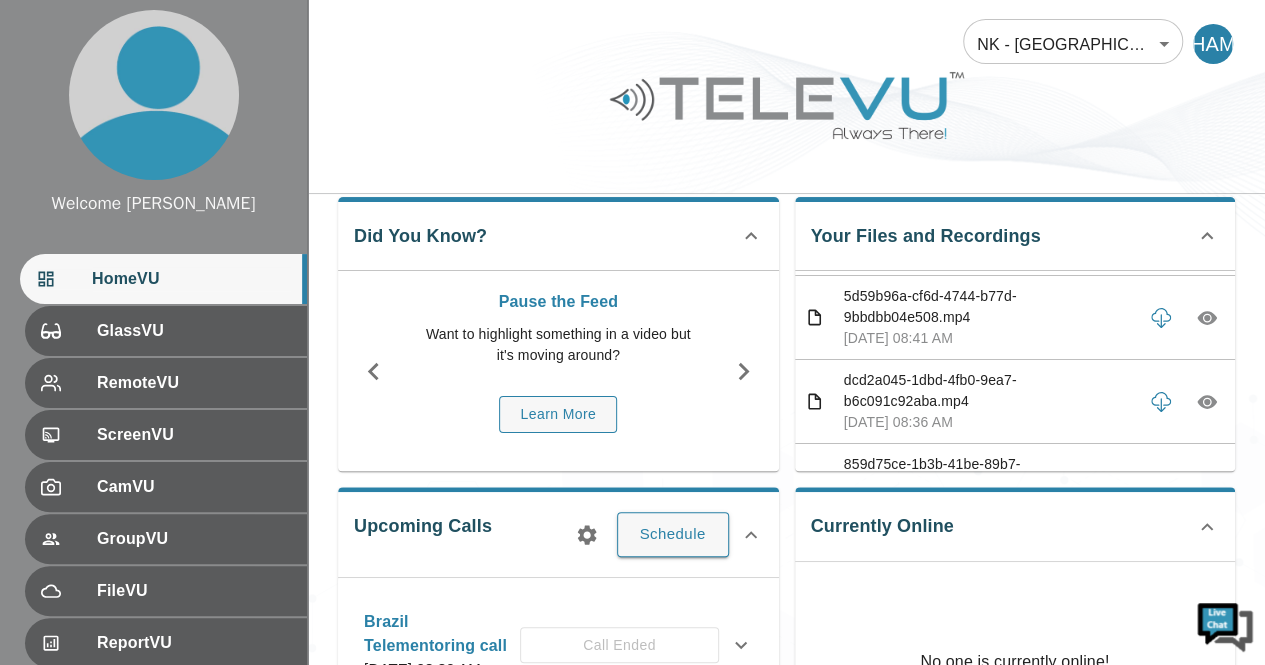 drag, startPoint x: 1226, startPoint y: 465, endPoint x: 1251, endPoint y: 415, distance: 55.9017 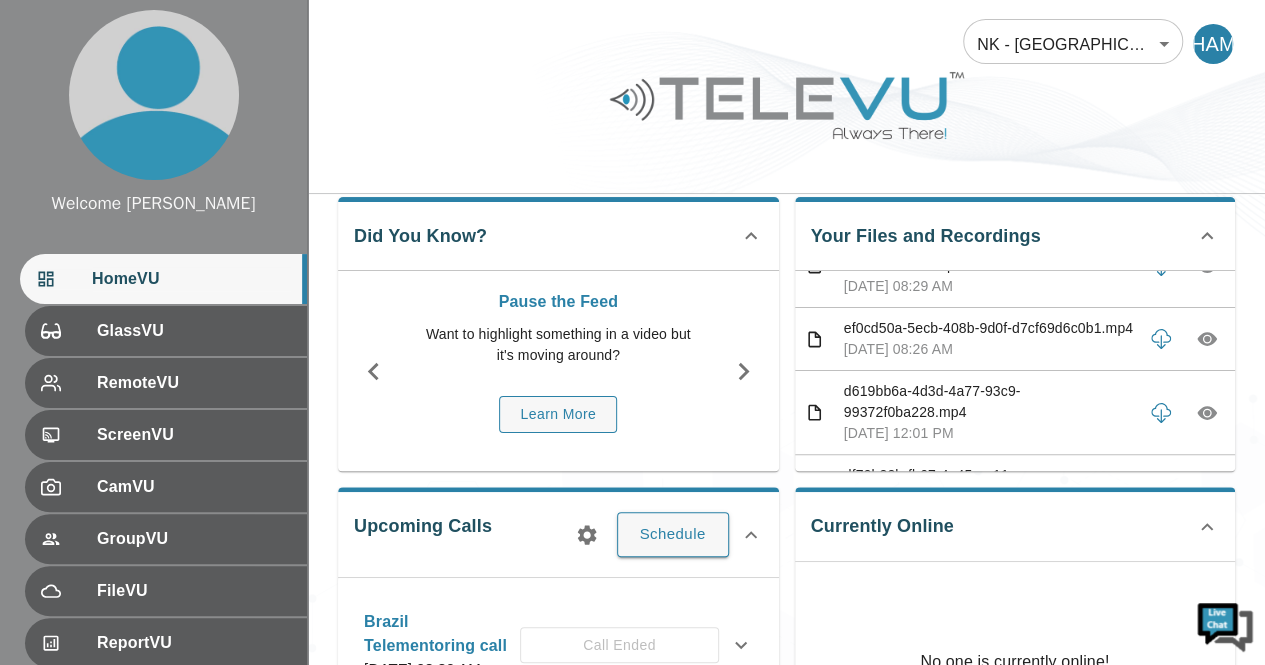 scroll, scrollTop: 1266, scrollLeft: 0, axis: vertical 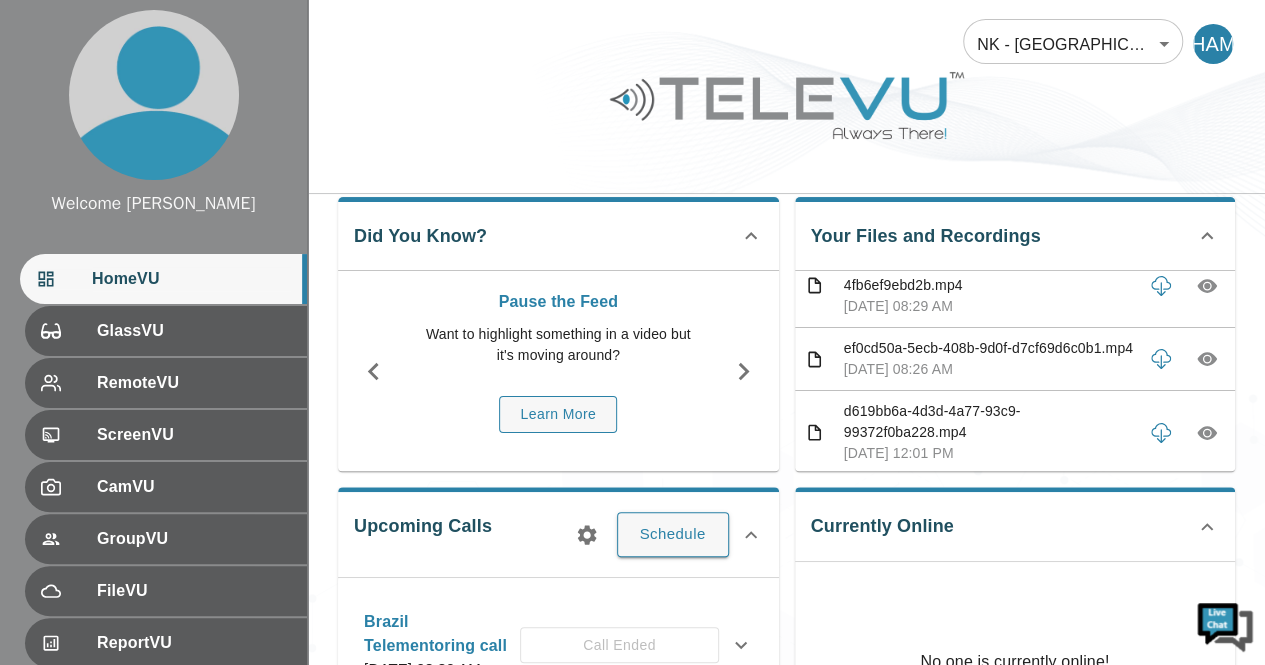 click 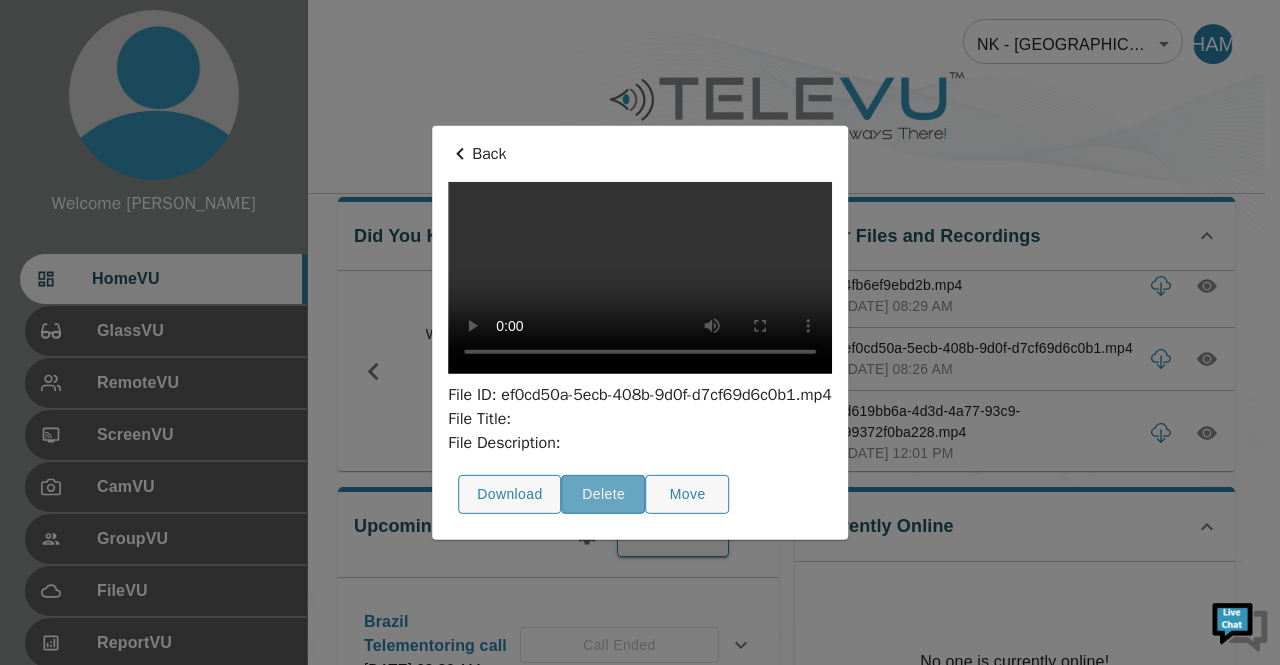 click on "Delete" at bounding box center [604, 494] 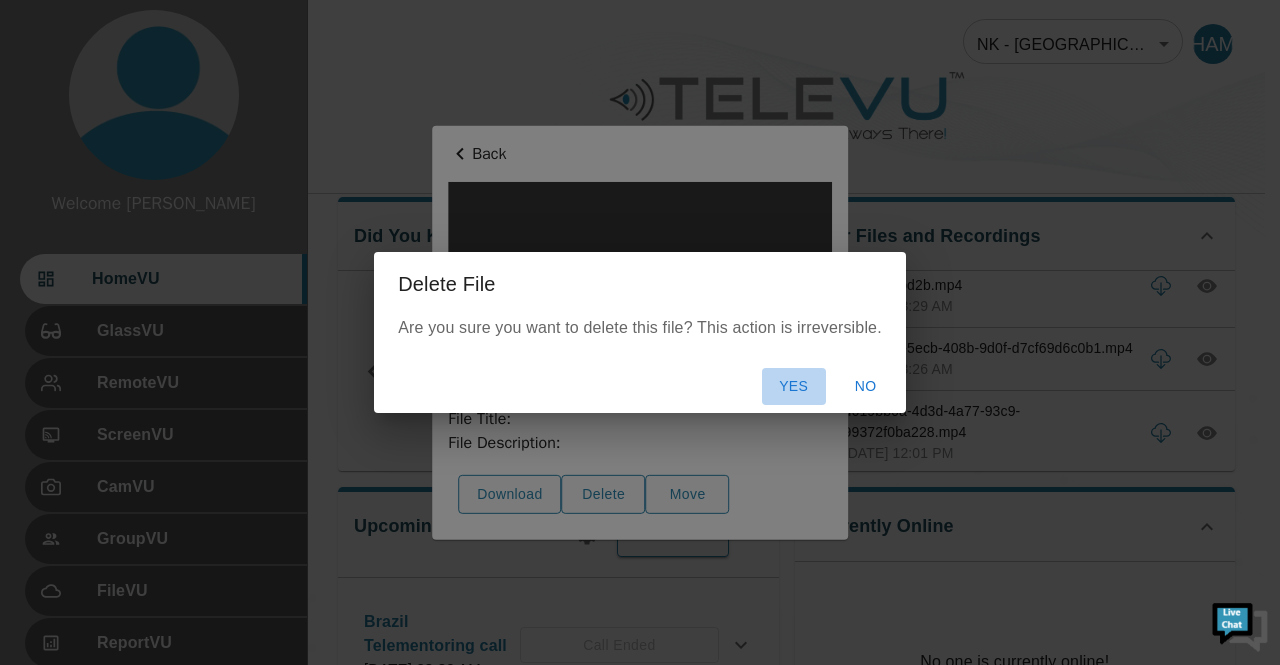 click on "Yes" at bounding box center (794, 386) 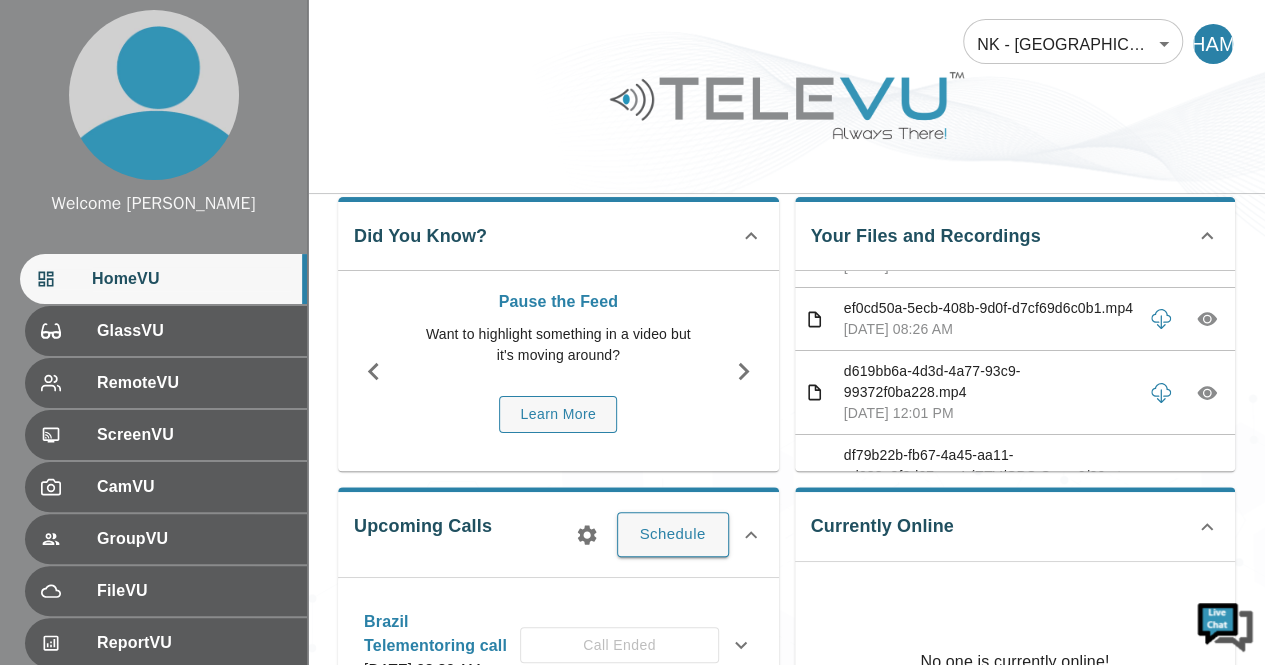 scroll, scrollTop: 1346, scrollLeft: 0, axis: vertical 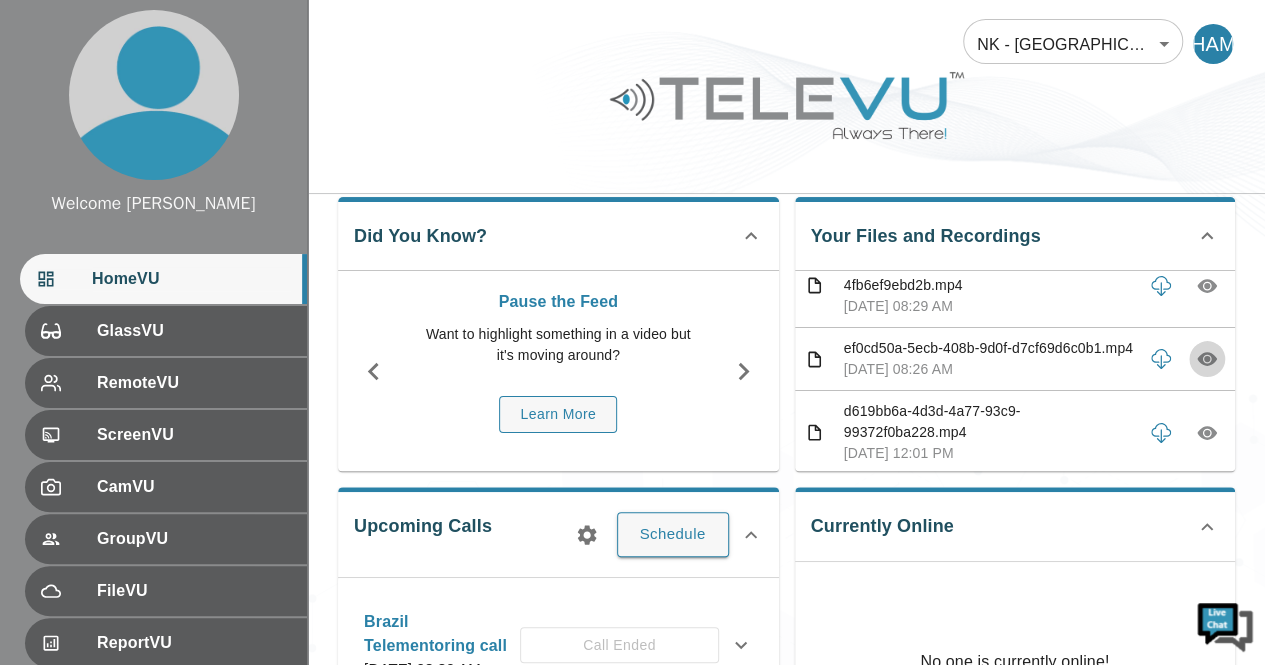 click 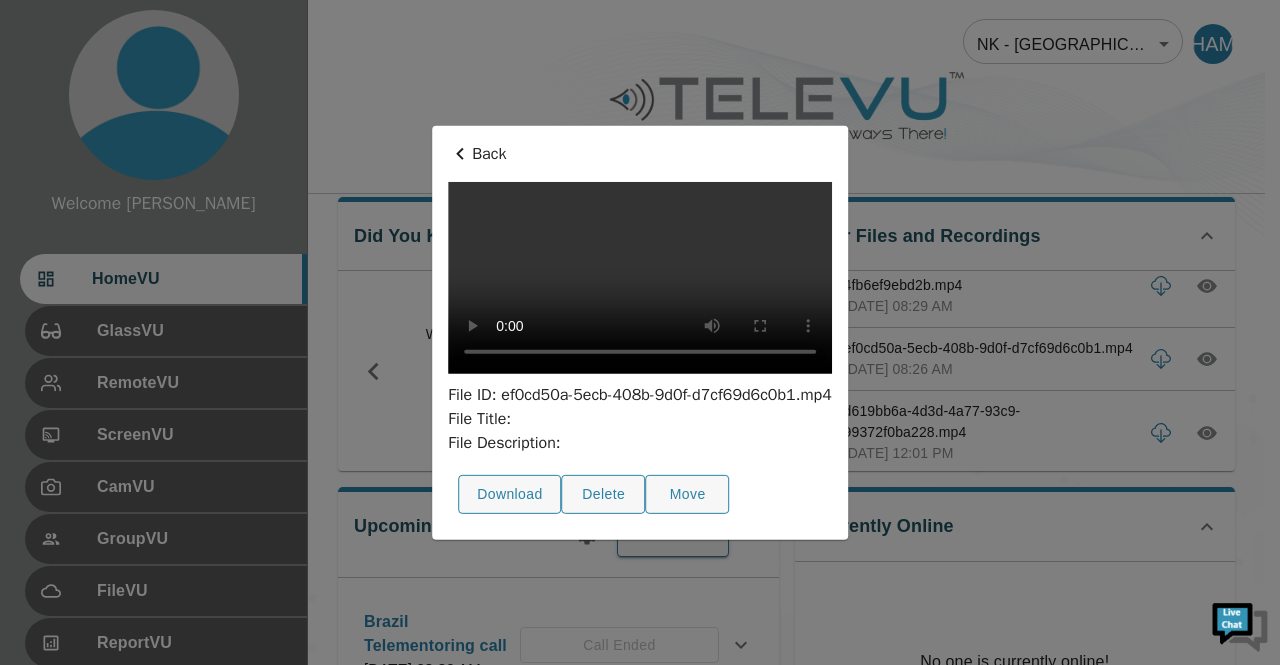 click at bounding box center [640, 277] 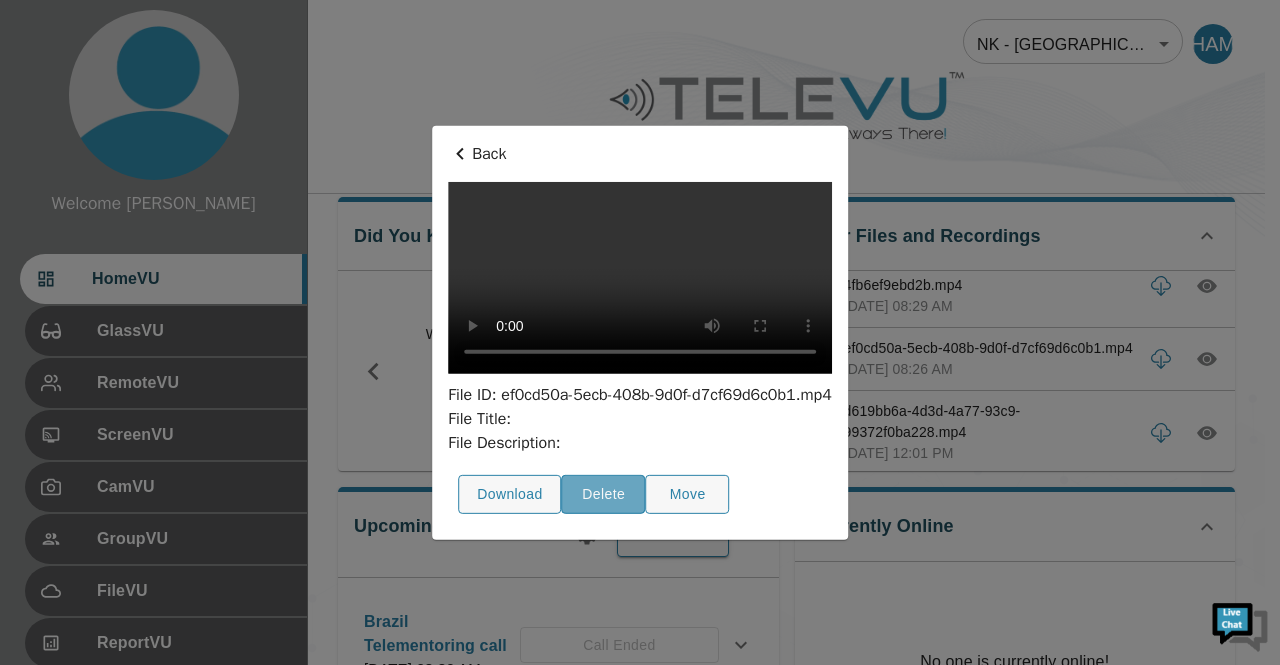 click on "Delete" at bounding box center (604, 494) 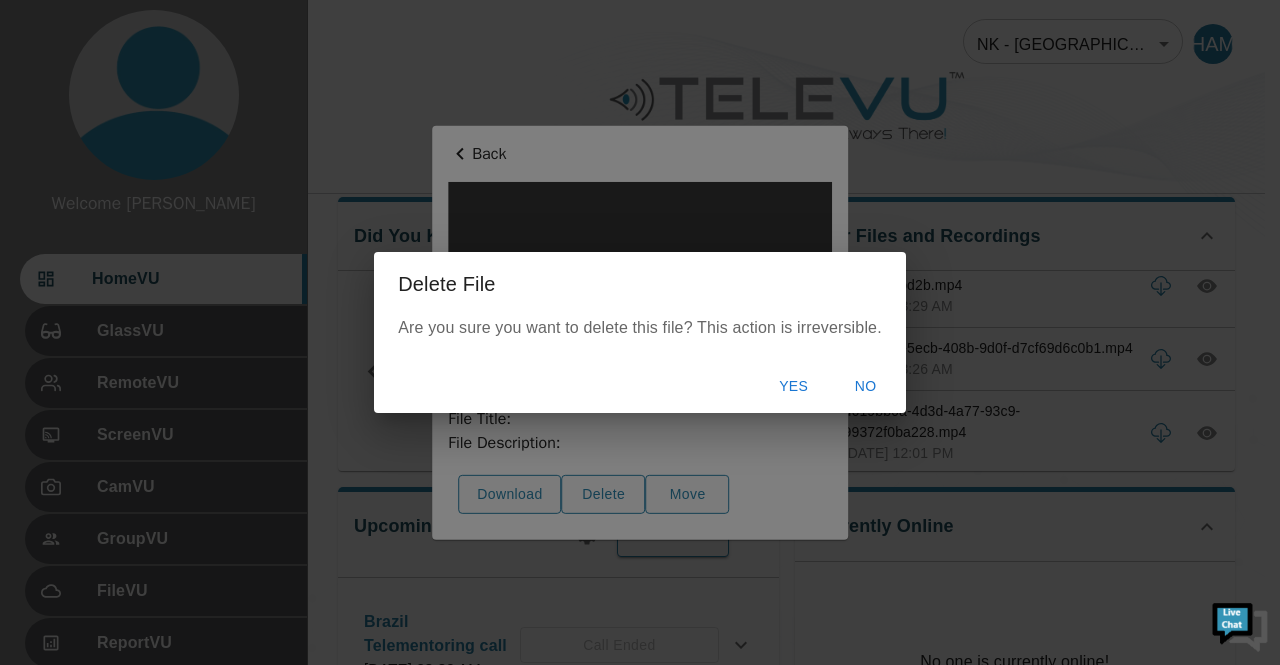 click on "Yes" at bounding box center [794, 386] 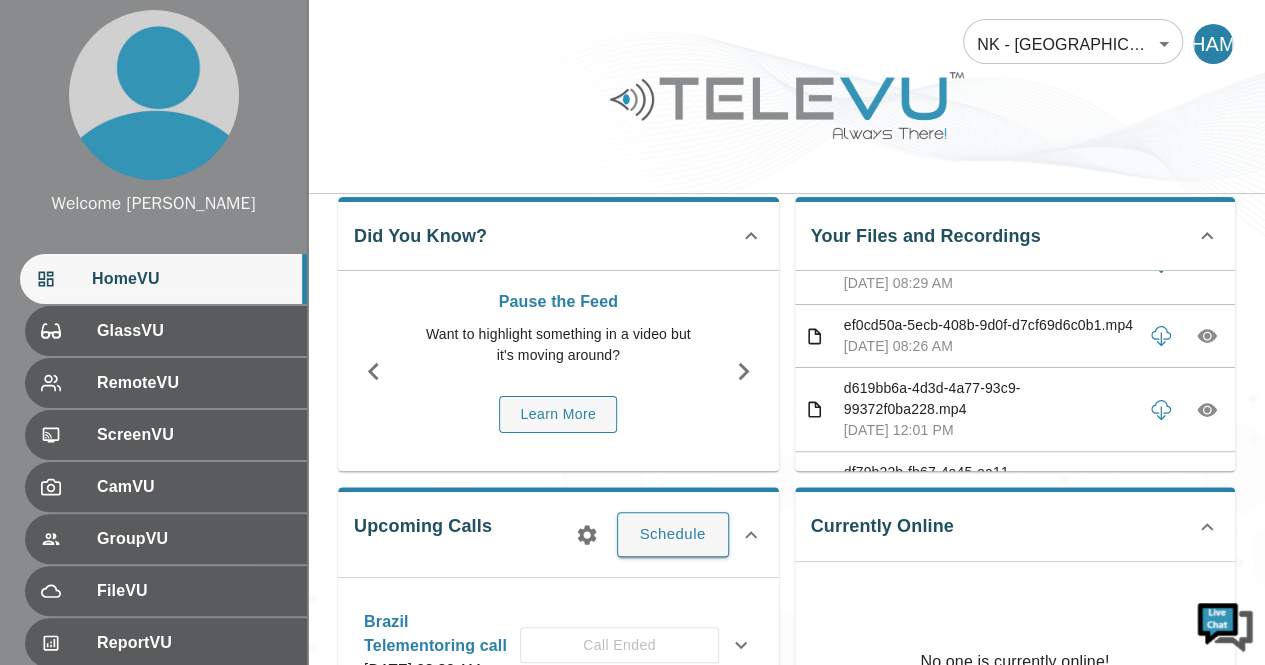 scroll, scrollTop: 1306, scrollLeft: 0, axis: vertical 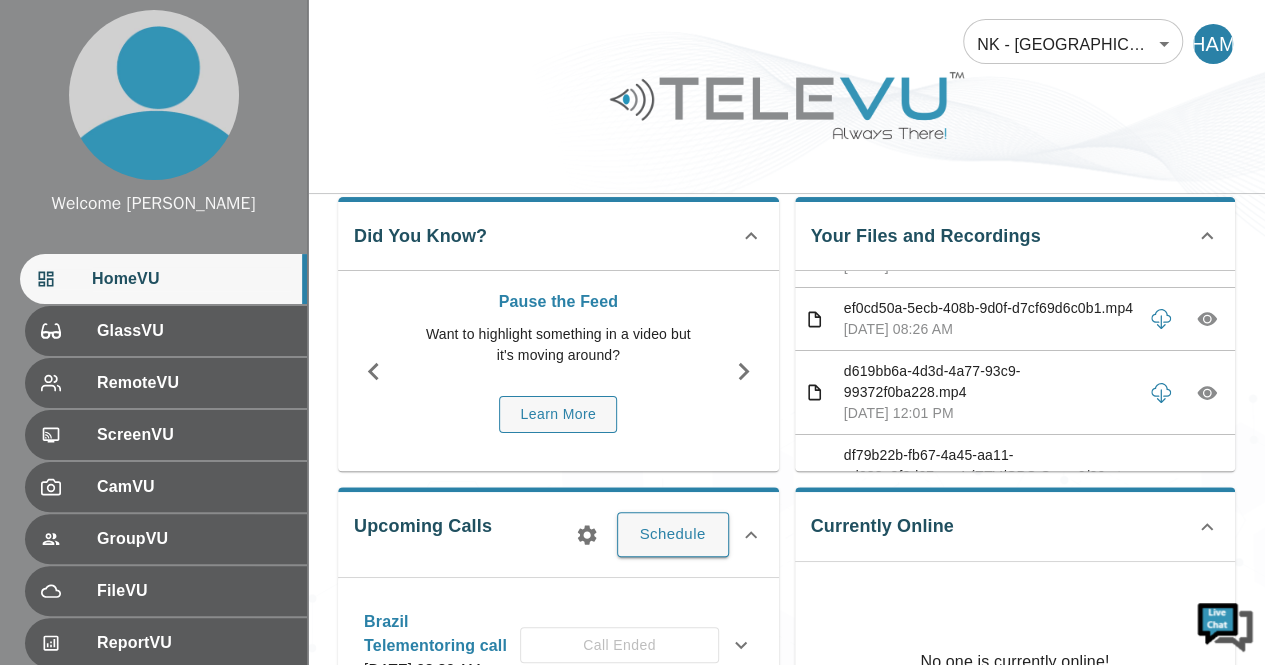 click 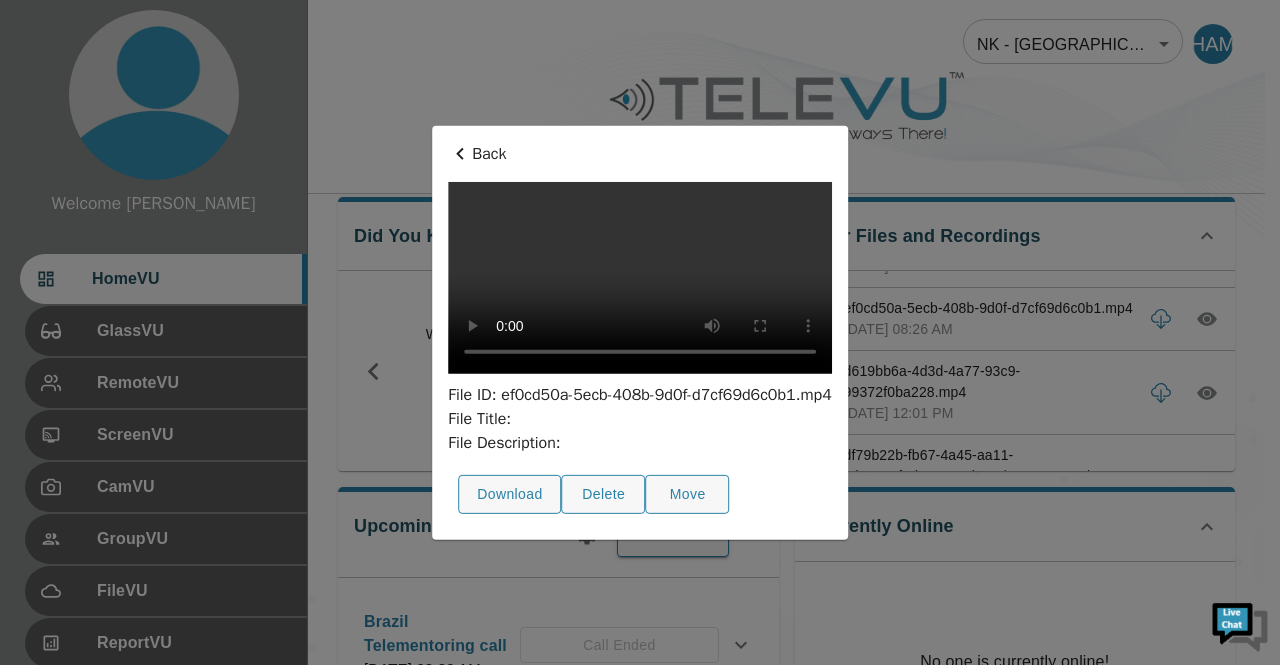 type 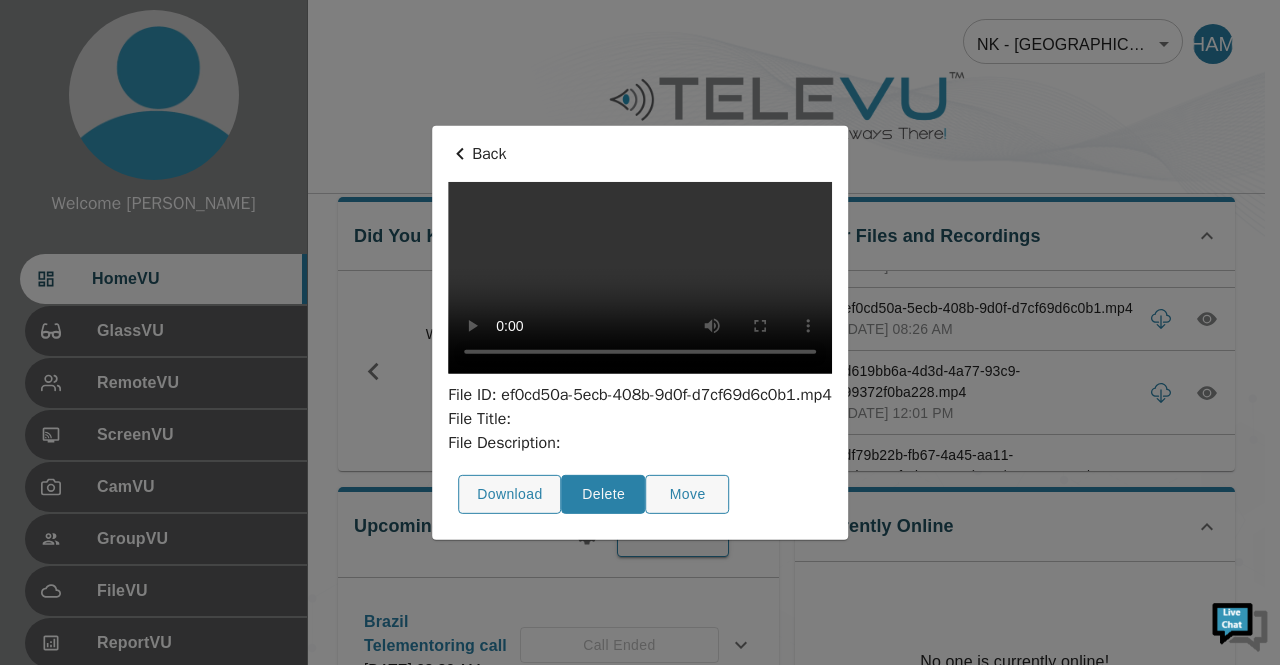 click on "Delete" at bounding box center [604, 494] 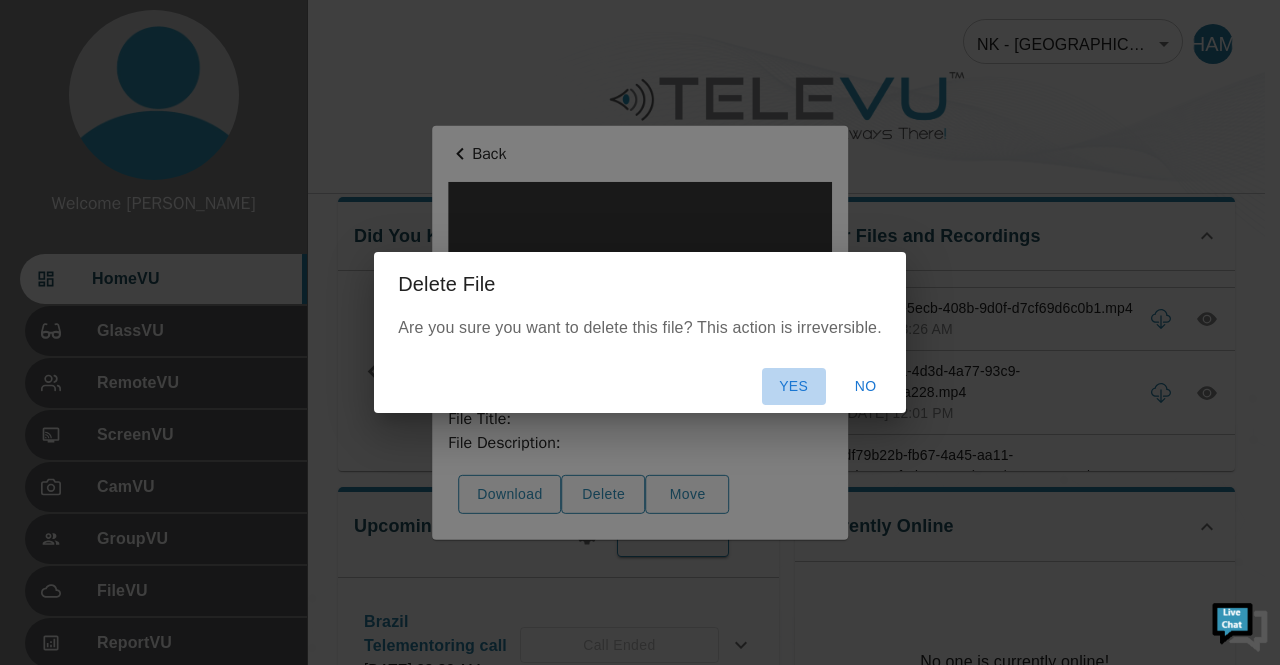 click on "Yes" at bounding box center (794, 386) 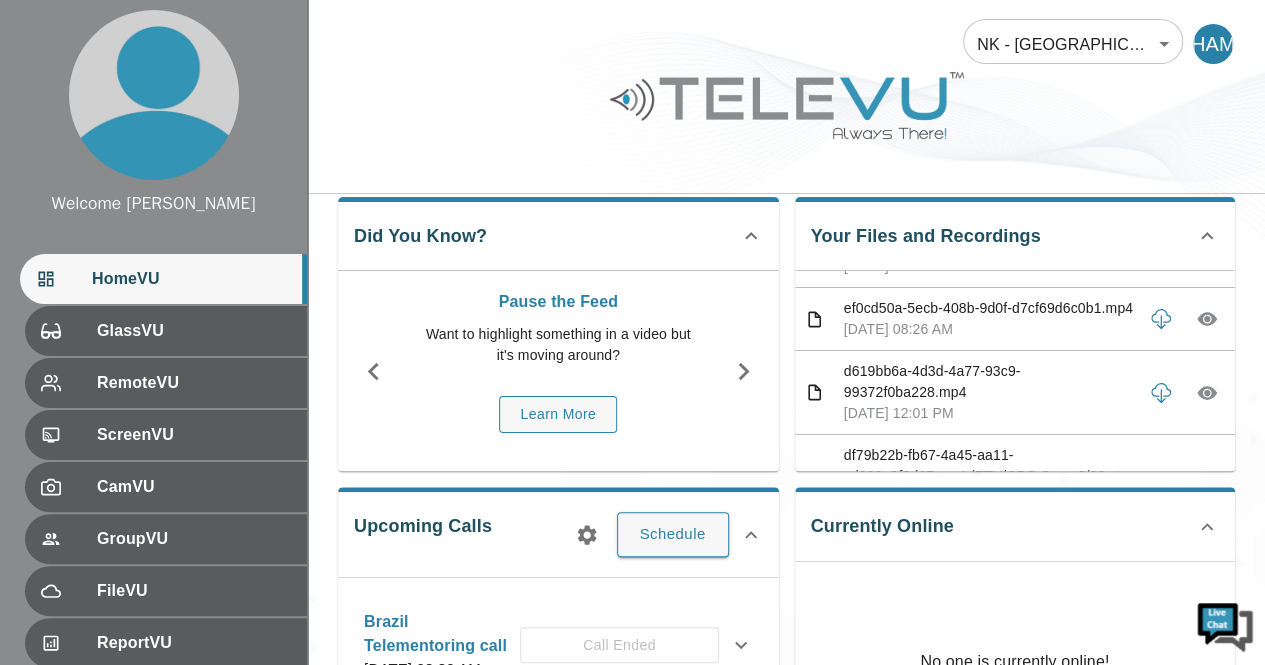 click 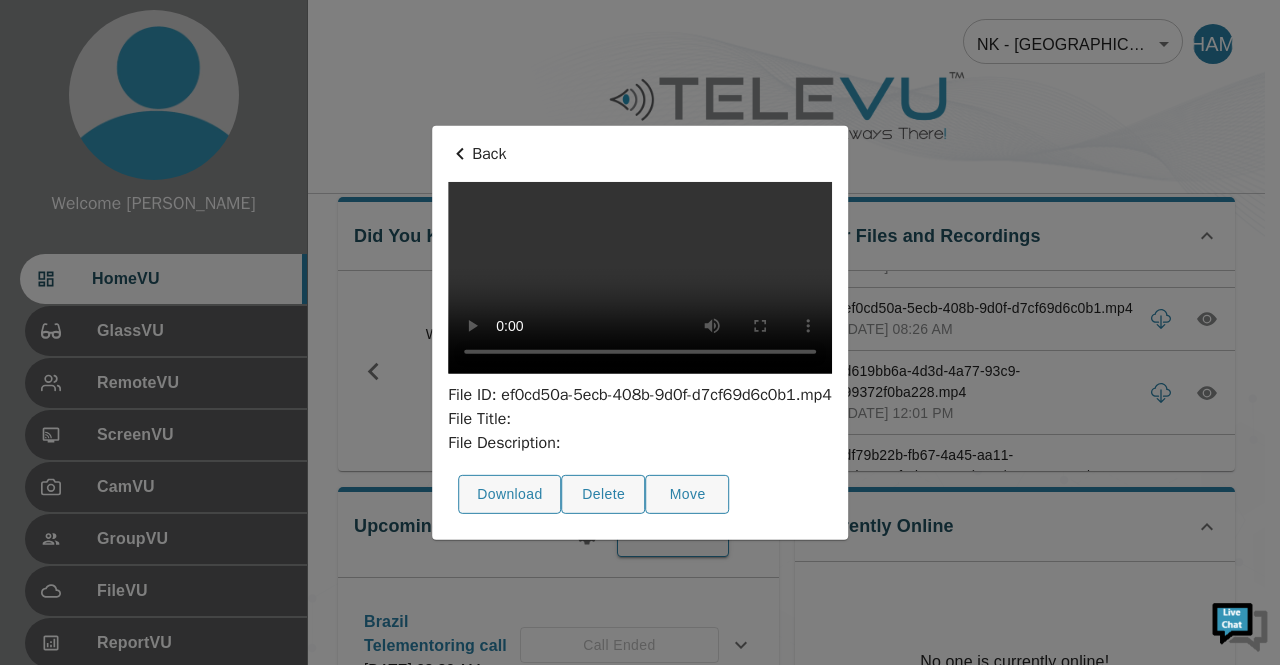 type 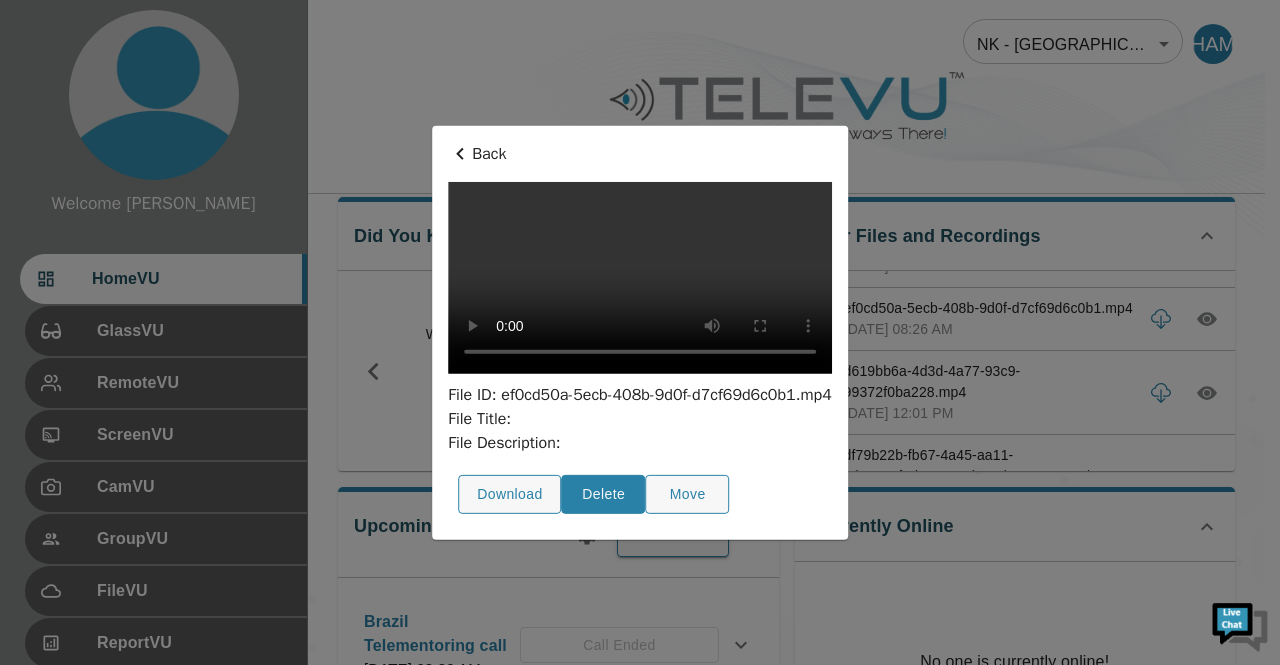 click on "Delete" at bounding box center [604, 494] 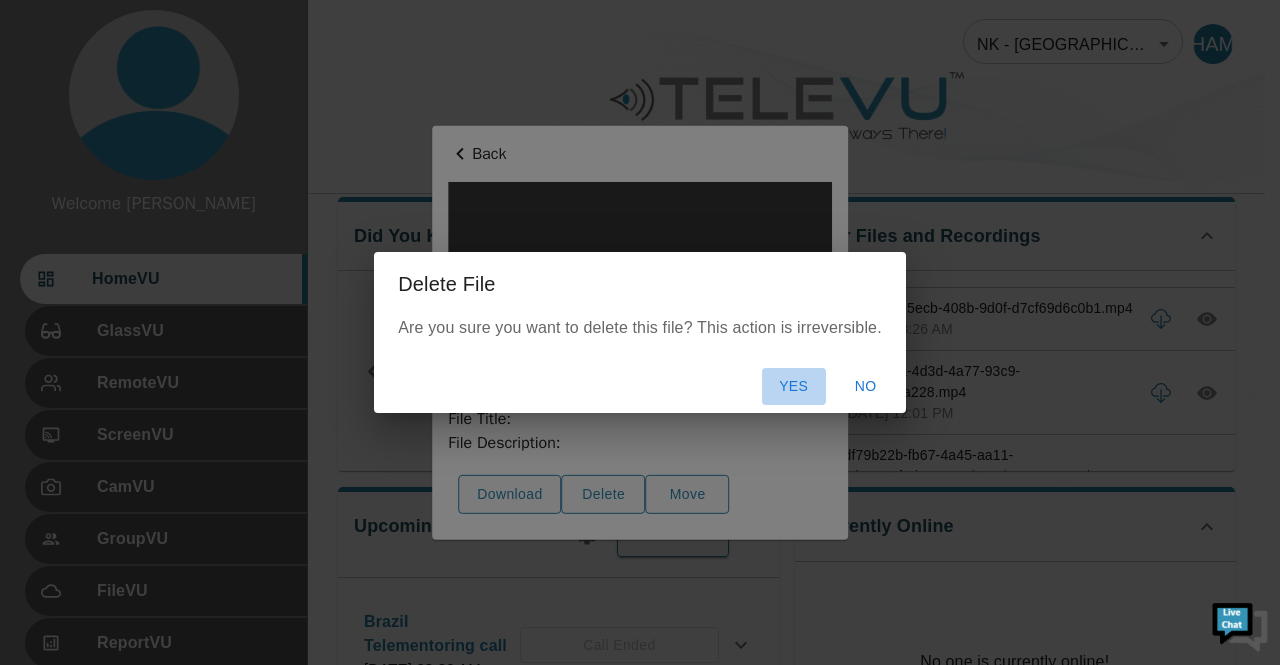 click on "Yes" at bounding box center [794, 386] 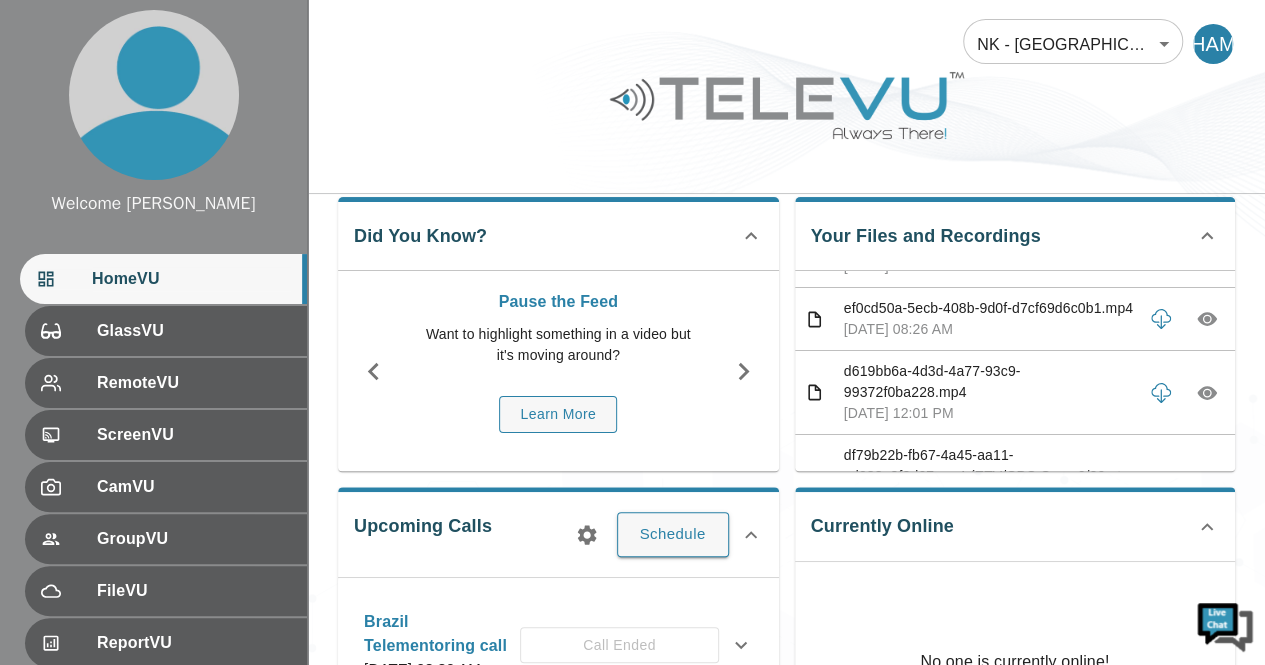 click on "Your Files and Recordings   55eff3f2-700a-4c0c-af34-7db735367ebe.mp4   [DATE] 12:44 PM   506a4219-8967-4238-b317-3d88f4f9d3cd.mp4   [DATE] 12:26 PM   e890ac61-0084-440d-aace-a5a32893386a.mp4   [DATE] 11:30 AM   b81e1d69-038b-4ac0-94c3-793ab1591f26.mp4   [DATE] 10:40 AM   27d41d08-b408-4879-910d-09c9a435d86d.mp4   [DATE] 10:37 AM   9c7fd7e7-7a76-48a3-b4da-98abfcfb3314.mp4   [DATE] 10:34 AM   6c2159da-9a6b-487e-af68-b1c151c55ba0.mp4   [DATE] 10:03 AM   4066ee56-ceb5-4b6f-aaaa-6bbe482a807f.mp4   [DATE] 09:43 AM   1286b060-008b-4303-9416-d7245ae987dd.mp4   [DATE] 09:25 AM   3a6025b7-b540-49e3-bf9a-7cc03f2ac1b7.mp4   [DATE] 09:18 AM   16913a13-b005-4853-80f0-0463097b76c9.mp4   [DATE] 09:00 AM   63231328-cd05-4a32-bff4-9b2cf4287d2b.mp4   [DATE] 08:57 AM   136405e8-f7e1-4982-942c-46da0e4cb909.mp4   [DATE] 08:55 AM   5d59b96a-cf6d-4744-b77d-9bbdbb04e508.mp4   [DATE] 08:41 AM   dcd2a045-1dbd-4fb0-9ea7-b6c091c92aba.mp4" at bounding box center (1007, 326) 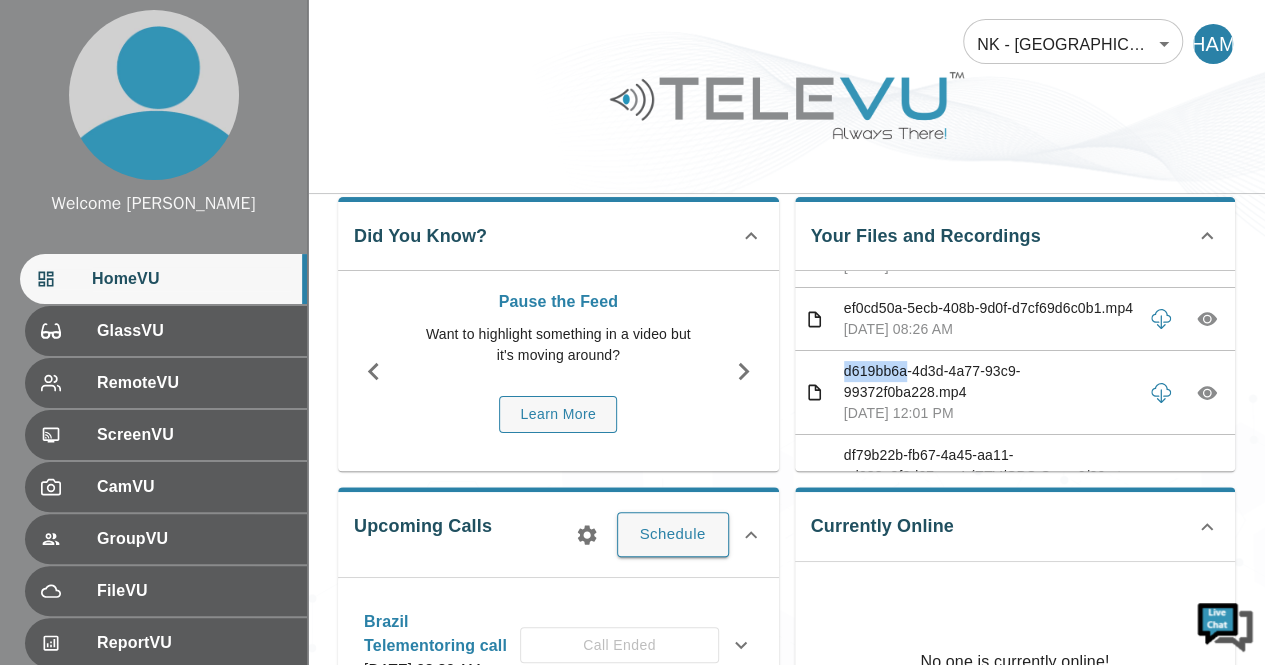 click on "Your Files and Recordings   55eff3f2-700a-4c0c-af34-7db735367ebe.mp4   [DATE] 12:44 PM   506a4219-8967-4238-b317-3d88f4f9d3cd.mp4   [DATE] 12:26 PM   e890ac61-0084-440d-aace-a5a32893386a.mp4   [DATE] 11:30 AM   b81e1d69-038b-4ac0-94c3-793ab1591f26.mp4   [DATE] 10:40 AM   27d41d08-b408-4879-910d-09c9a435d86d.mp4   [DATE] 10:37 AM   9c7fd7e7-7a76-48a3-b4da-98abfcfb3314.mp4   [DATE] 10:34 AM   6c2159da-9a6b-487e-af68-b1c151c55ba0.mp4   [DATE] 10:03 AM   4066ee56-ceb5-4b6f-aaaa-6bbe482a807f.mp4   [DATE] 09:43 AM   1286b060-008b-4303-9416-d7245ae987dd.mp4   [DATE] 09:25 AM   3a6025b7-b540-49e3-bf9a-7cc03f2ac1b7.mp4   [DATE] 09:18 AM   16913a13-b005-4853-80f0-0463097b76c9.mp4   [DATE] 09:00 AM   63231328-cd05-4a32-bff4-9b2cf4287d2b.mp4   [DATE] 08:57 AM   136405e8-f7e1-4982-942c-46da0e4cb909.mp4   [DATE] 08:55 AM   5d59b96a-cf6d-4744-b77d-9bbdbb04e508.mp4   [DATE] 08:41 AM   dcd2a045-1dbd-4fb0-9ea7-b6c091c92aba.mp4" at bounding box center (1007, 326) 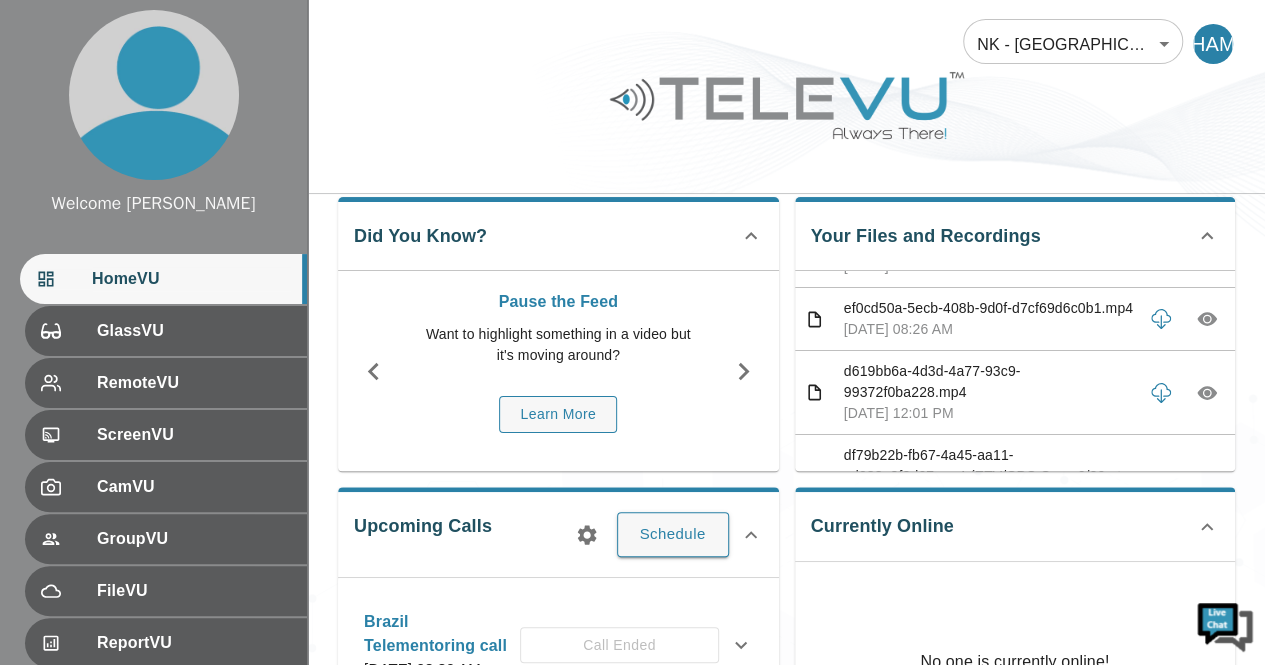 click on "Your Files and Recordings   55eff3f2-700a-4c0c-af34-7db735367ebe.mp4   [DATE] 12:44 PM   506a4219-8967-4238-b317-3d88f4f9d3cd.mp4   [DATE] 12:26 PM   e890ac61-0084-440d-aace-a5a32893386a.mp4   [DATE] 11:30 AM   b81e1d69-038b-4ac0-94c3-793ab1591f26.mp4   [DATE] 10:40 AM   27d41d08-b408-4879-910d-09c9a435d86d.mp4   [DATE] 10:37 AM   9c7fd7e7-7a76-48a3-b4da-98abfcfb3314.mp4   [DATE] 10:34 AM   6c2159da-9a6b-487e-af68-b1c151c55ba0.mp4   [DATE] 10:03 AM   4066ee56-ceb5-4b6f-aaaa-6bbe482a807f.mp4   [DATE] 09:43 AM   1286b060-008b-4303-9416-d7245ae987dd.mp4   [DATE] 09:25 AM   3a6025b7-b540-49e3-bf9a-7cc03f2ac1b7.mp4   [DATE] 09:18 AM   16913a13-b005-4853-80f0-0463097b76c9.mp4   [DATE] 09:00 AM   63231328-cd05-4a32-bff4-9b2cf4287d2b.mp4   [DATE] 08:57 AM   136405e8-f7e1-4982-942c-46da0e4cb909.mp4   [DATE] 08:55 AM   5d59b96a-cf6d-4744-b77d-9bbdbb04e508.mp4   [DATE] 08:41 AM   dcd2a045-1dbd-4fb0-9ea7-b6c091c92aba.mp4" at bounding box center (1007, 326) 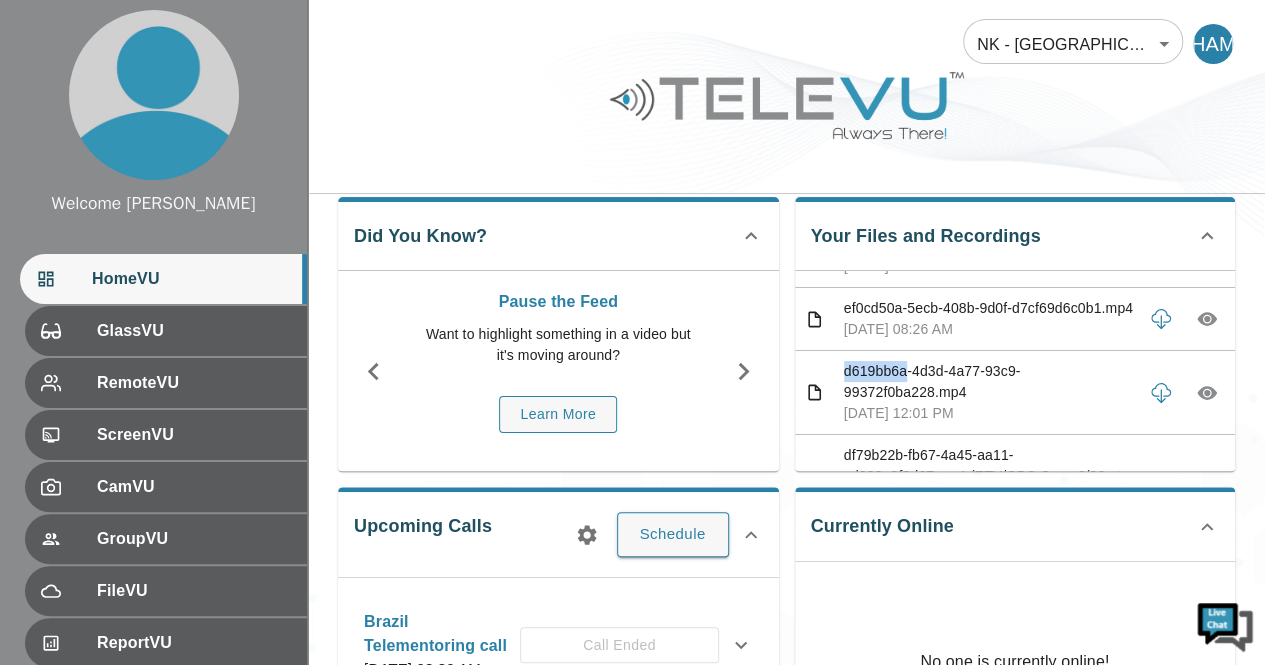 drag, startPoint x: 789, startPoint y: 387, endPoint x: 1192, endPoint y: 341, distance: 405.61682 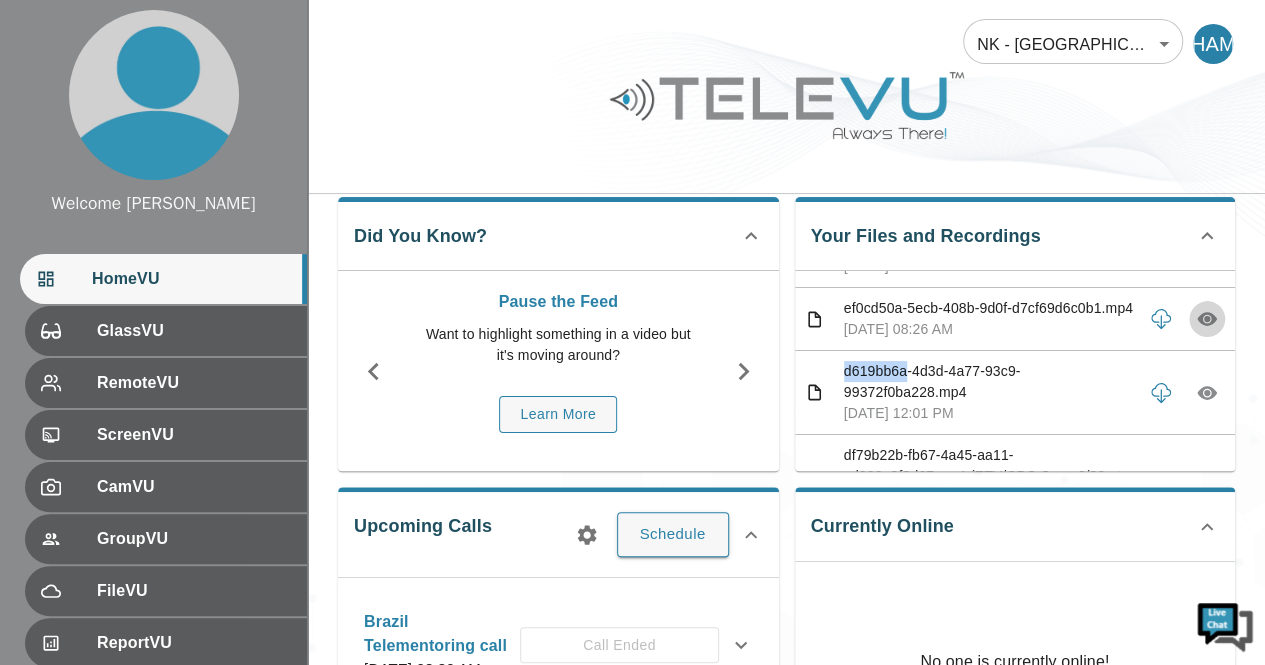 click 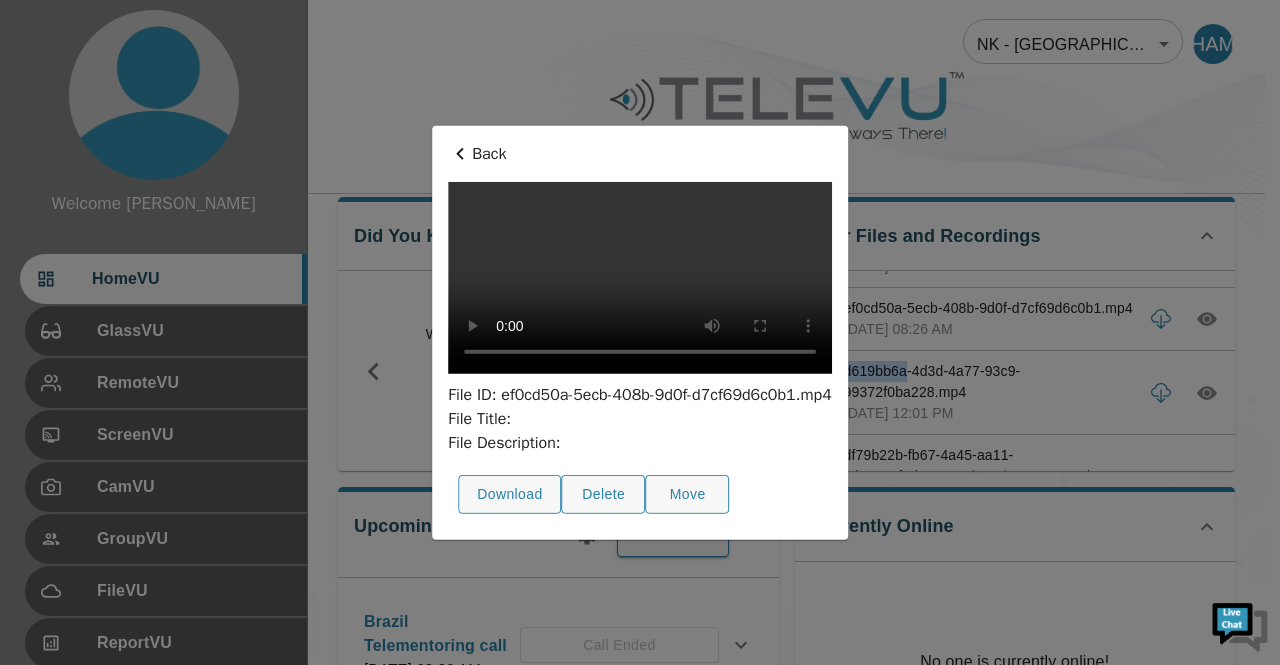type 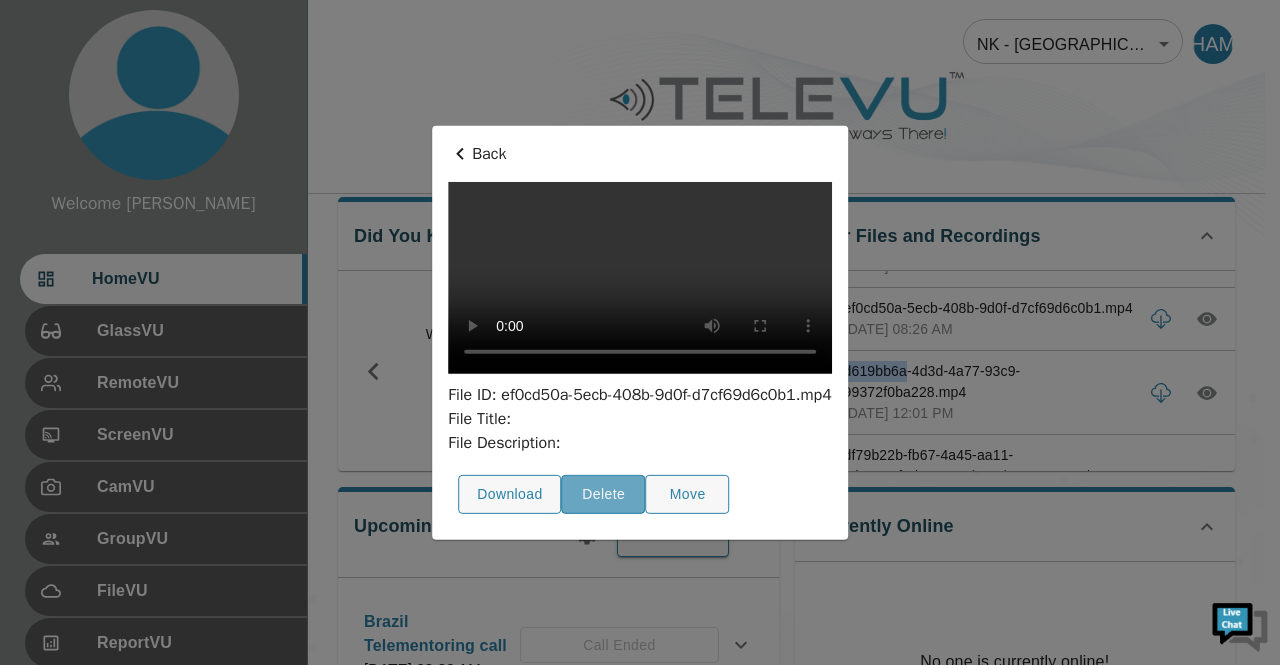 click on "Delete" at bounding box center (604, 494) 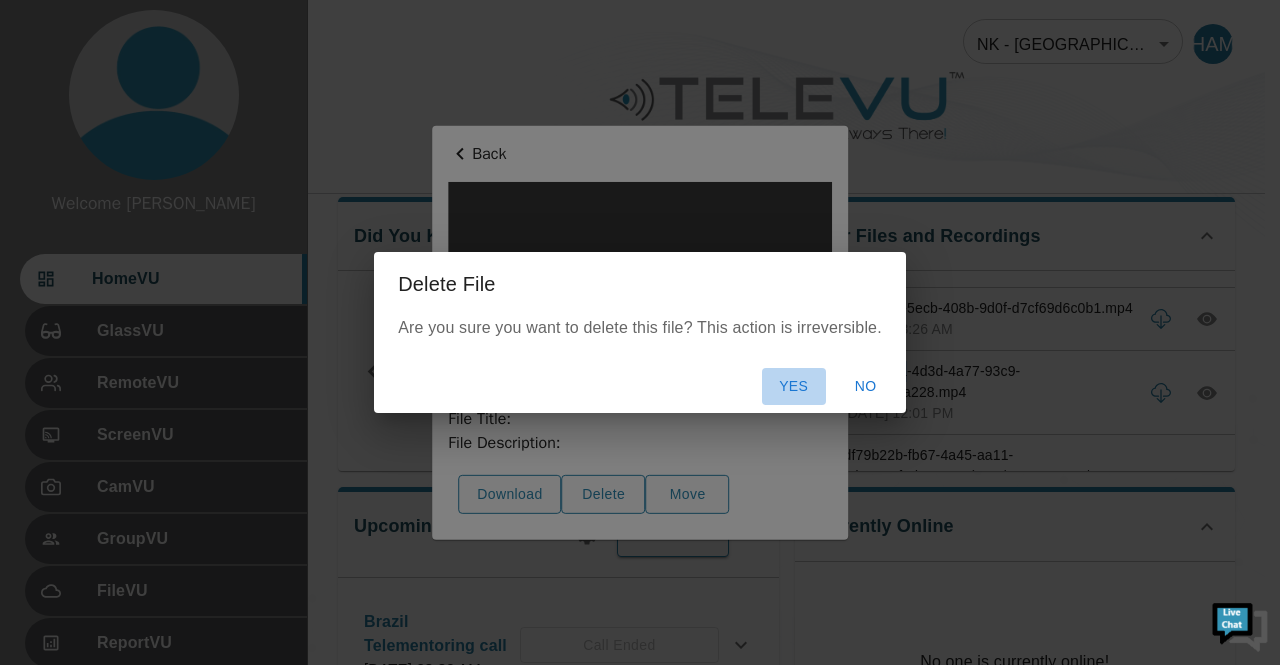 click on "Yes" at bounding box center [794, 386] 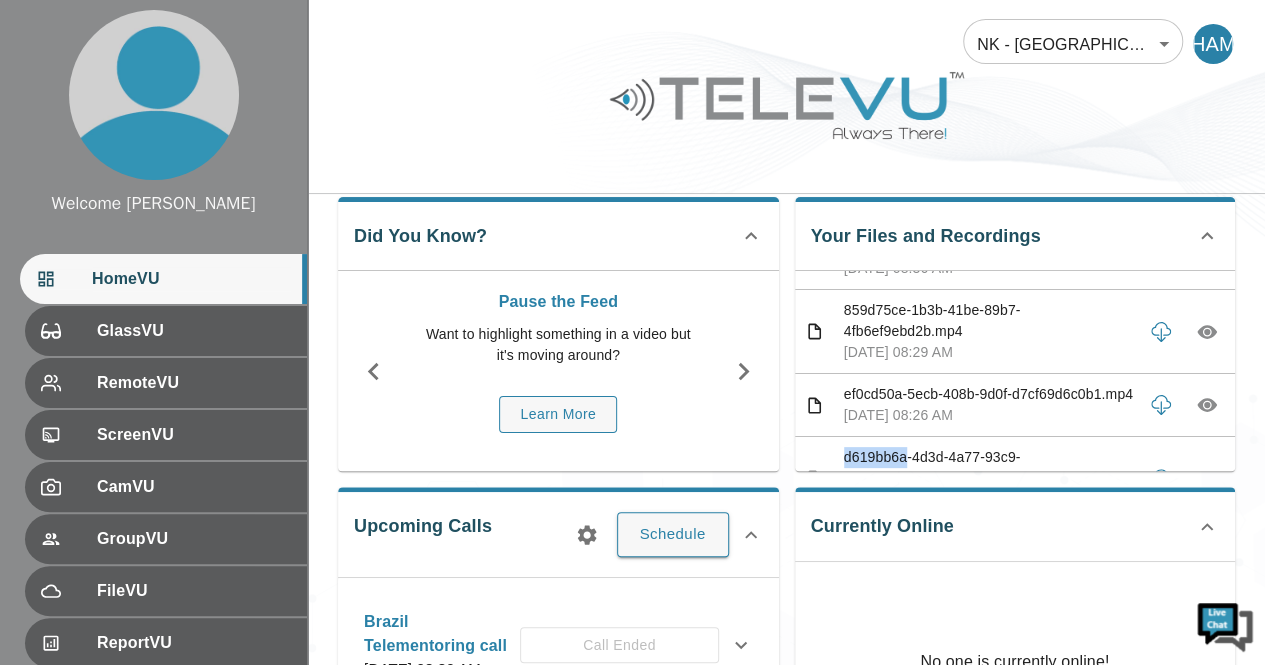 scroll, scrollTop: 1186, scrollLeft: 0, axis: vertical 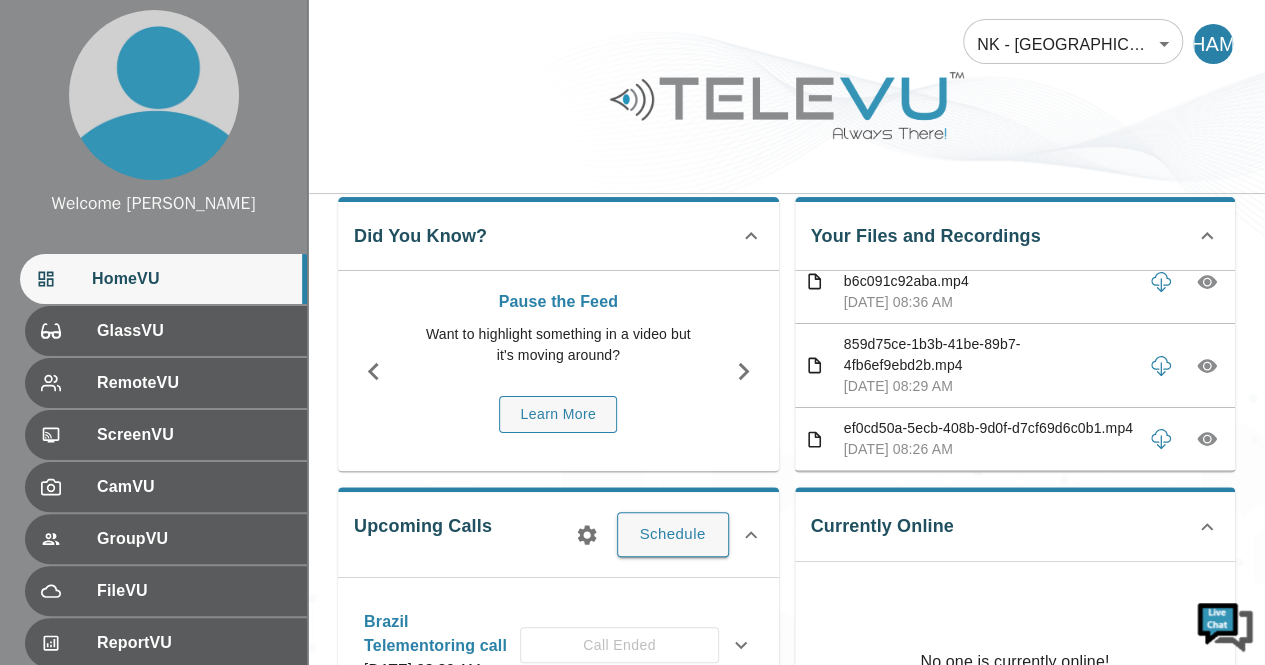 click 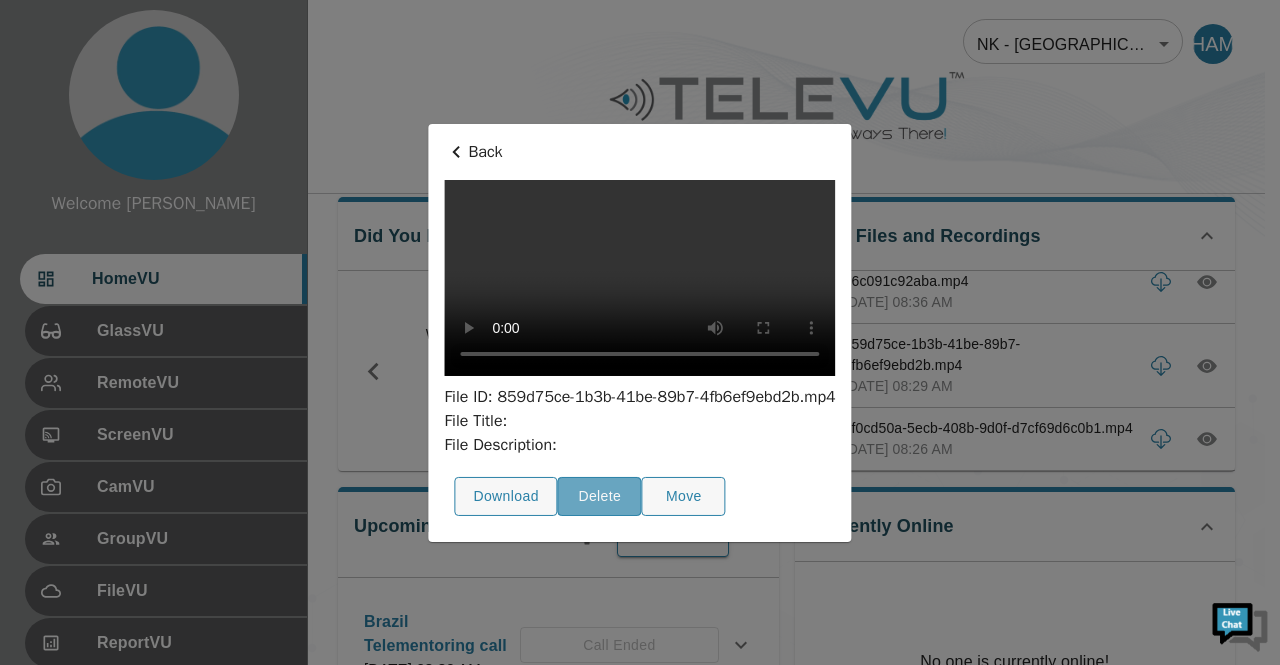 click on "Delete" at bounding box center (600, 496) 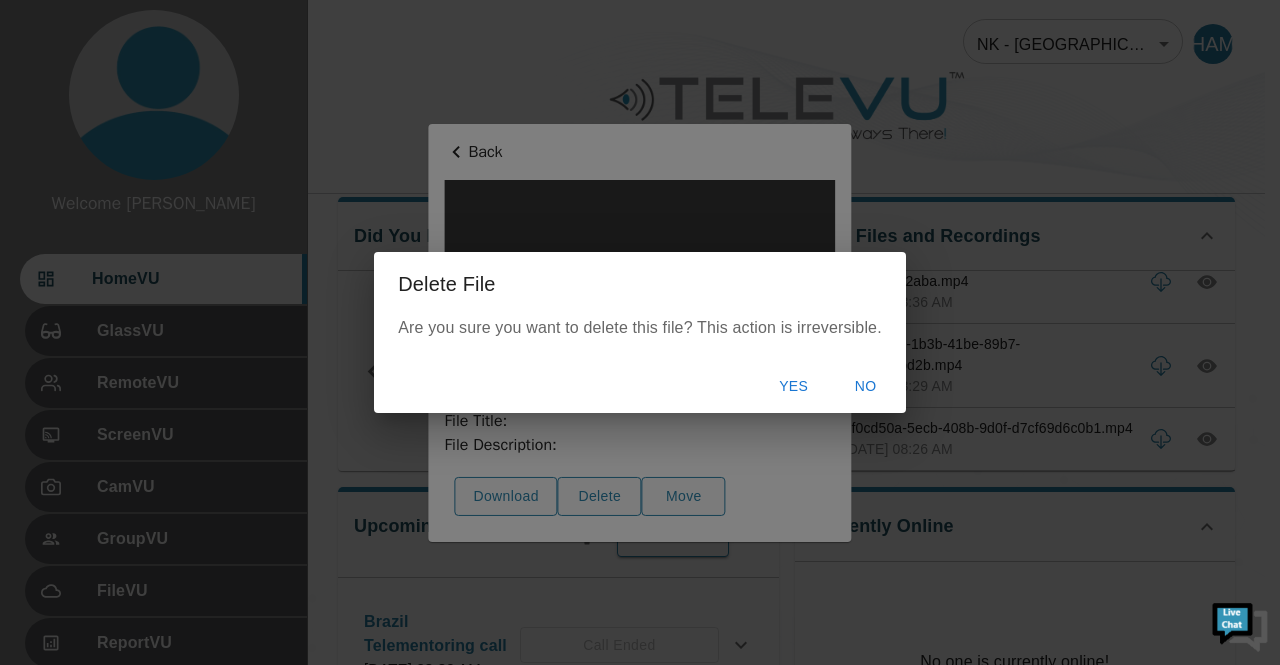click on "Yes" at bounding box center [794, 386] 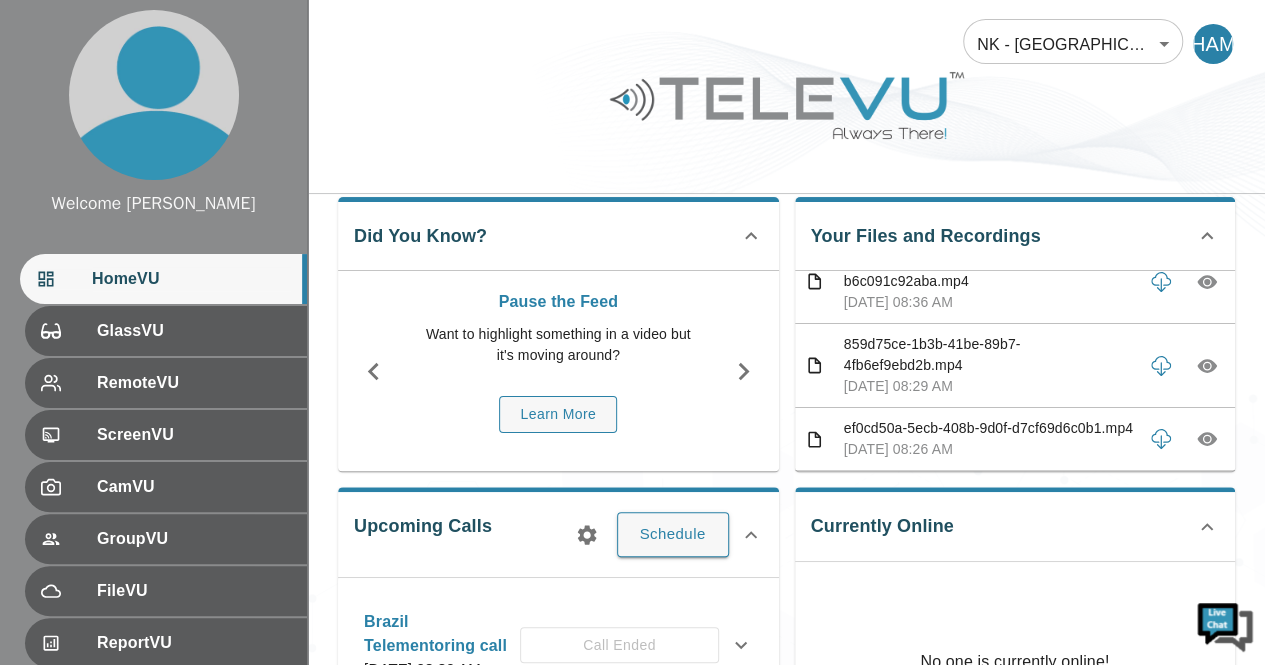 scroll, scrollTop: 1146, scrollLeft: 0, axis: vertical 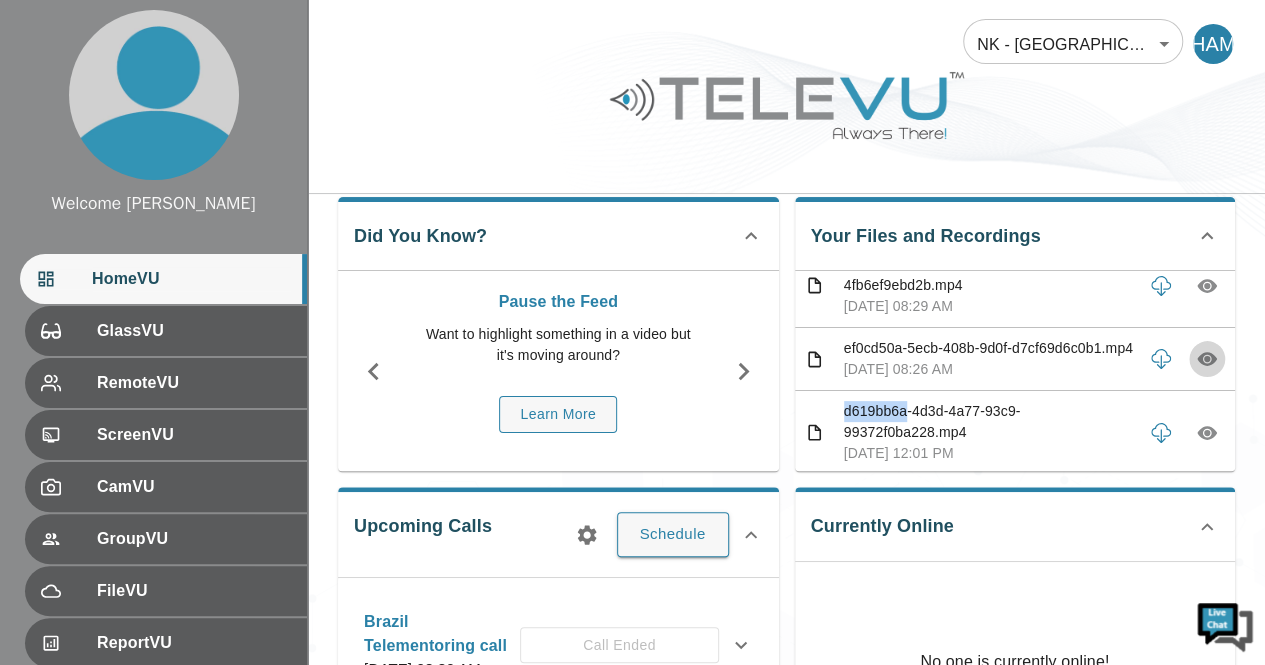 click 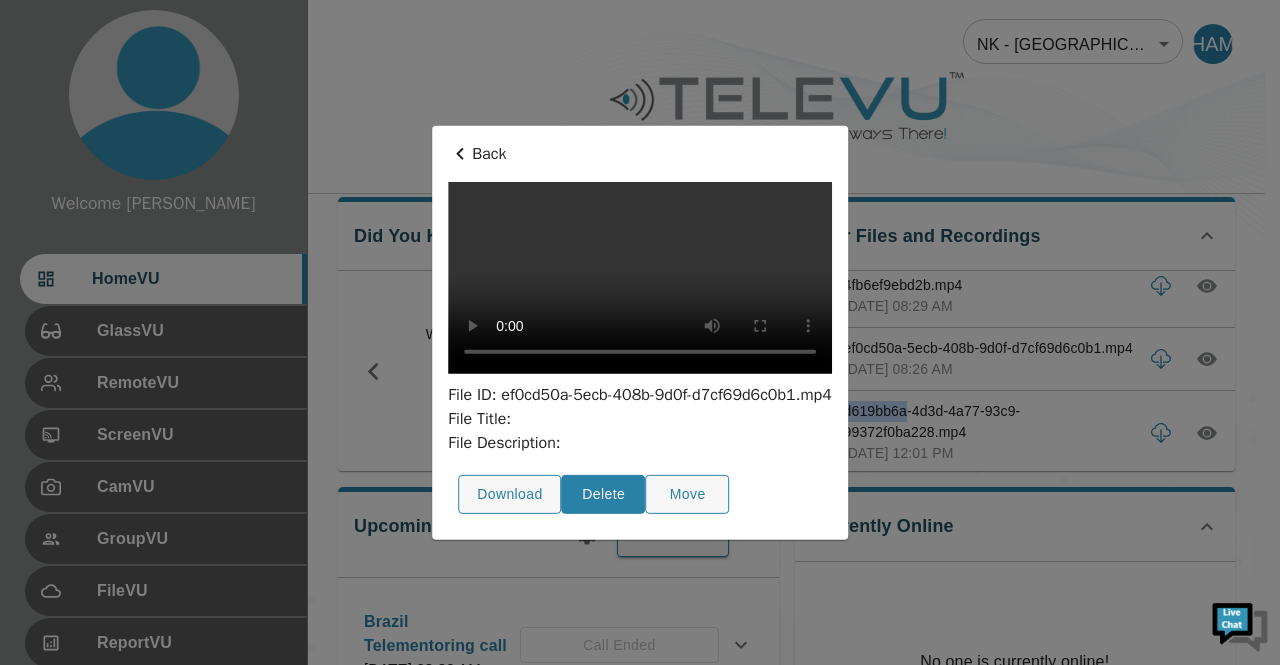 click on "Delete" at bounding box center (604, 494) 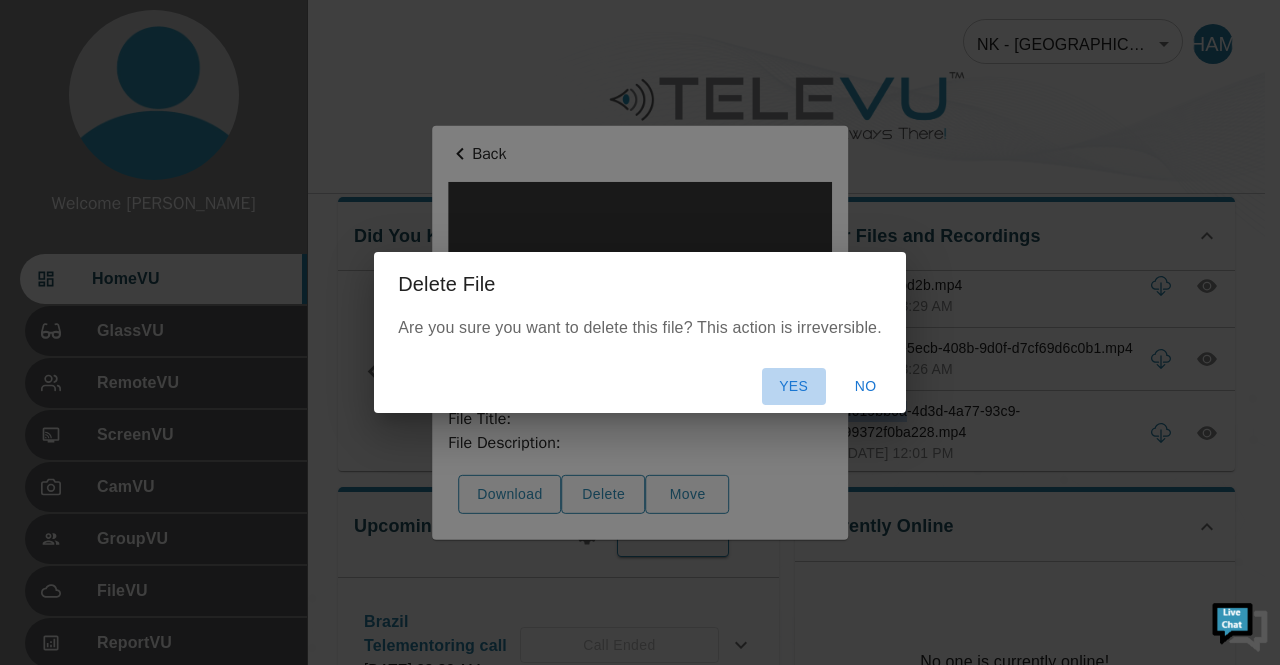 click on "Yes" at bounding box center [794, 386] 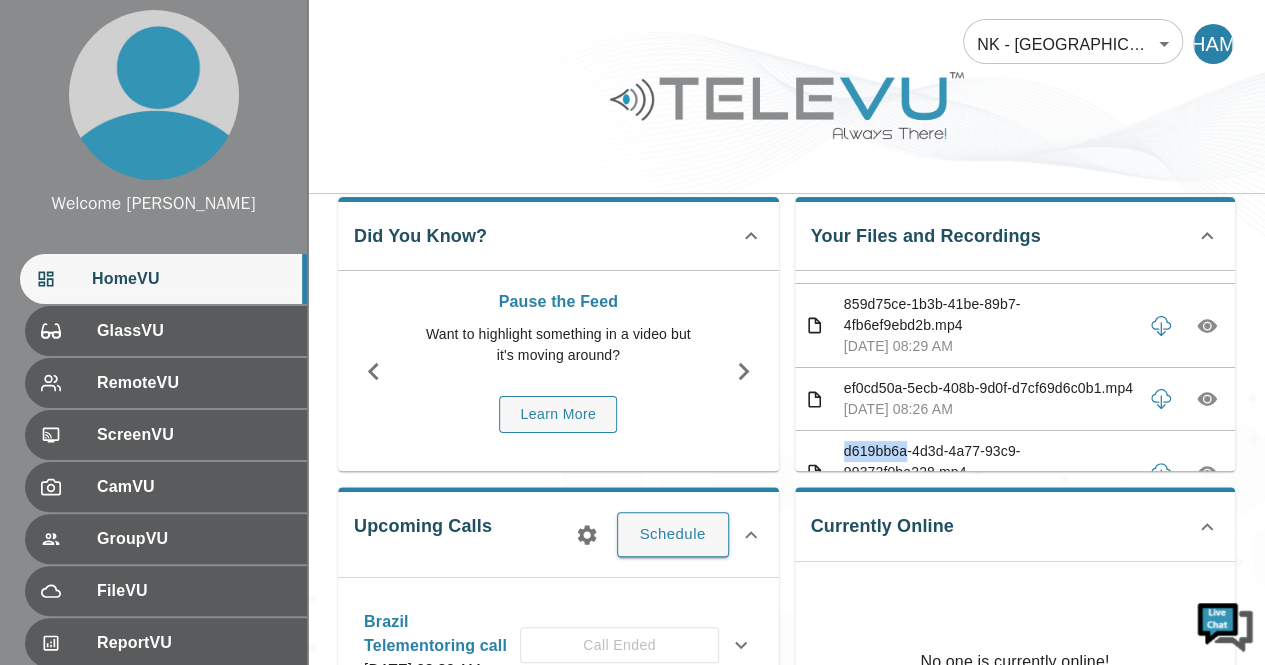 scroll, scrollTop: 1186, scrollLeft: 0, axis: vertical 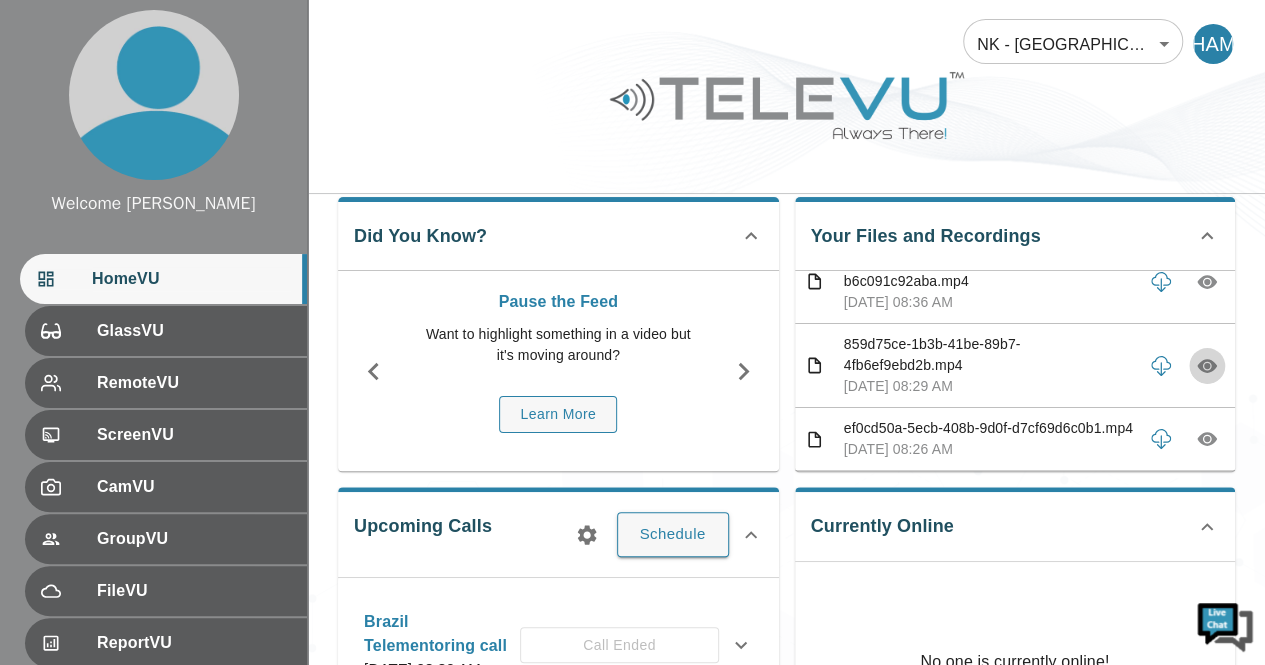click 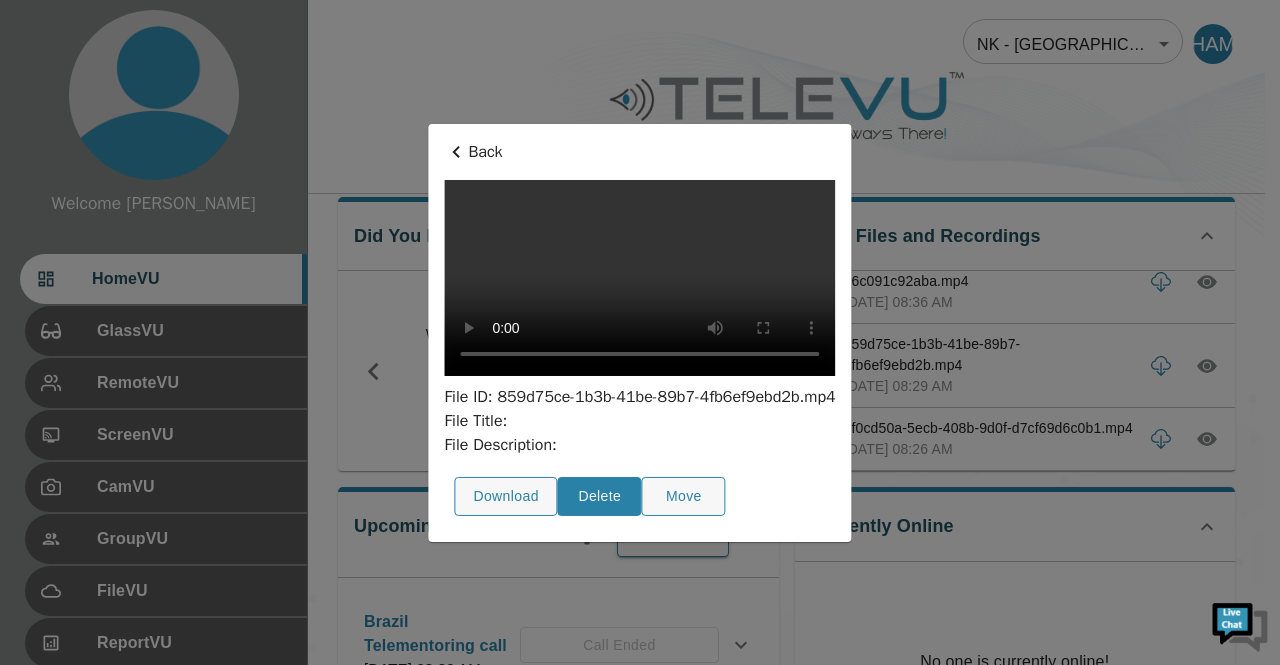 click on "Delete" at bounding box center [600, 496] 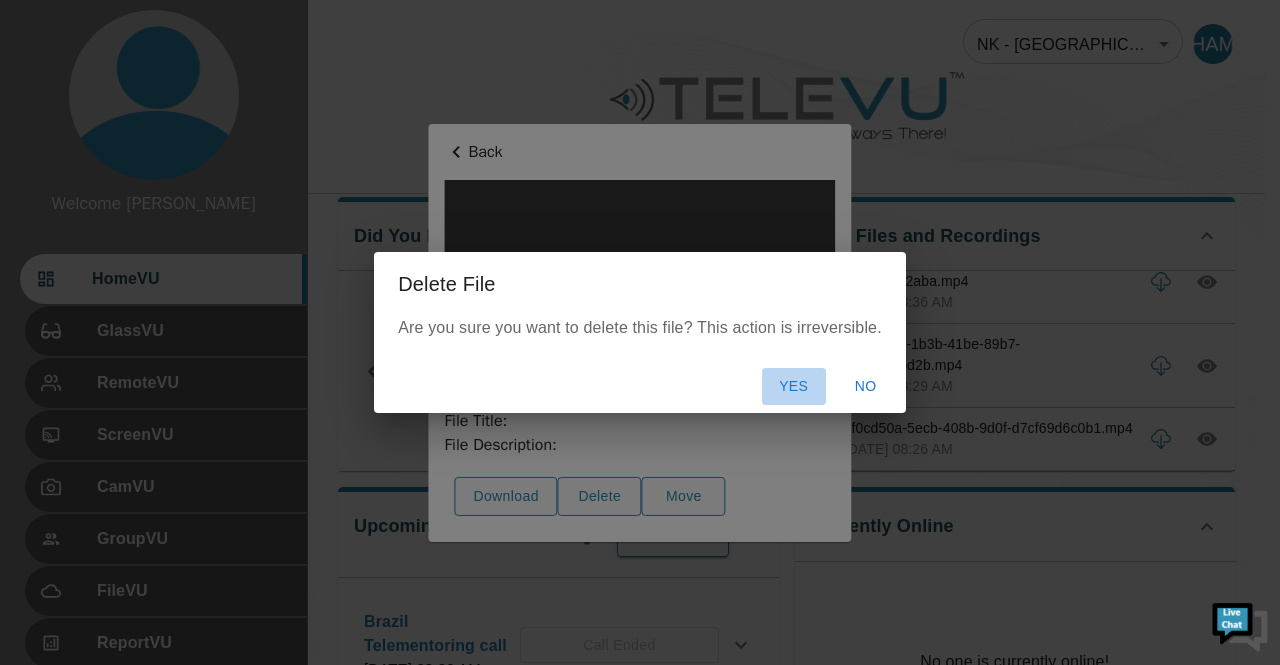 click on "Yes" at bounding box center (794, 386) 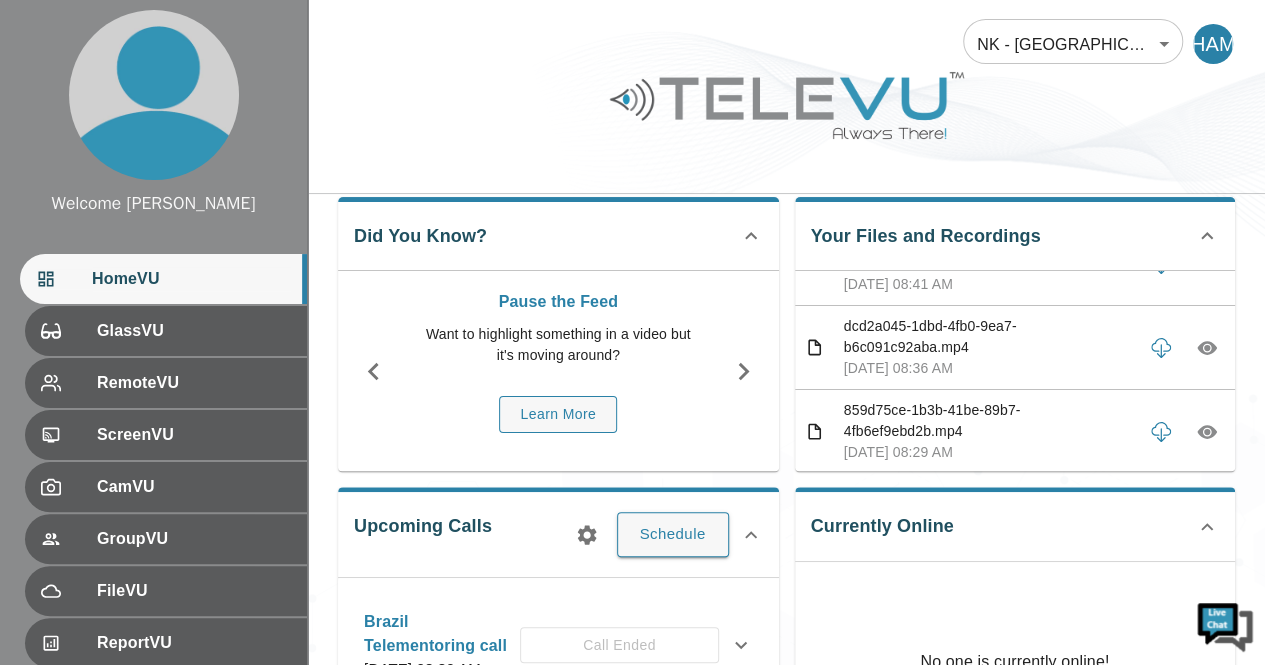 scroll, scrollTop: 1106, scrollLeft: 0, axis: vertical 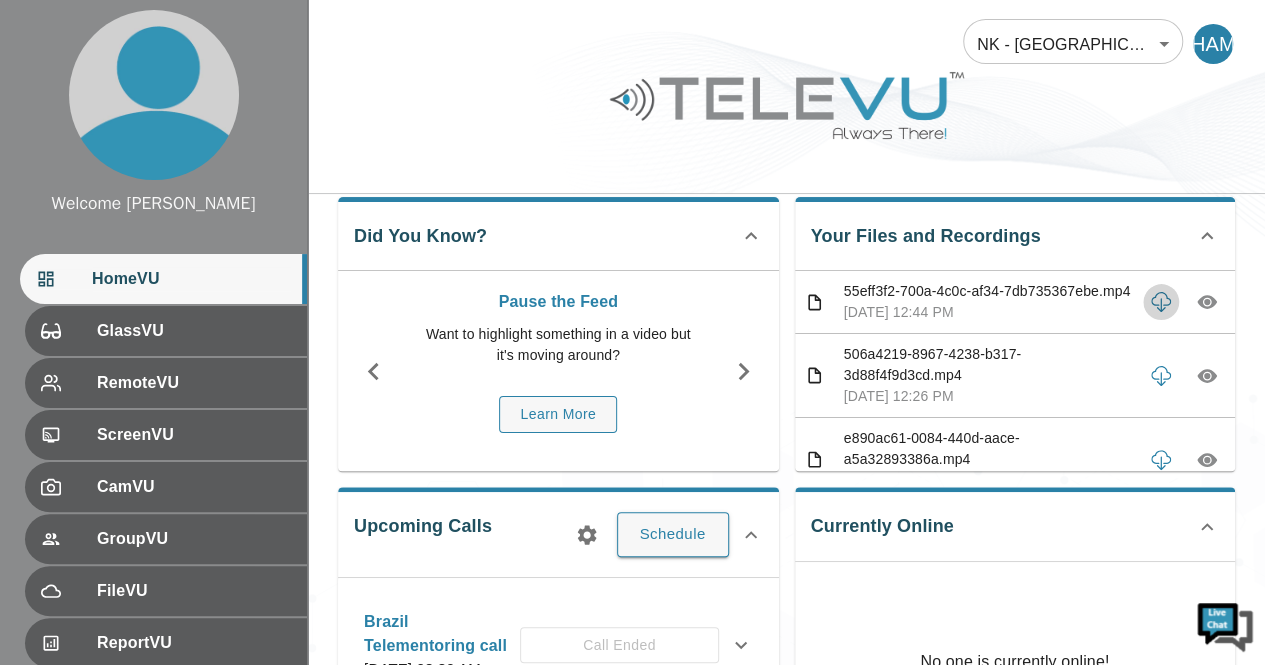 click 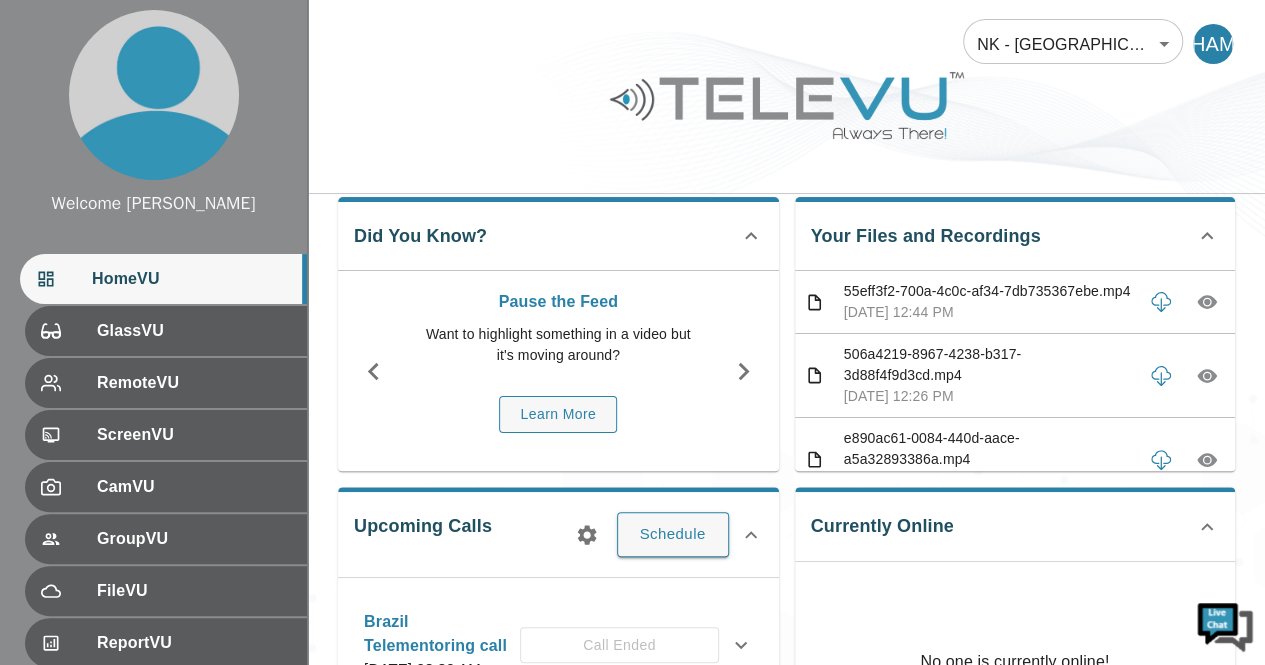 click on "55eff3f2-700a-4c0c-af34-7db735367ebe.mp4" at bounding box center (988, 291) 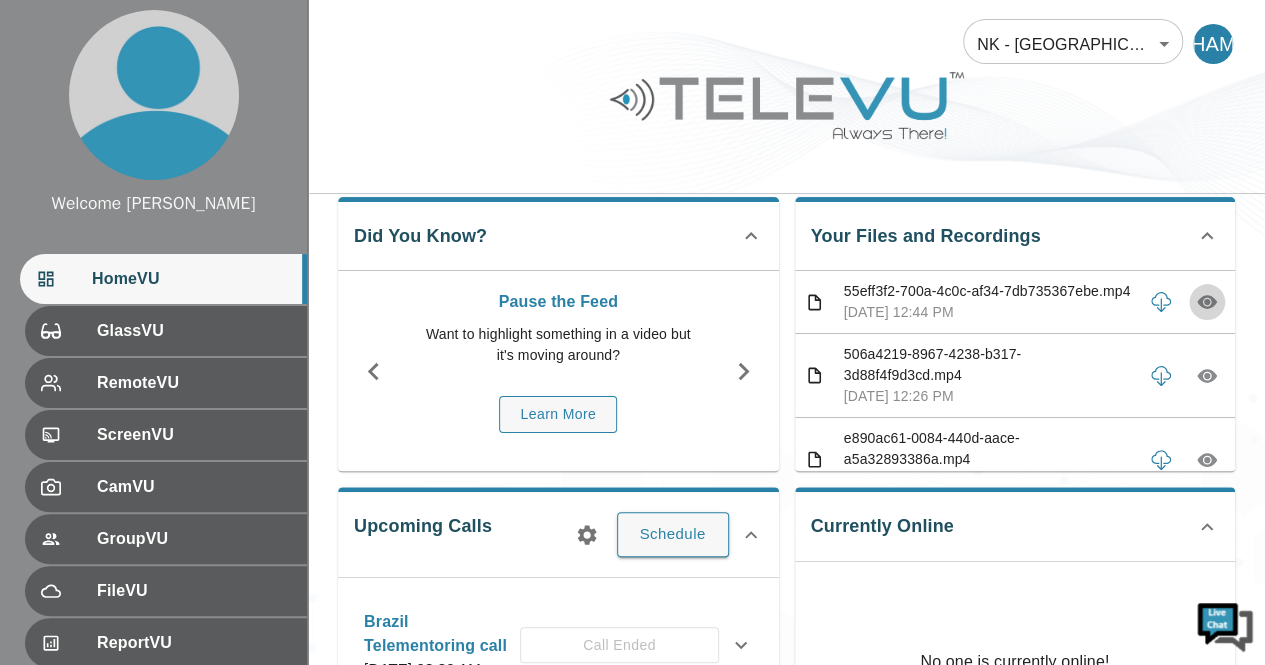 click 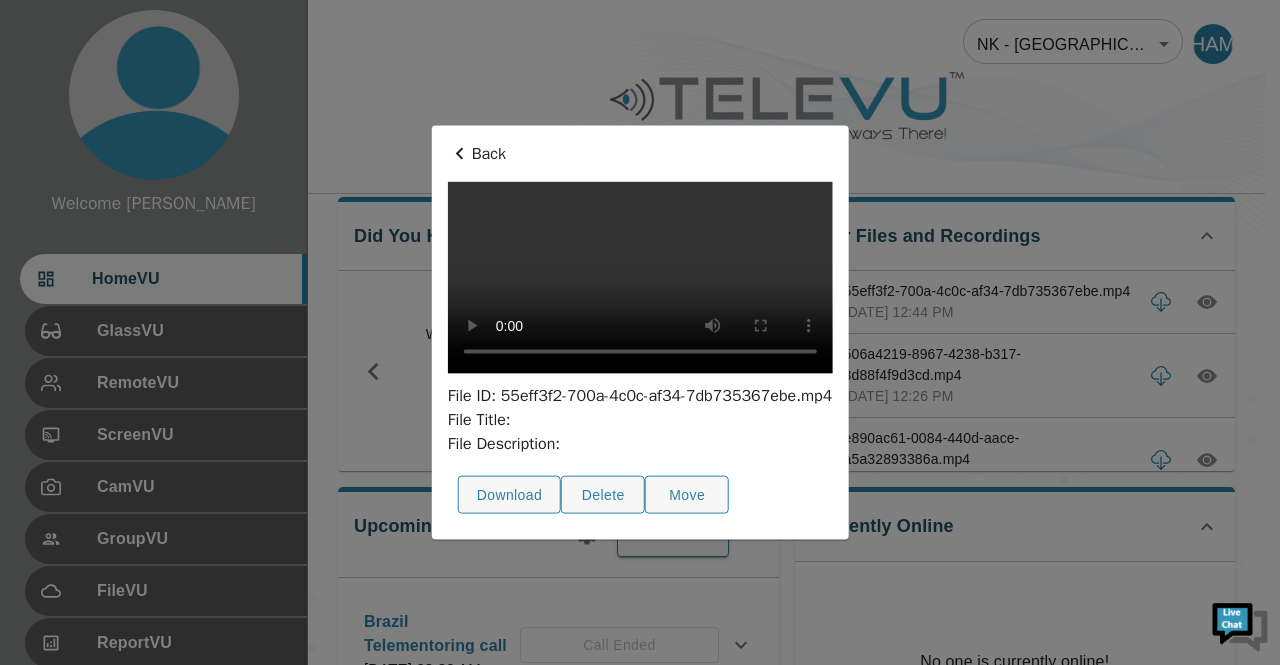 drag, startPoint x: 892, startPoint y: 343, endPoint x: 778, endPoint y: 13, distance: 349.13608 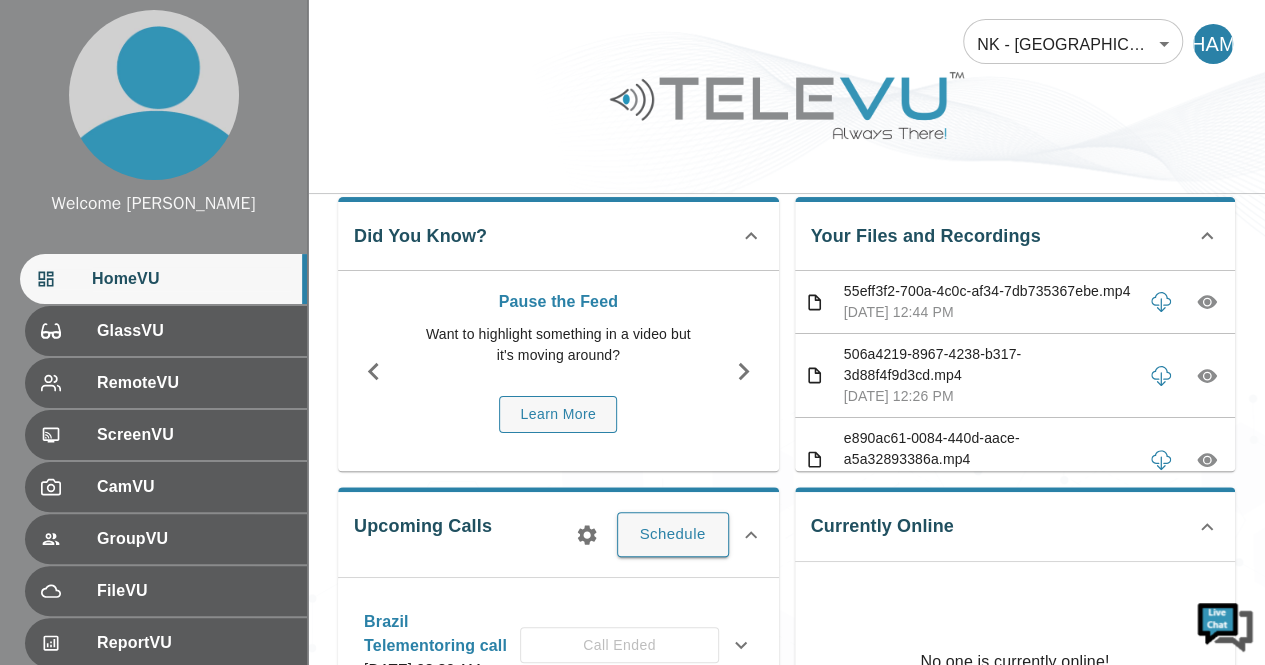 click 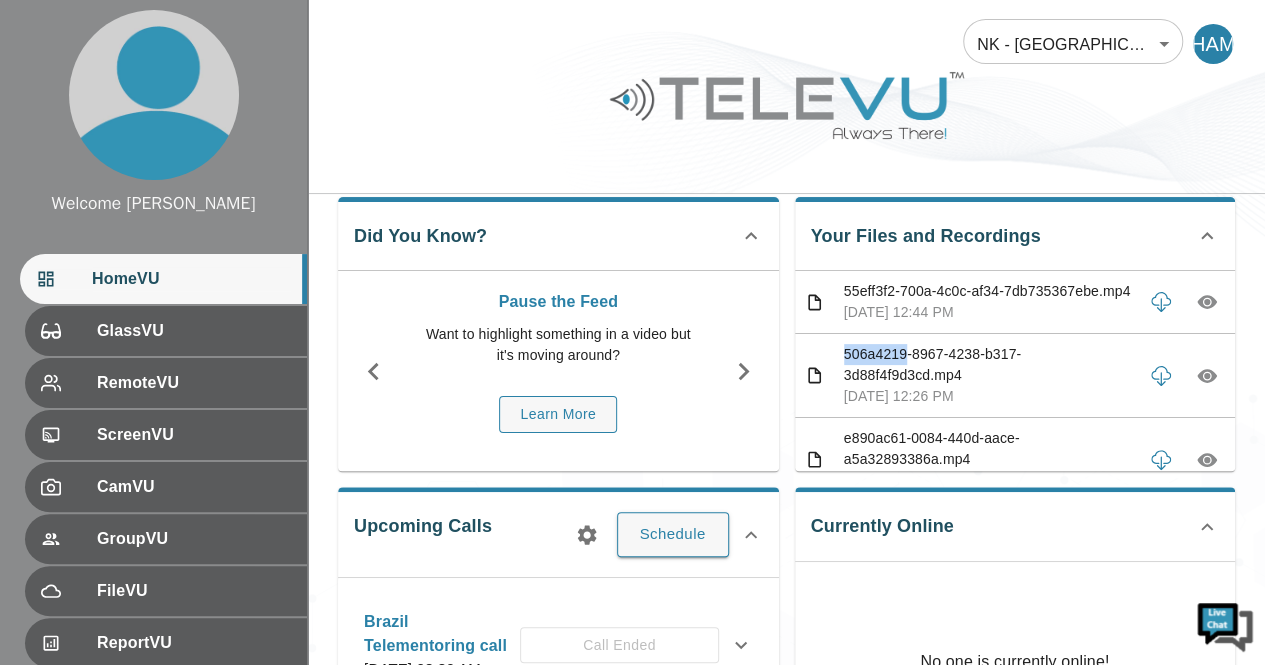 click 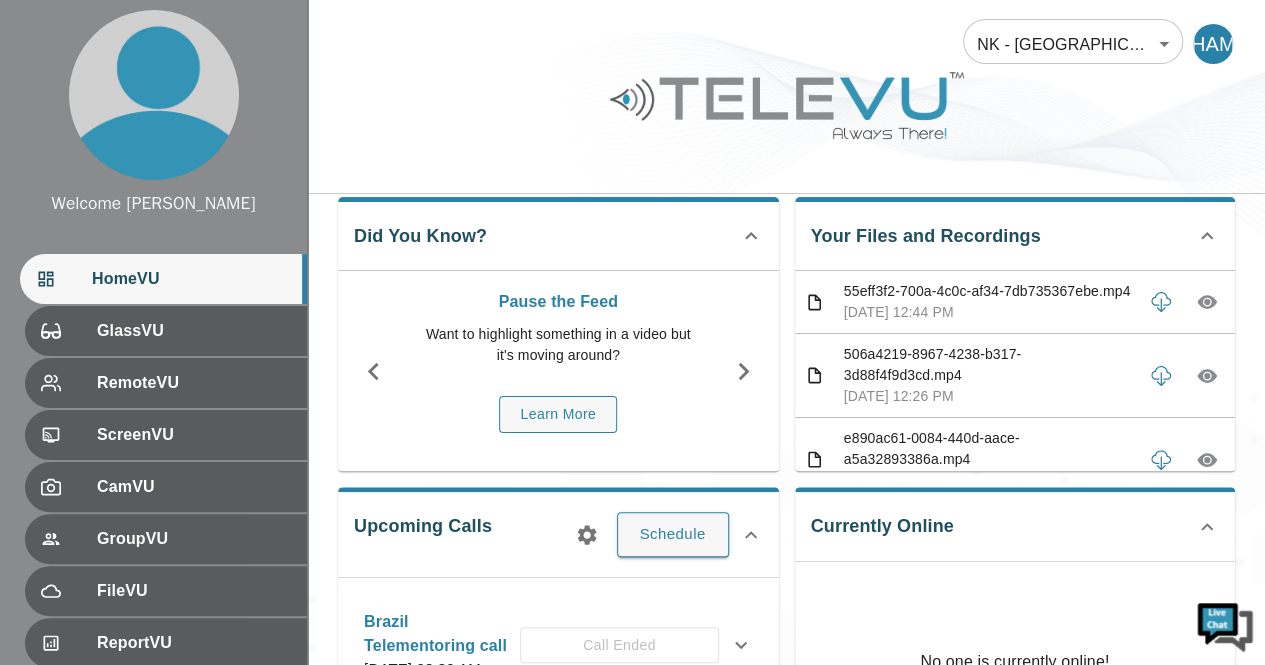 click 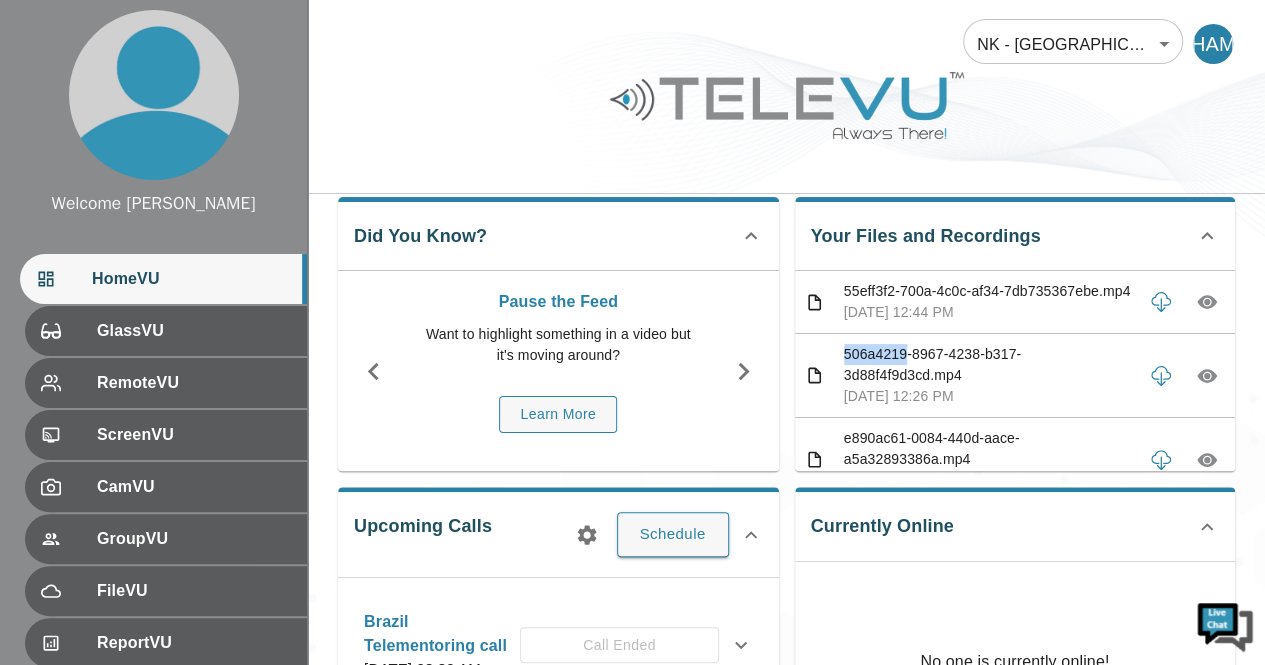click 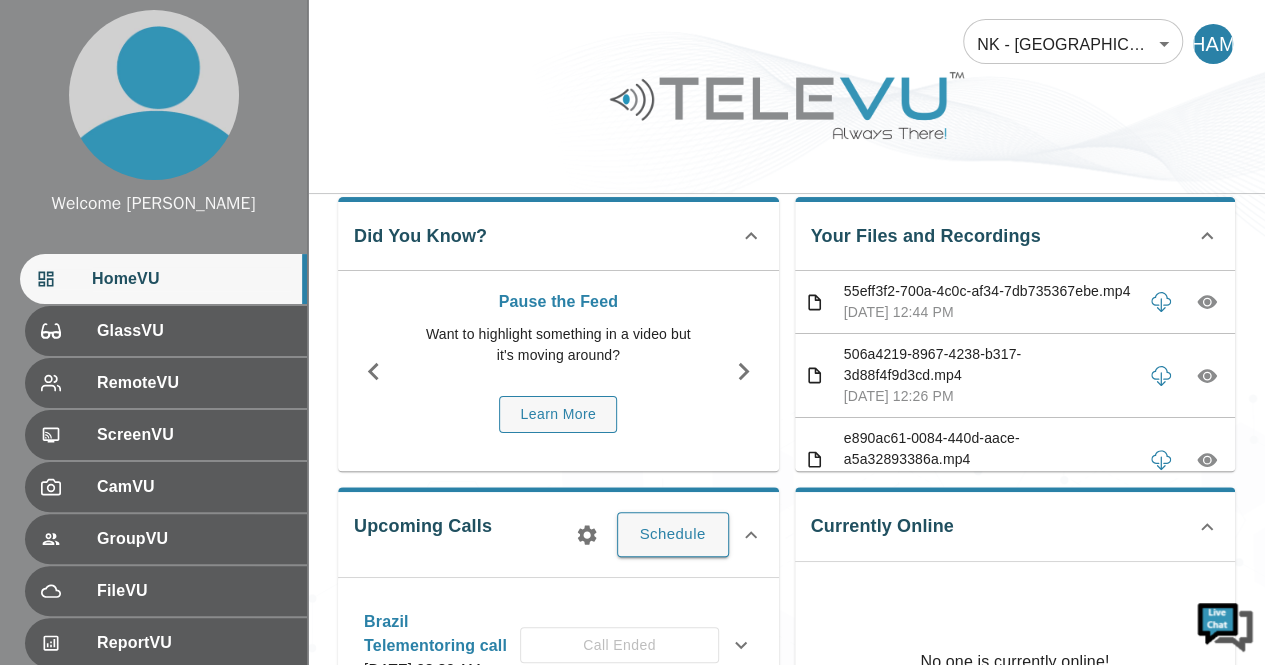 drag, startPoint x: 1268, startPoint y: 267, endPoint x: 1220, endPoint y: 167, distance: 110.92339 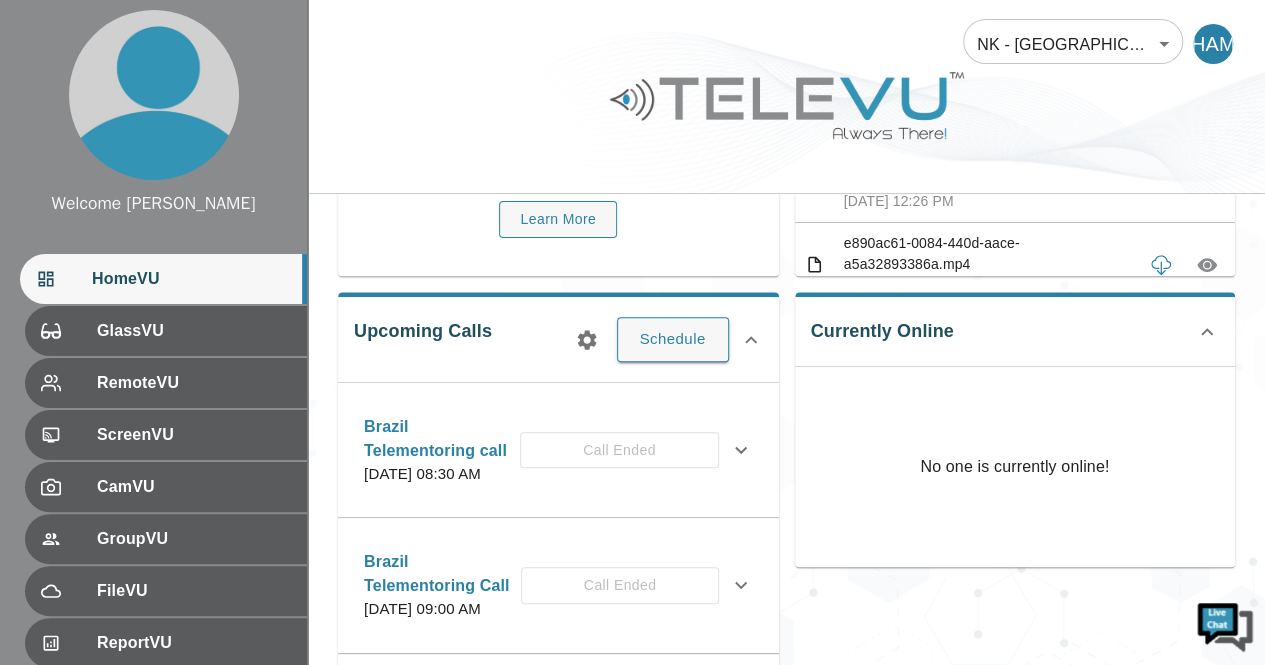 scroll, scrollTop: 217, scrollLeft: 0, axis: vertical 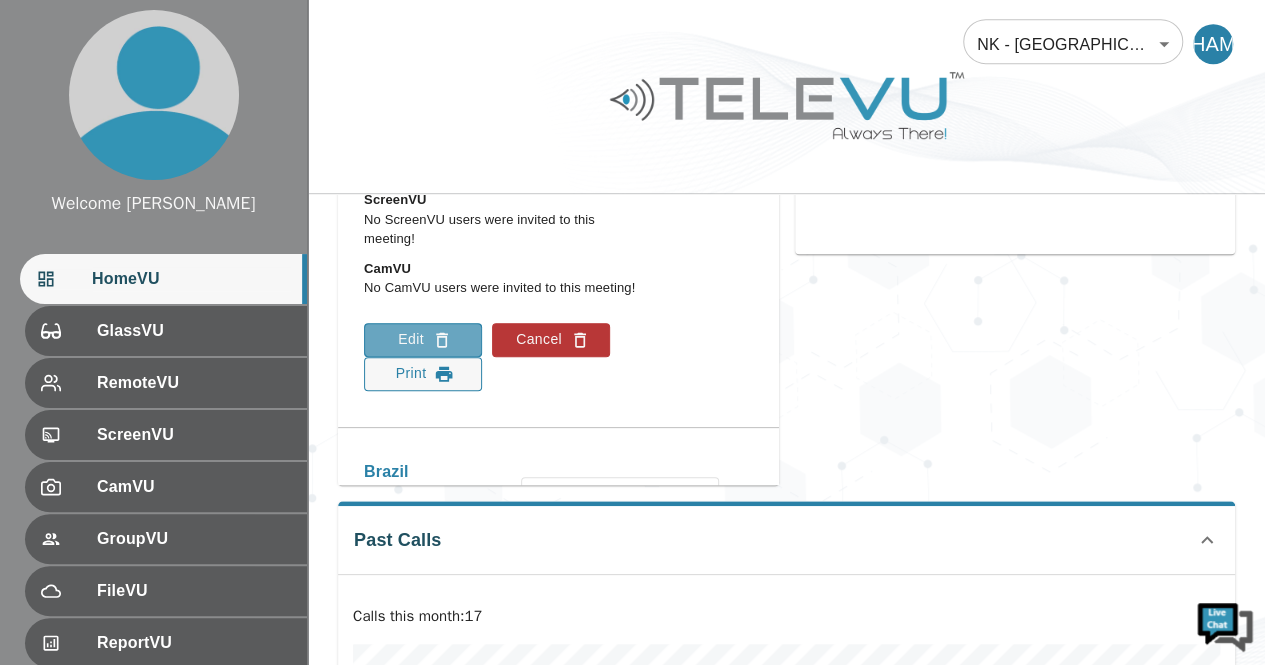 click on "Edit" at bounding box center [423, 340] 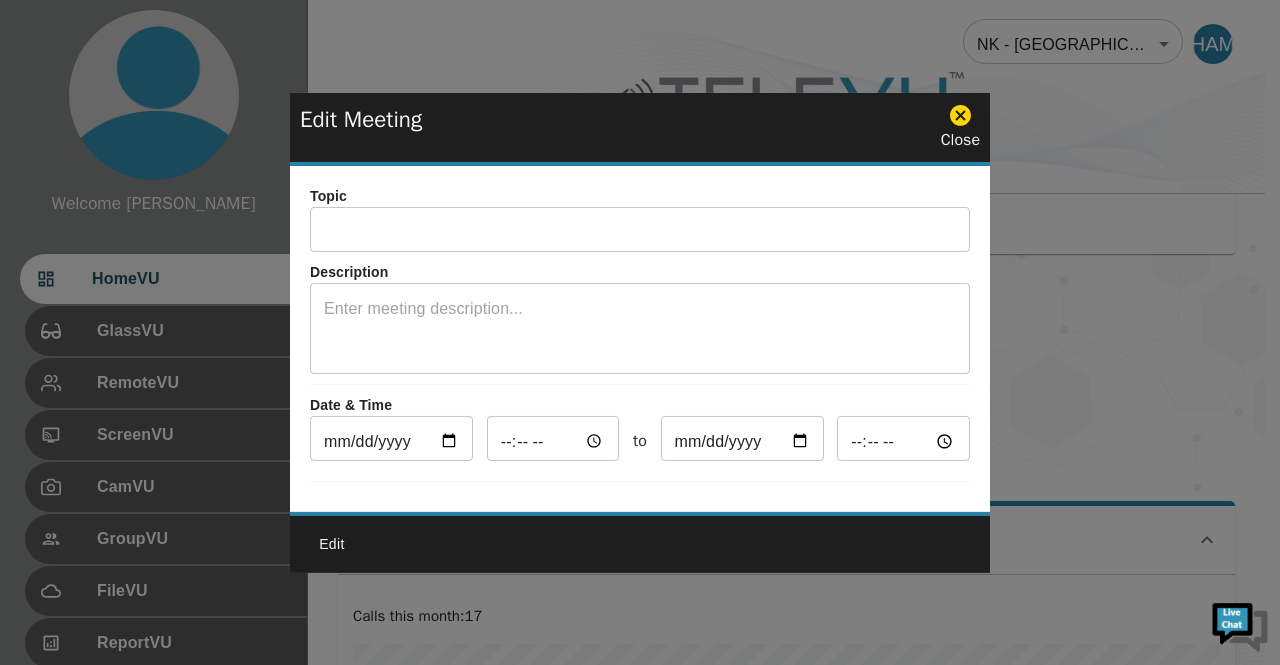 type on "Brazil Telementoring call" 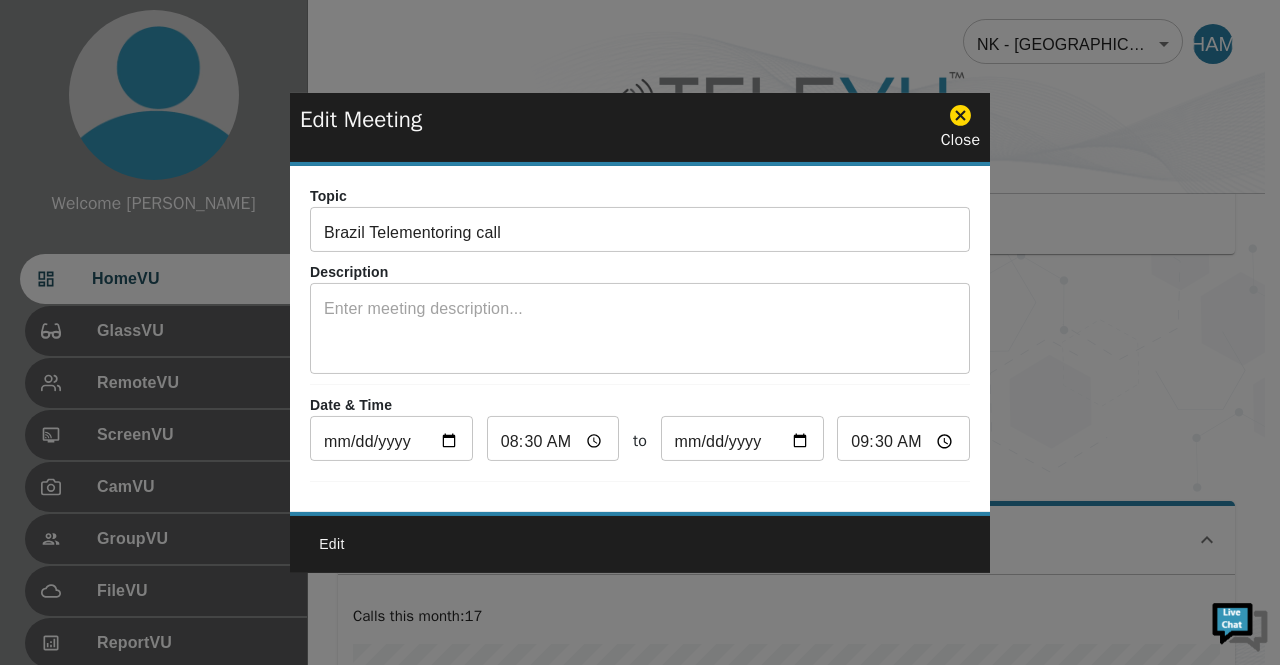 click at bounding box center [640, 332] 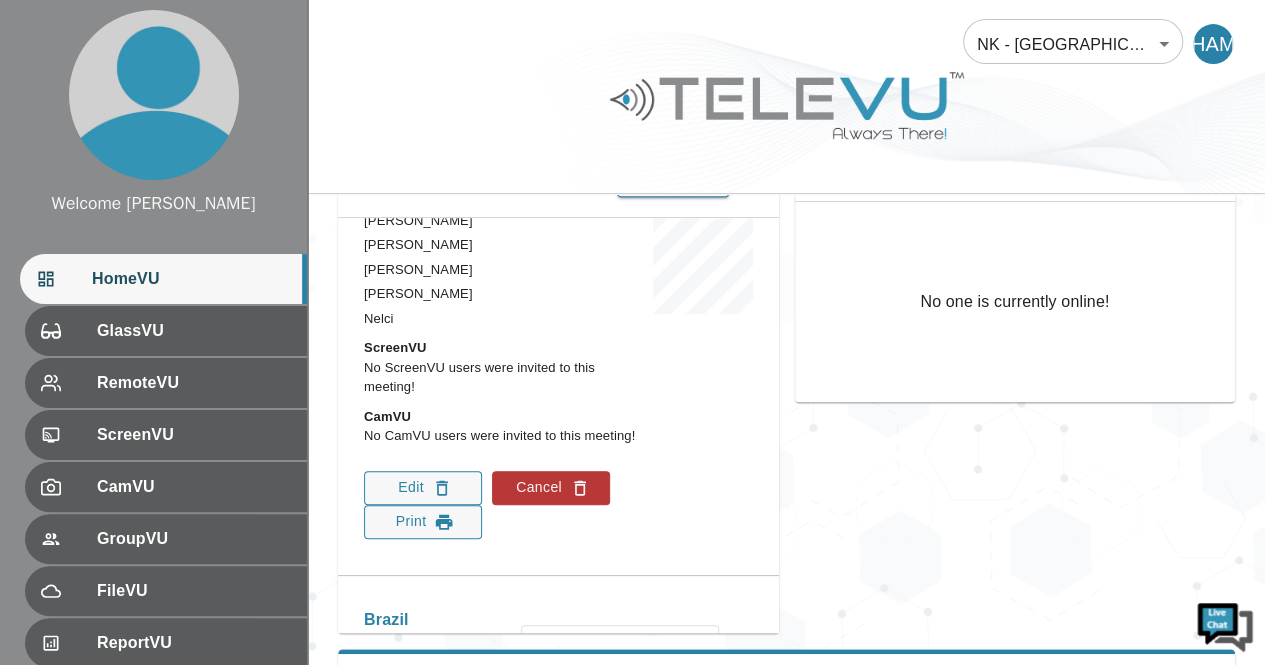 scroll, scrollTop: 376, scrollLeft: 0, axis: vertical 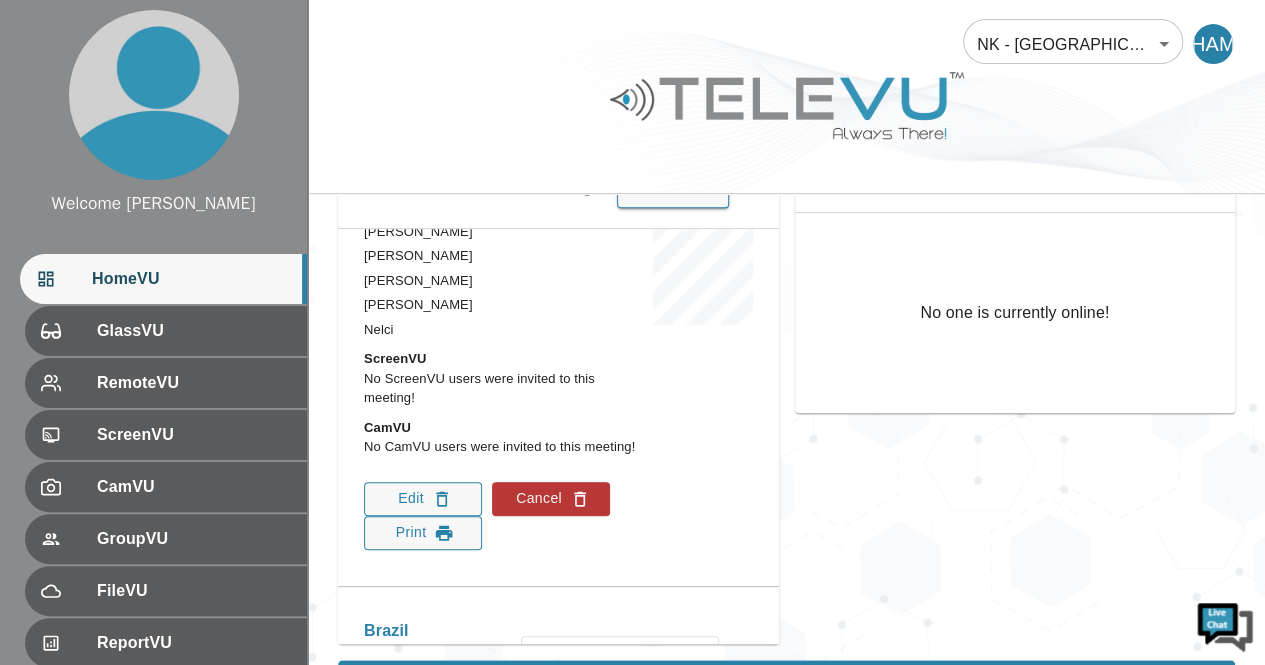 click on "Currently Online No one is currently online!" at bounding box center [1007, 382] 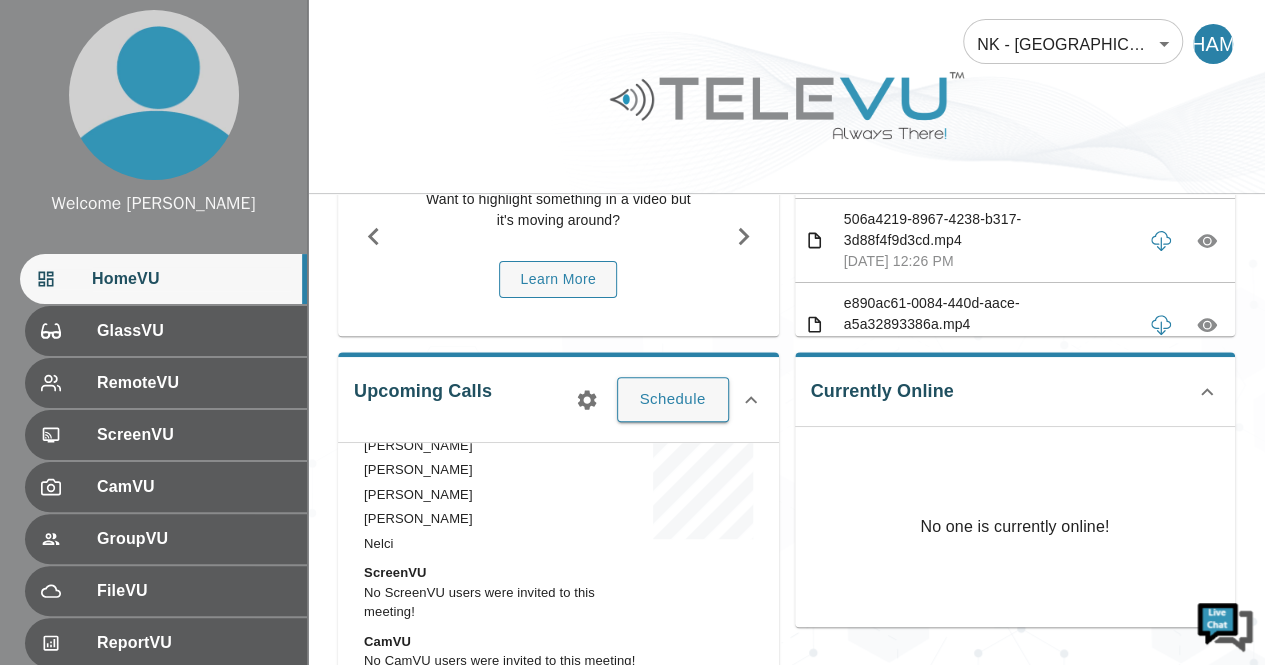 scroll, scrollTop: 0, scrollLeft: 0, axis: both 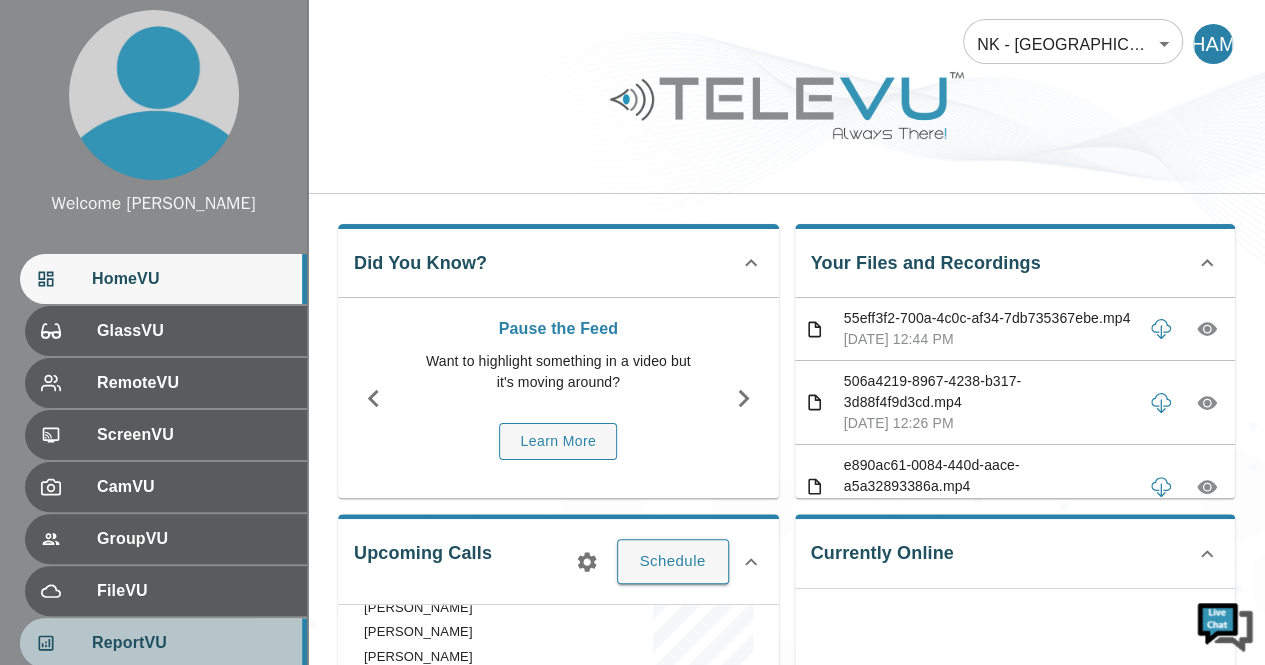 click on "ReportVU" at bounding box center [191, 643] 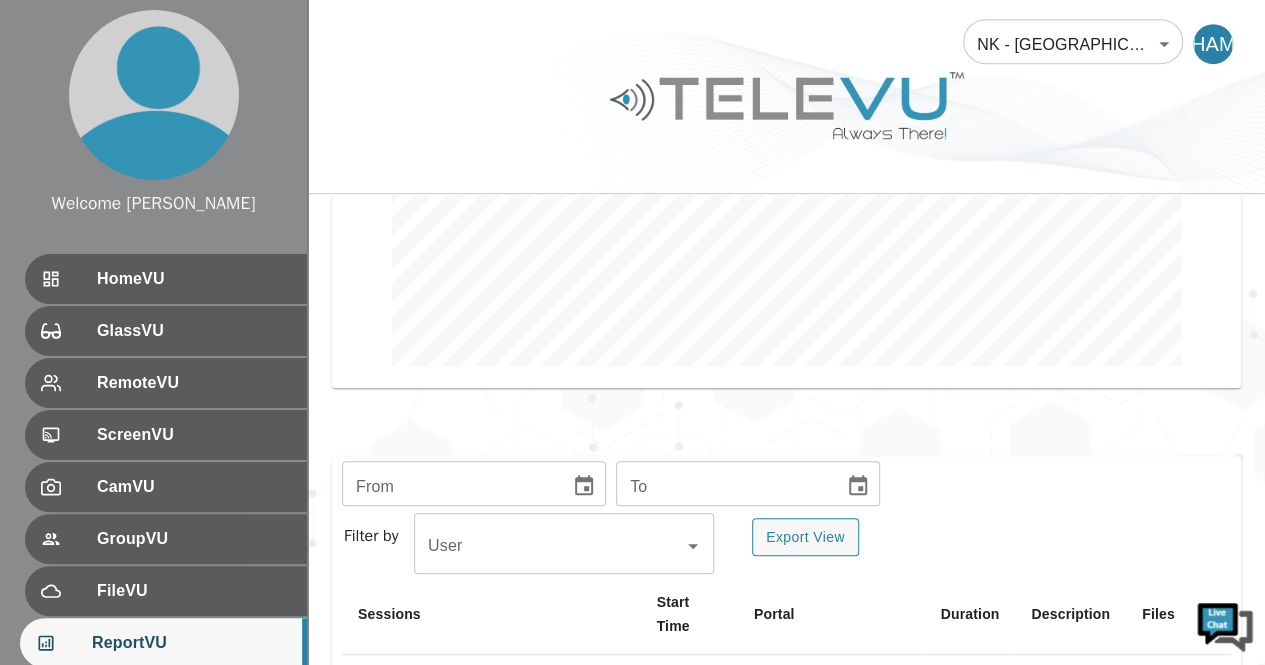 scroll, scrollTop: 493, scrollLeft: 0, axis: vertical 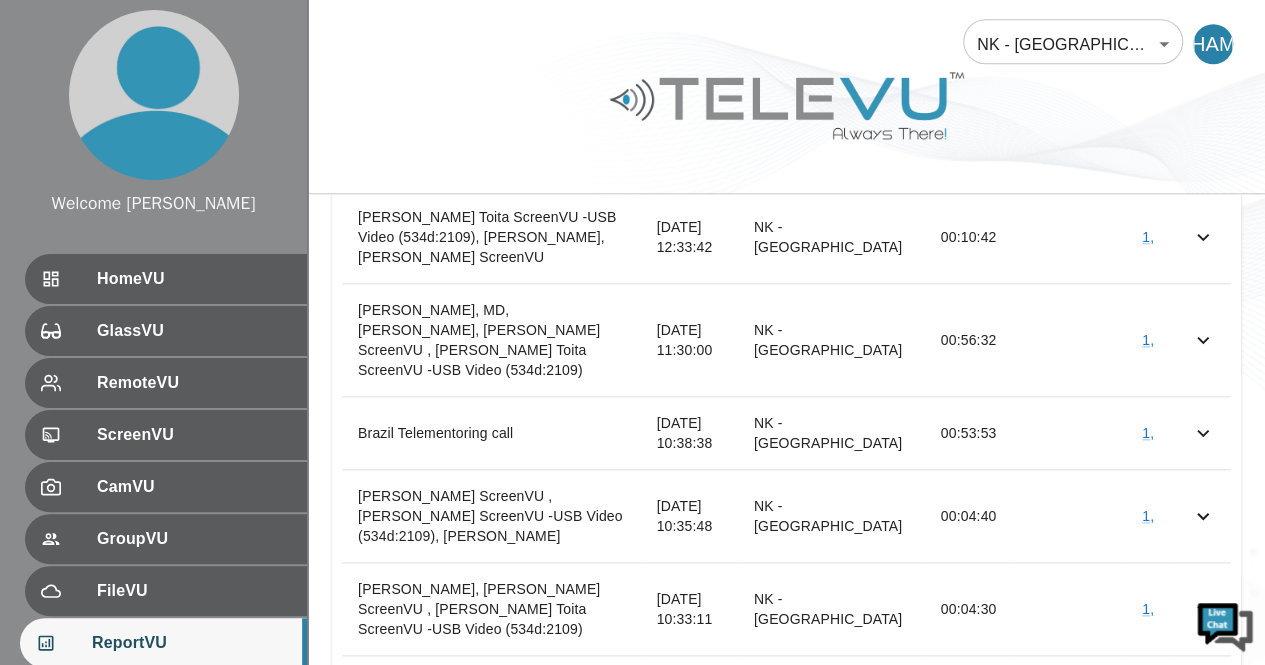 drag, startPoint x: 1273, startPoint y: 400, endPoint x: 1264, endPoint y: 430, distance: 31.320919 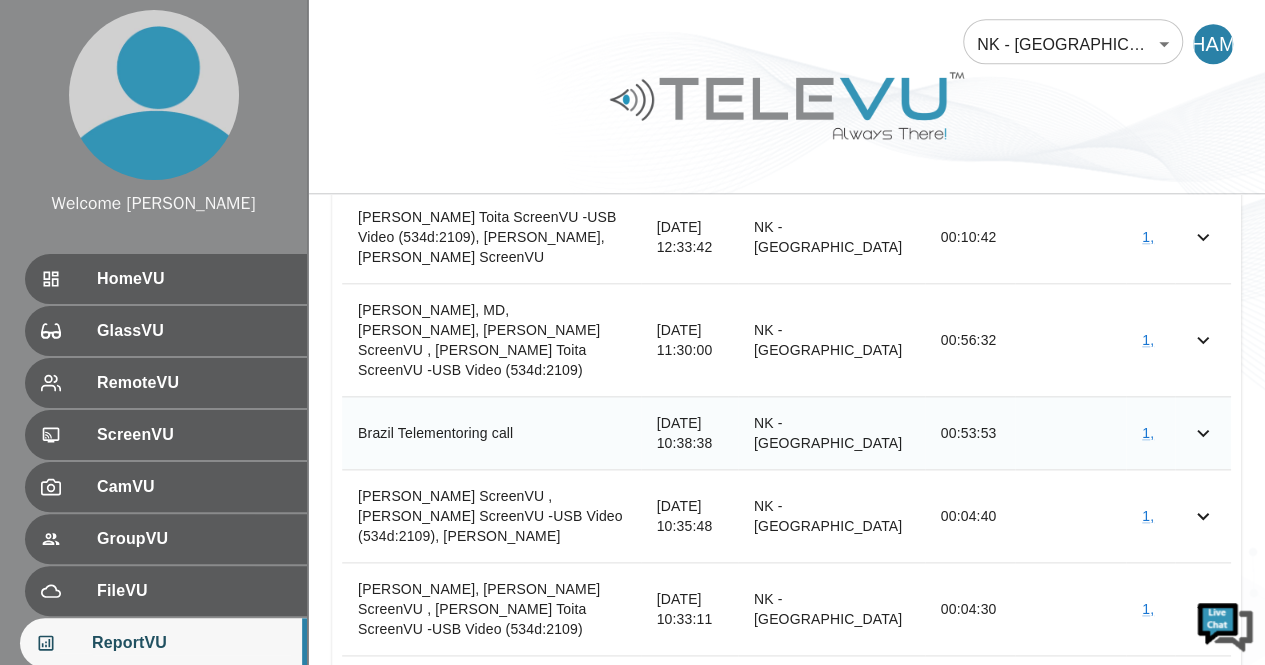 click 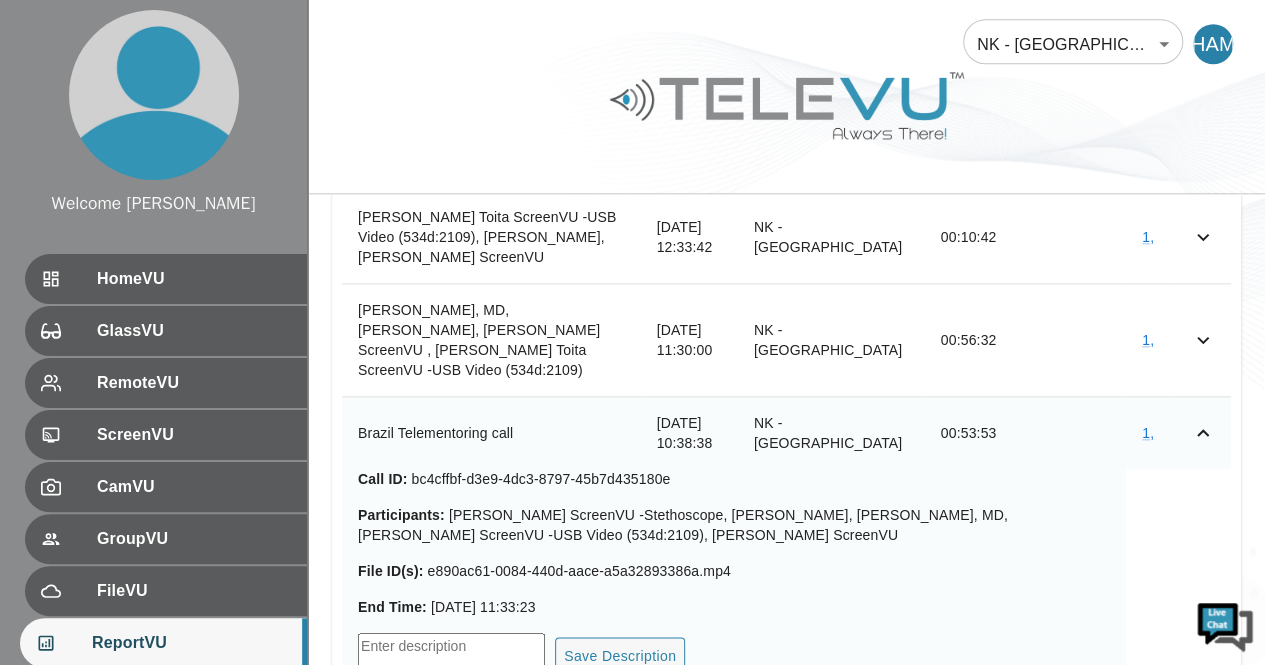 click 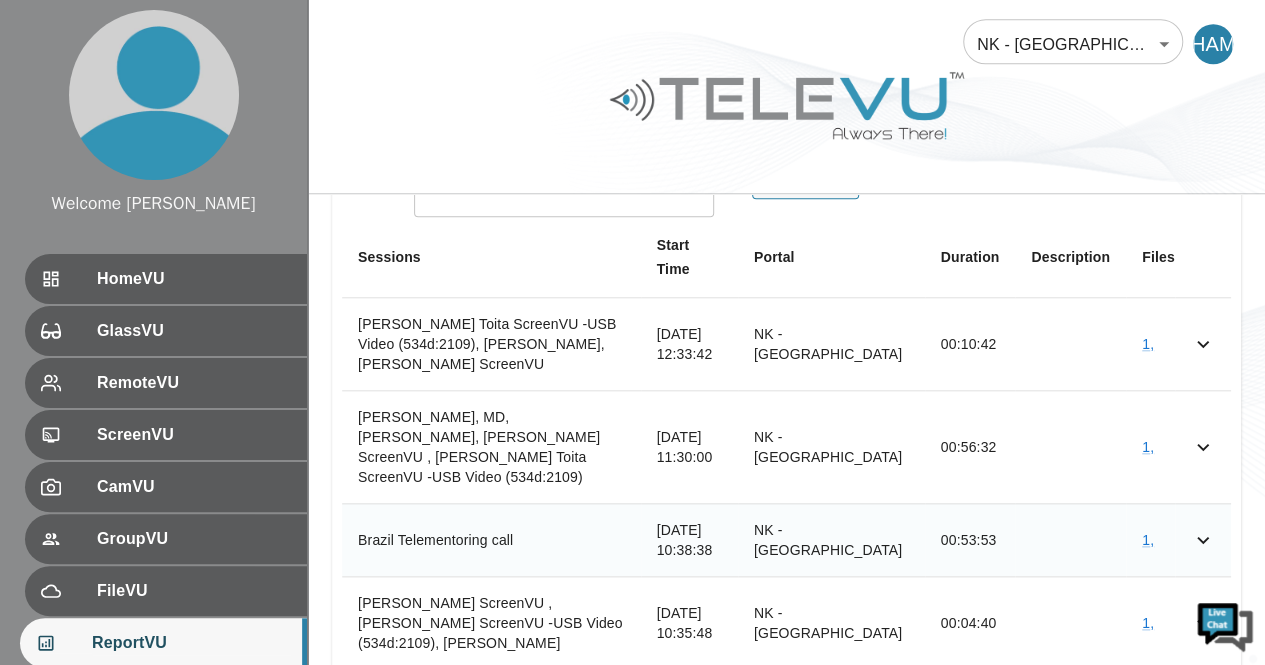 scroll, scrollTop: 844, scrollLeft: 0, axis: vertical 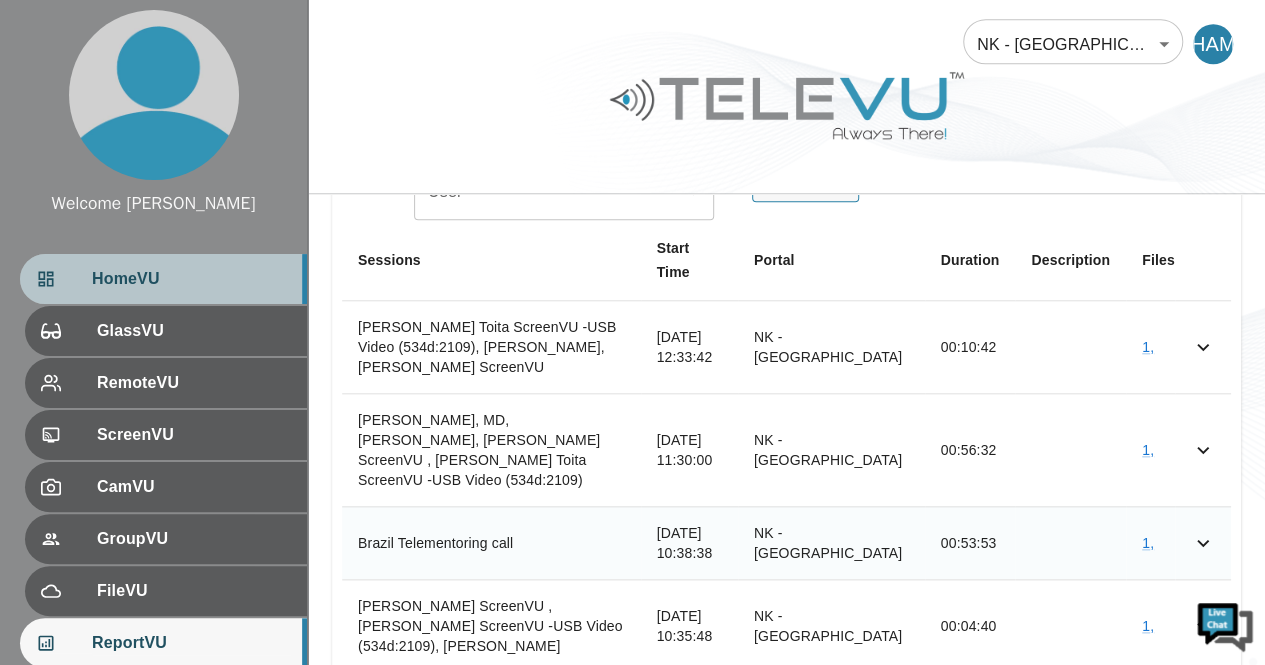 click on "HomeVU" at bounding box center [191, 279] 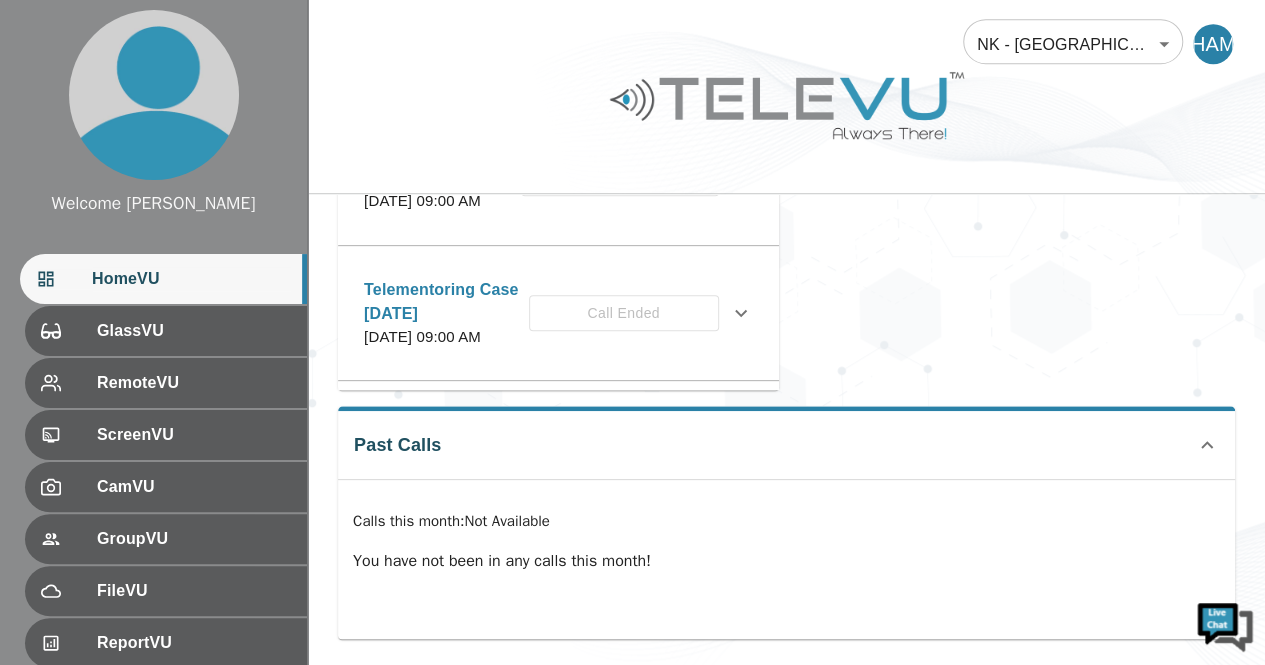 scroll, scrollTop: 844, scrollLeft: 0, axis: vertical 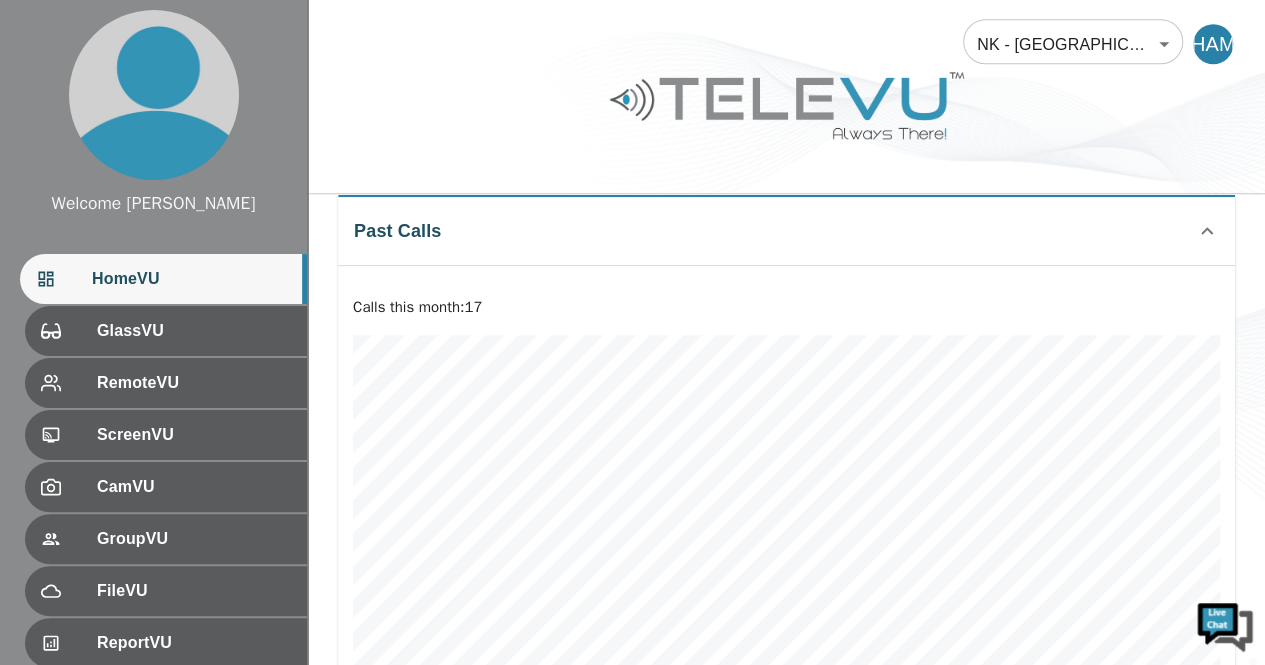 drag, startPoint x: 1232, startPoint y: 273, endPoint x: 867, endPoint y: 244, distance: 366.15024 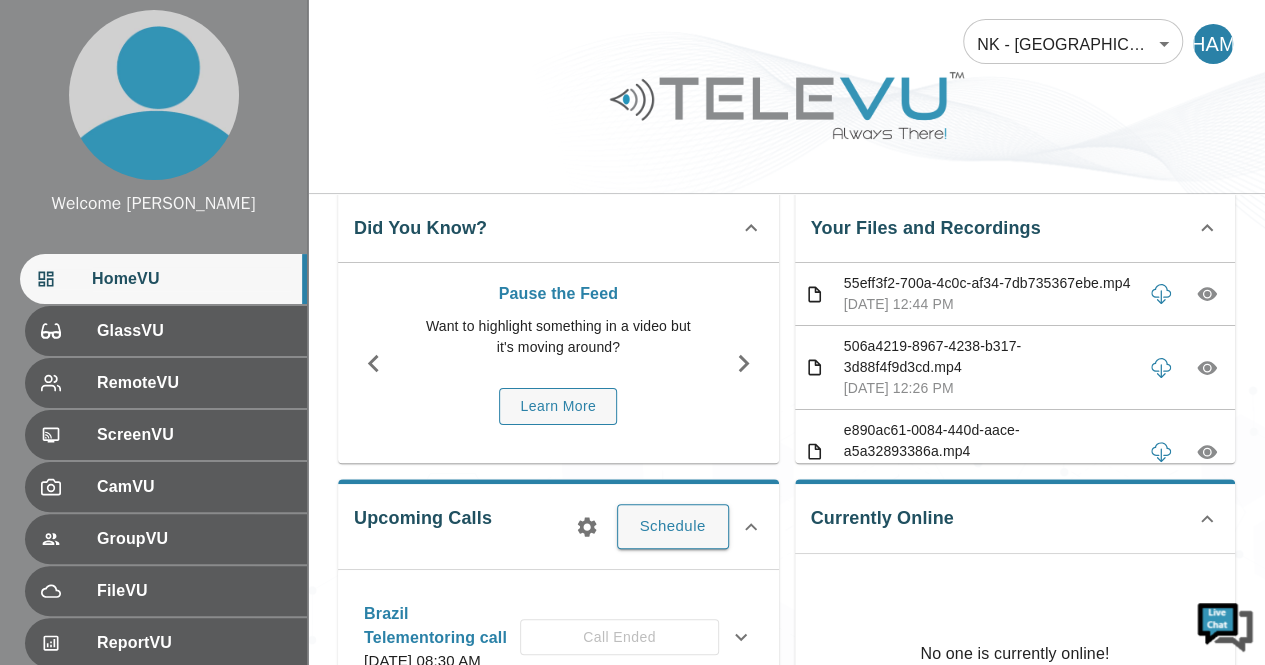 scroll, scrollTop: 32, scrollLeft: 0, axis: vertical 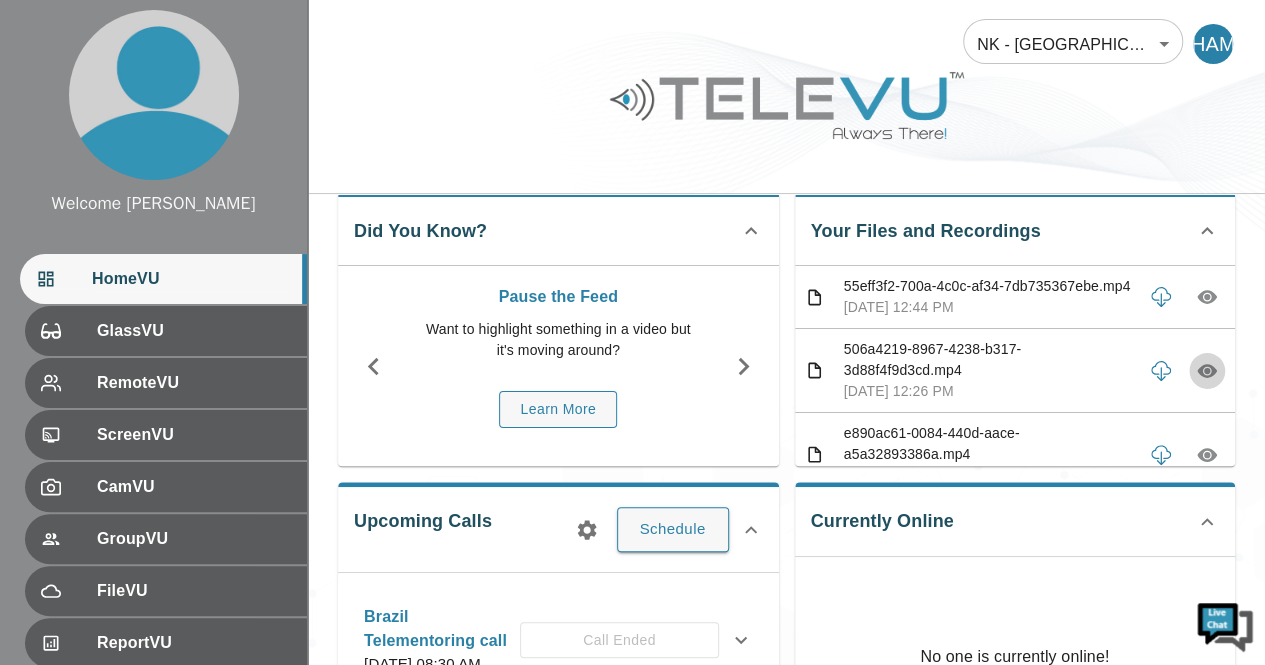 click 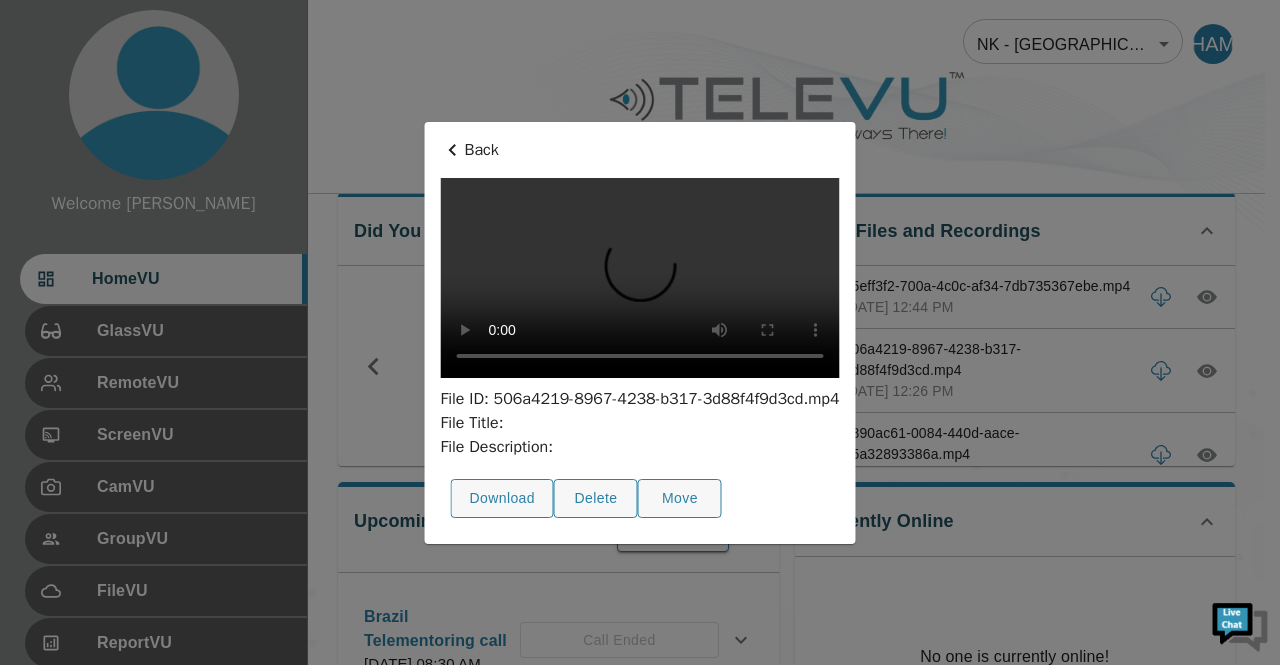 type 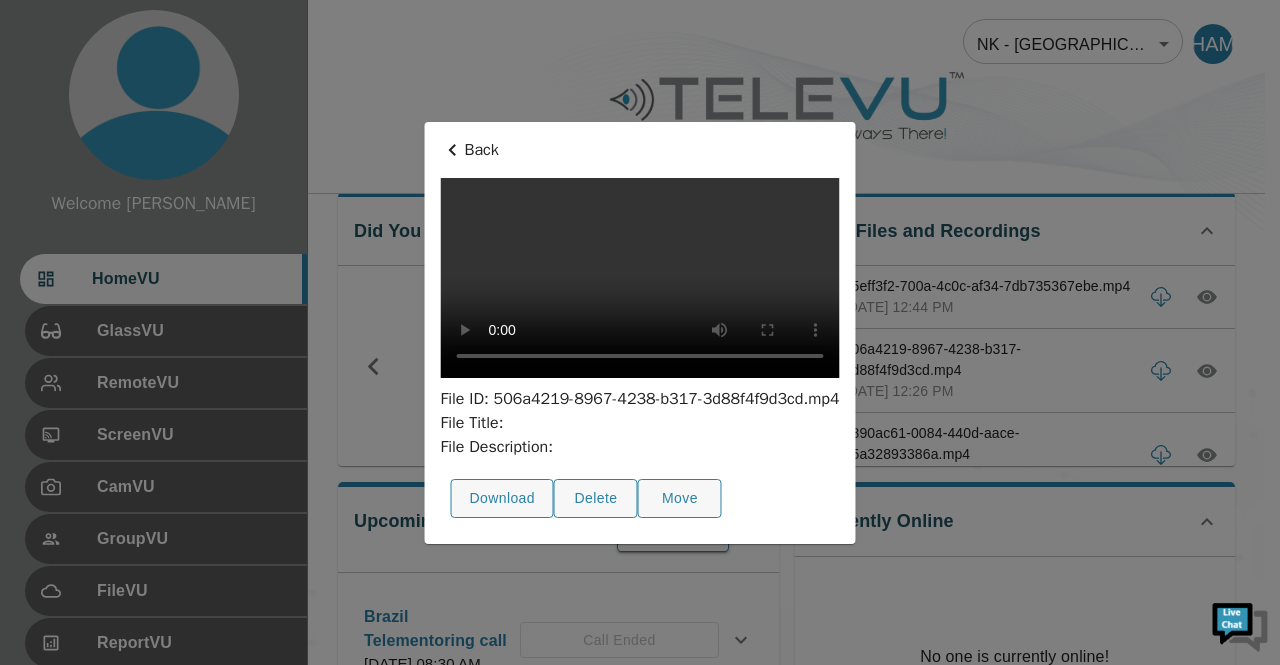 click at bounding box center [640, 332] 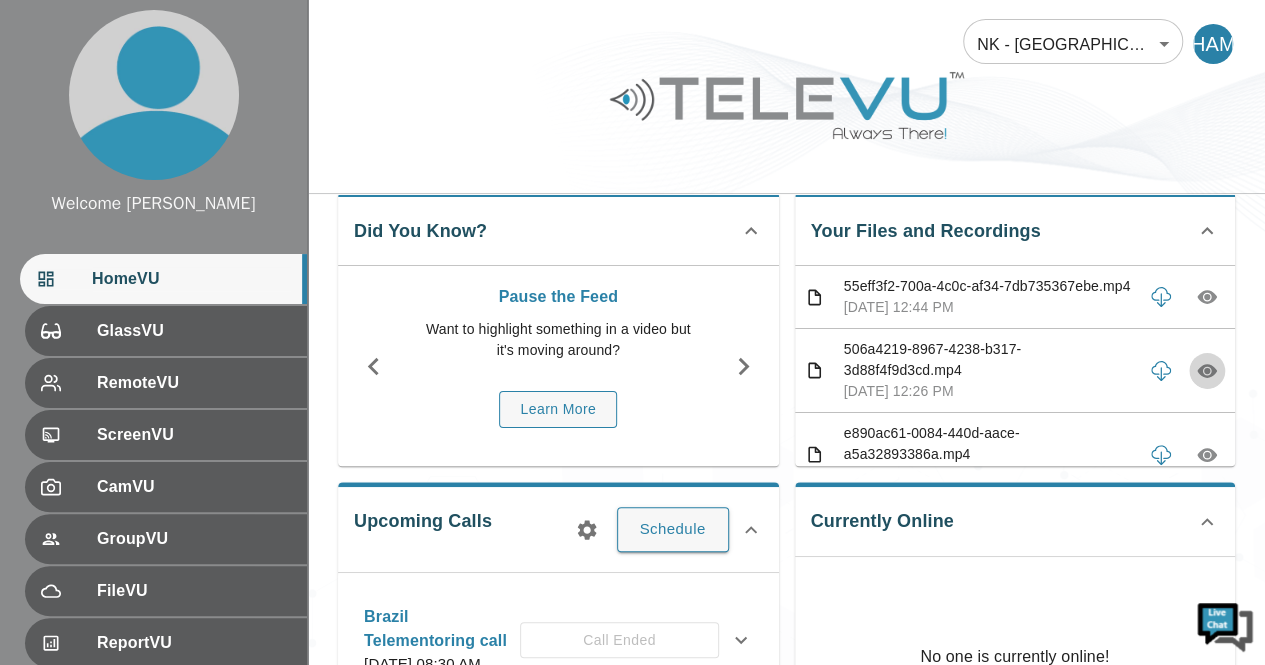 click 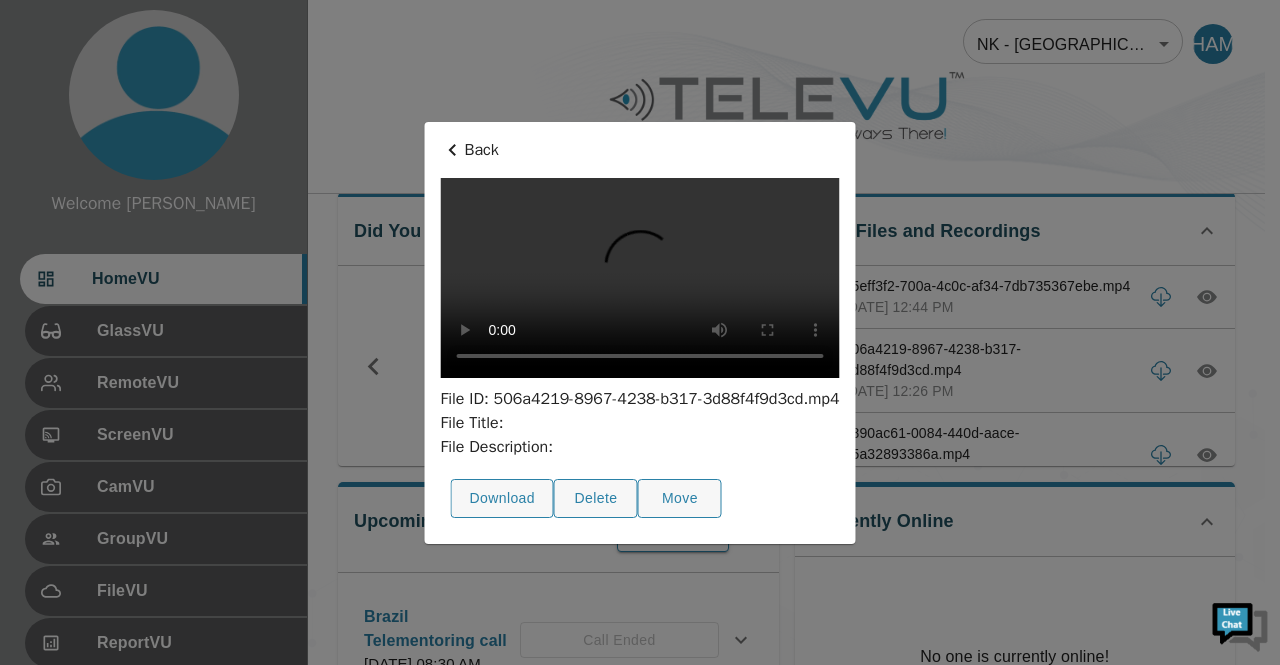 type 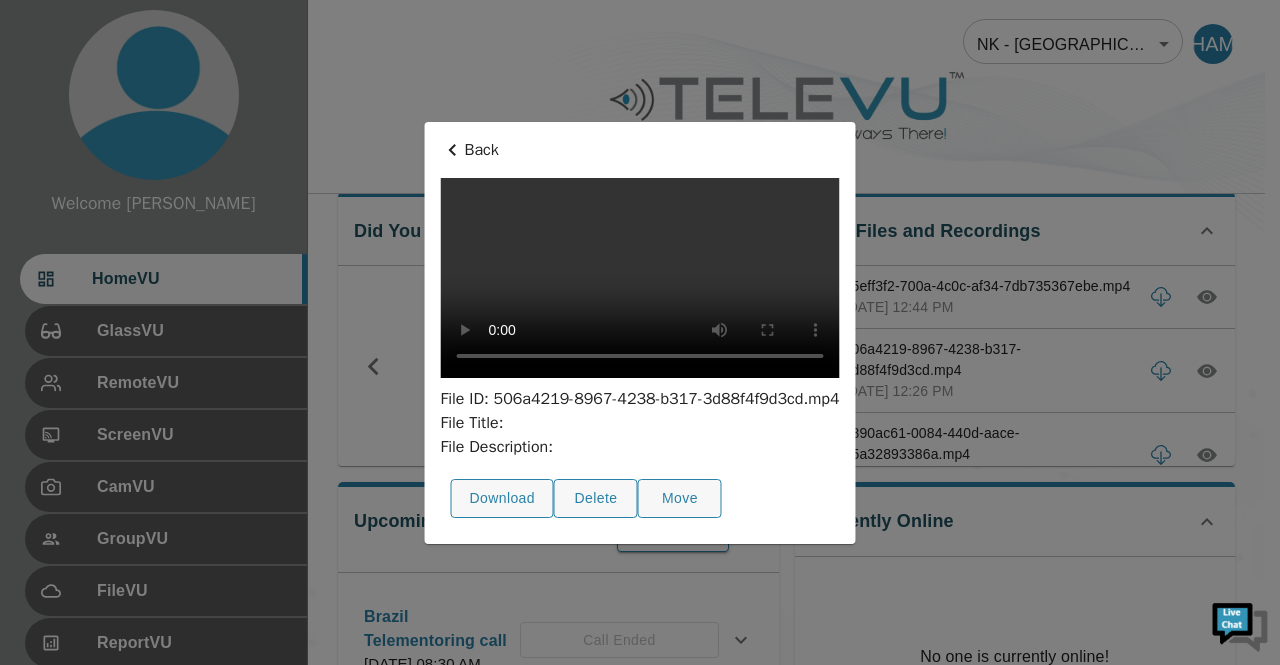 click at bounding box center (640, 332) 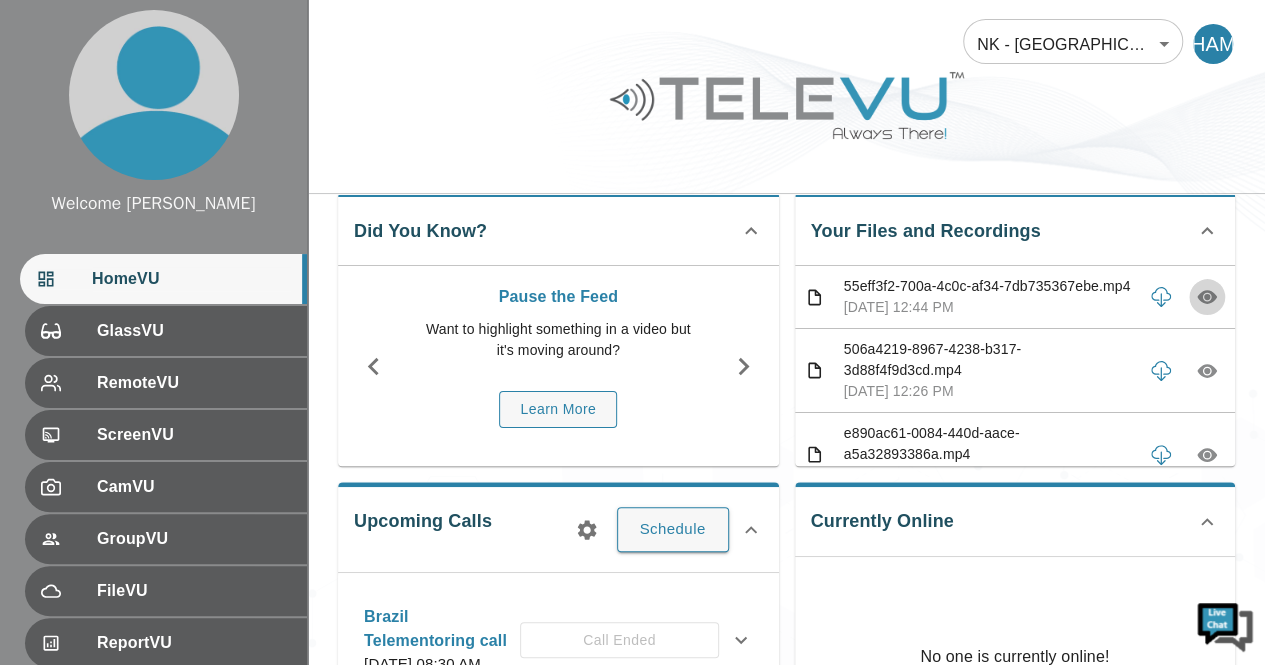 click 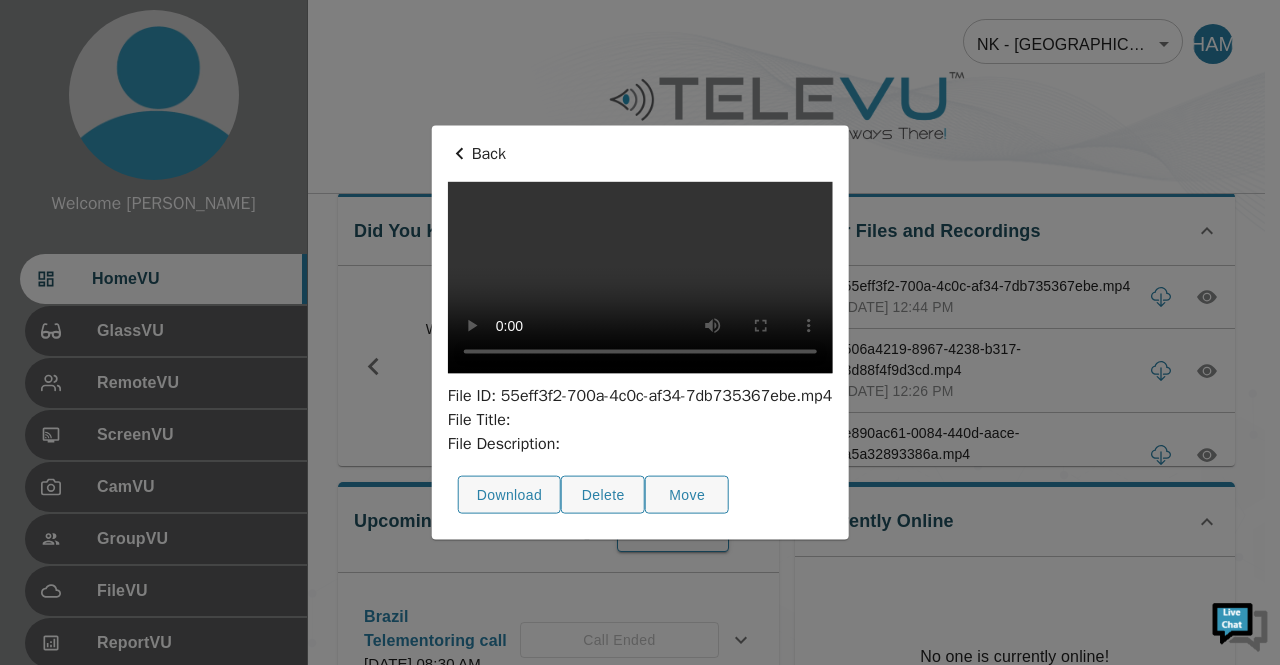 click at bounding box center [640, 332] 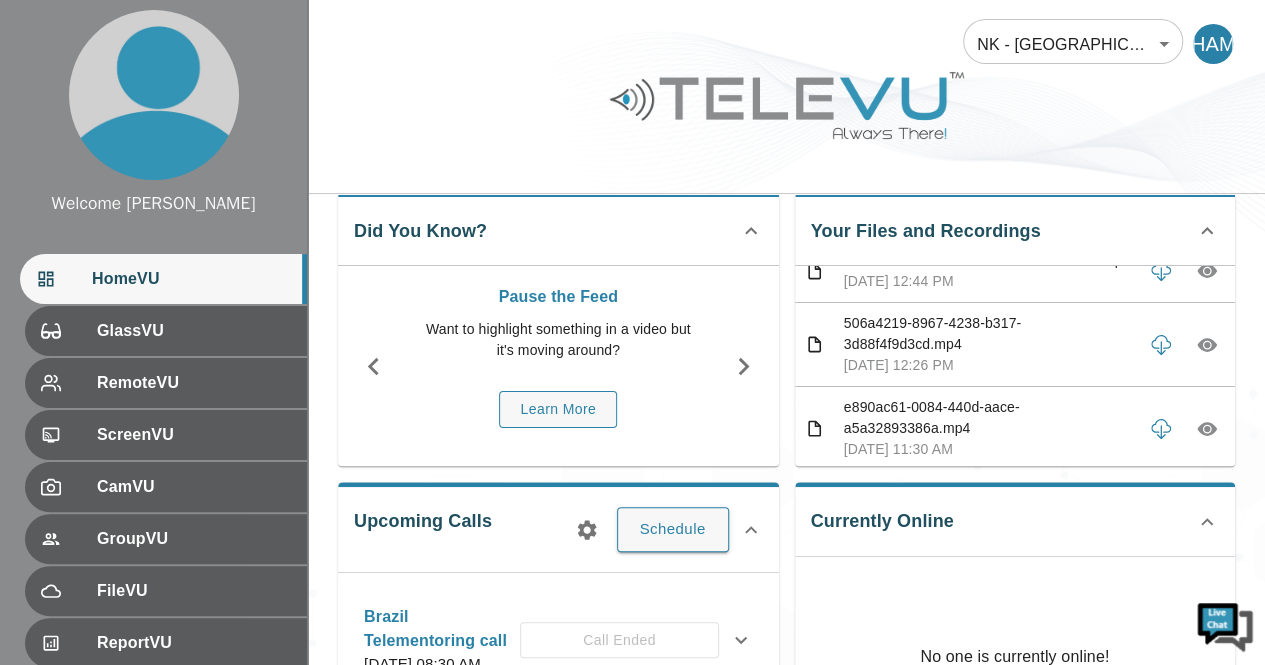 scroll, scrollTop: 40, scrollLeft: 0, axis: vertical 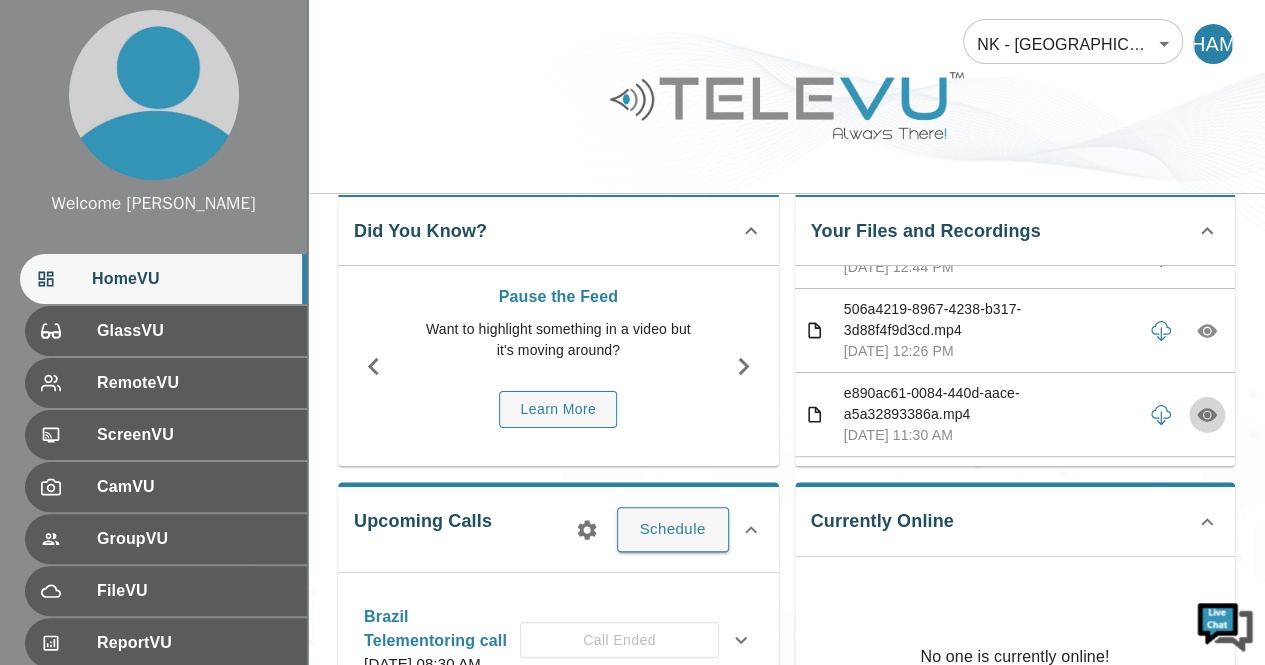 click 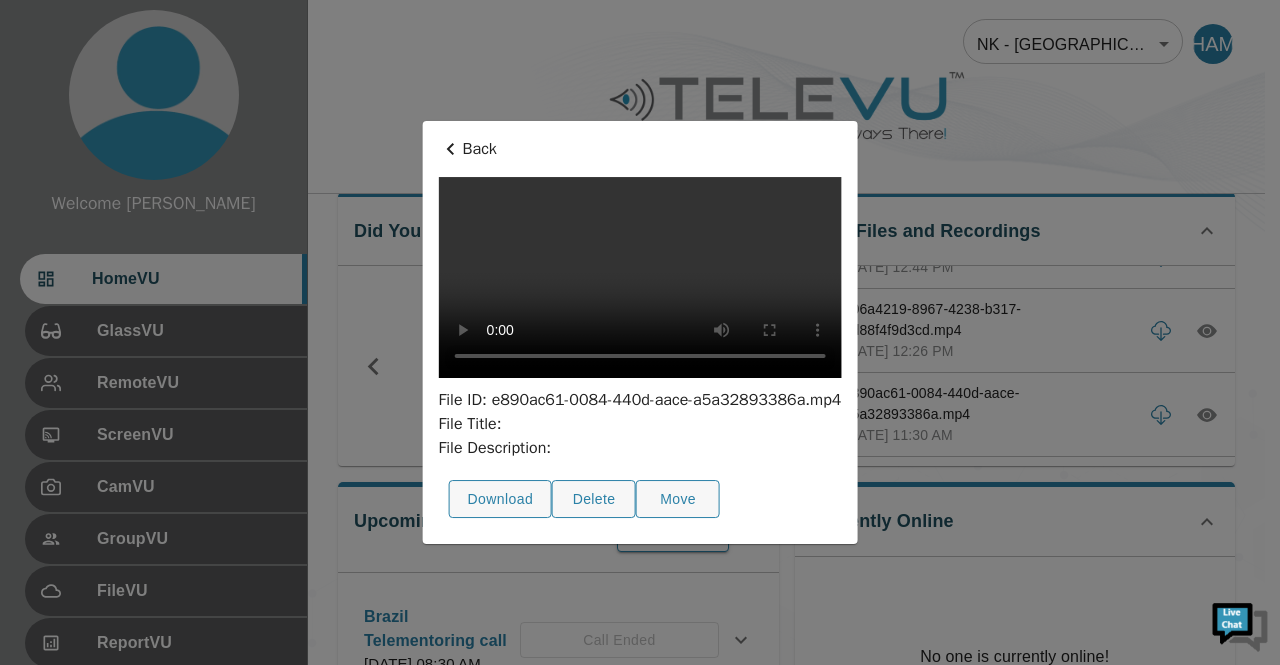 type 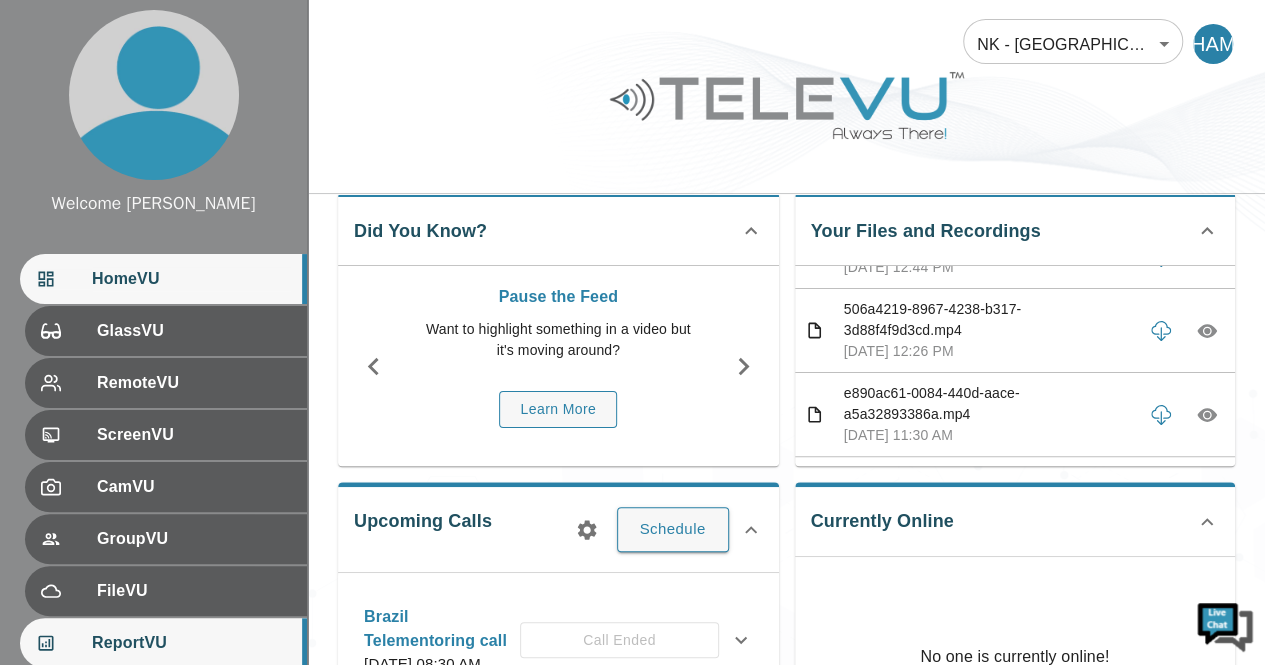 click on "ReportVU" at bounding box center [191, 643] 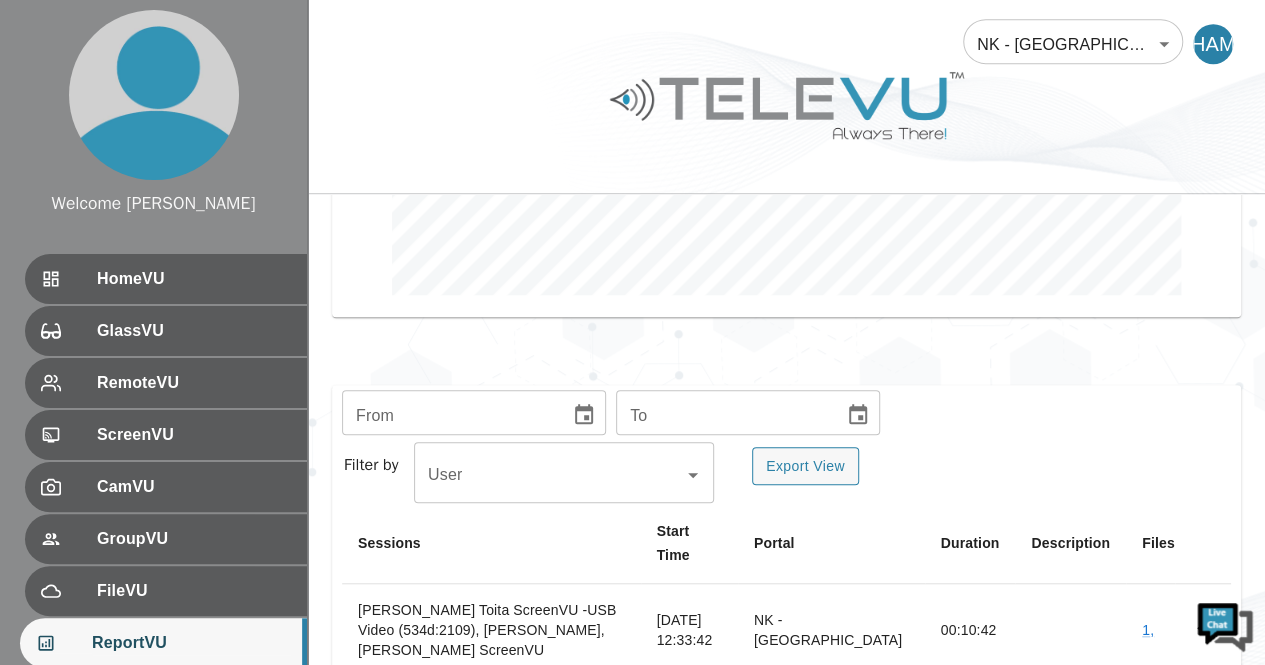 scroll, scrollTop: 563, scrollLeft: 0, axis: vertical 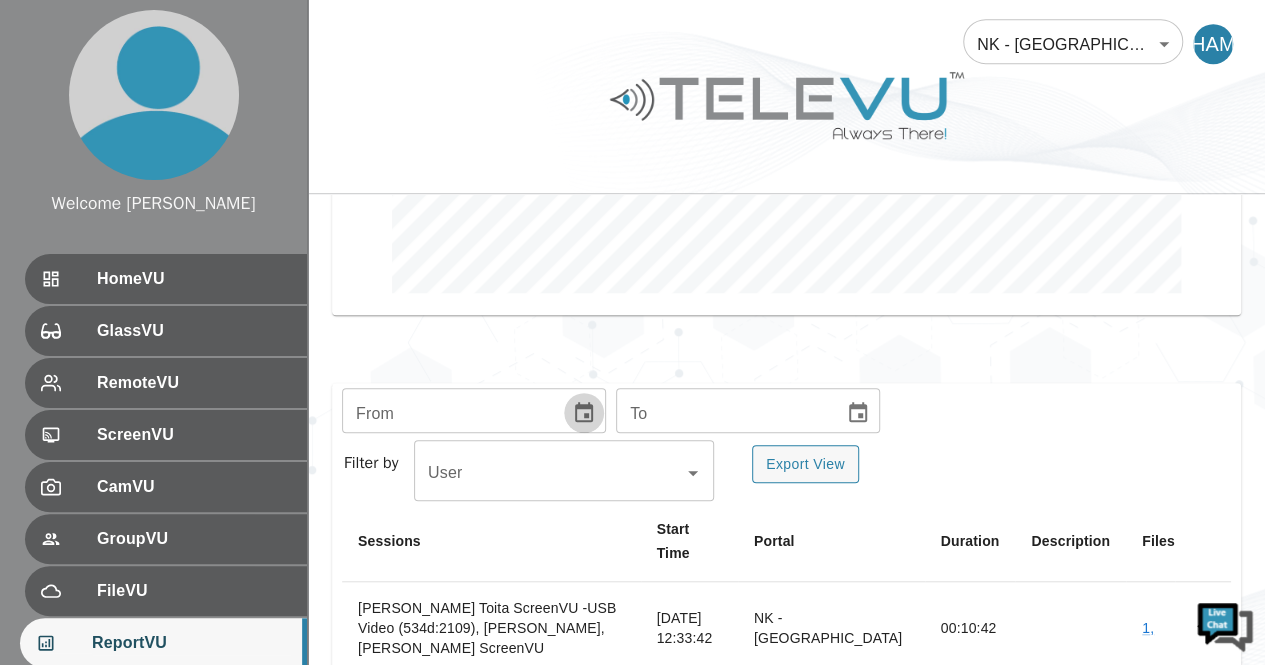 click 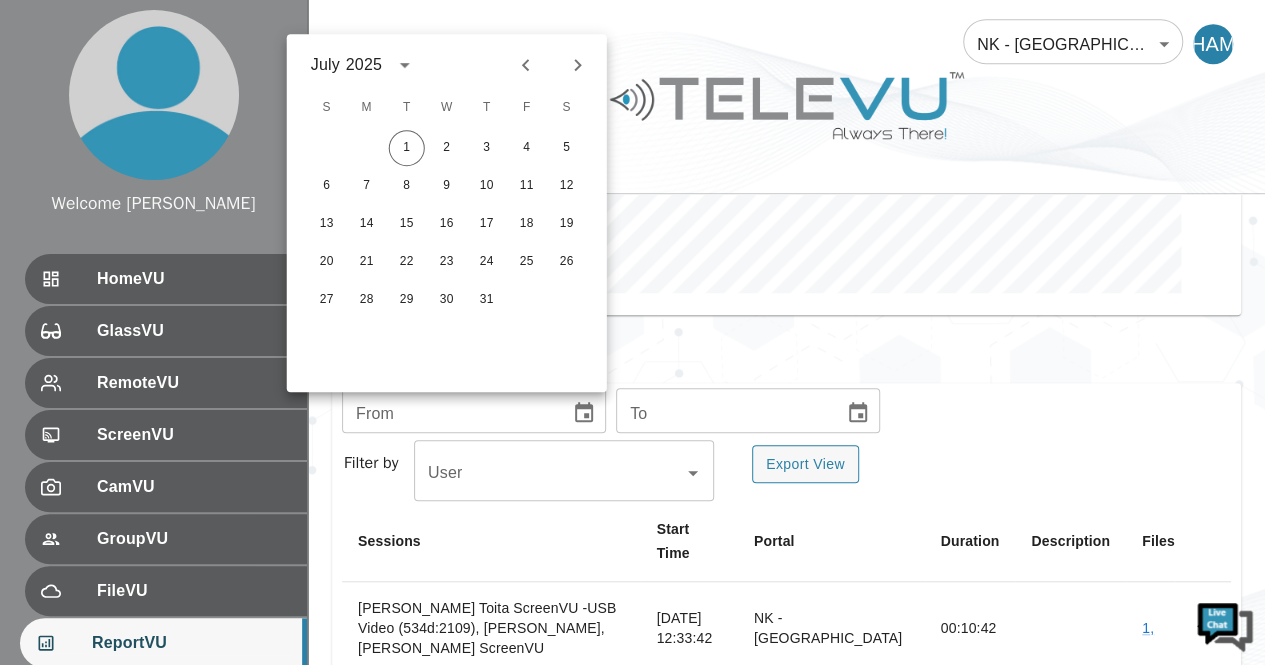 click 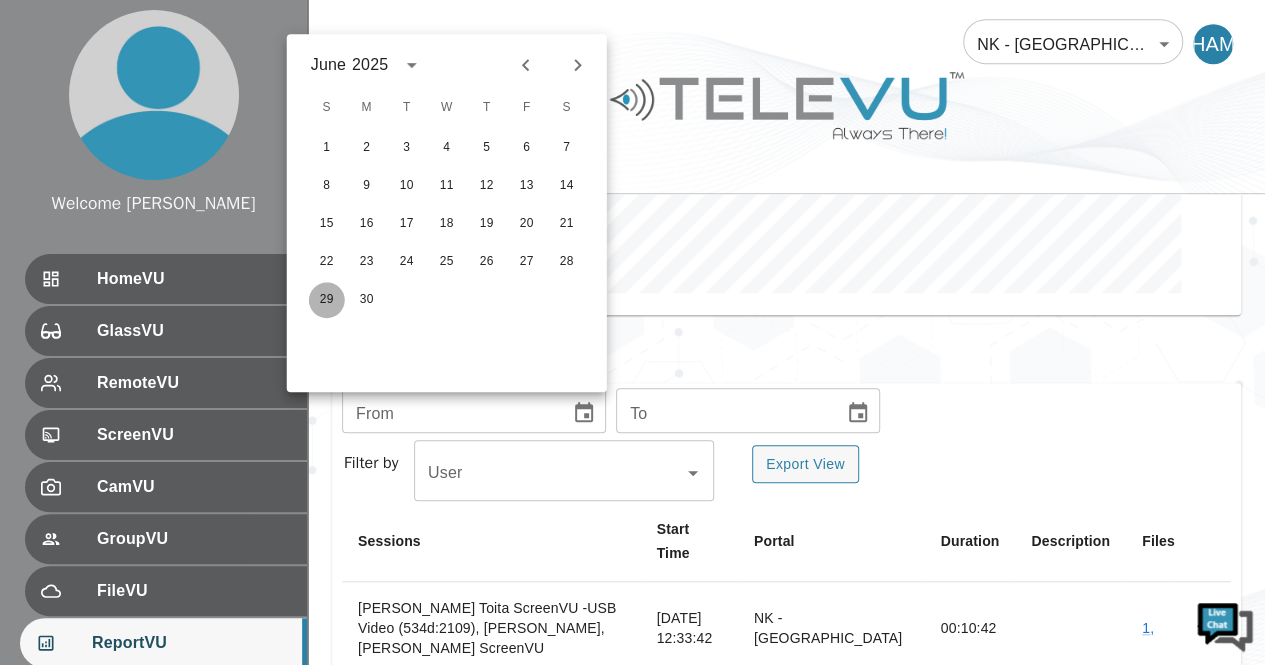 click on "29" at bounding box center (327, 300) 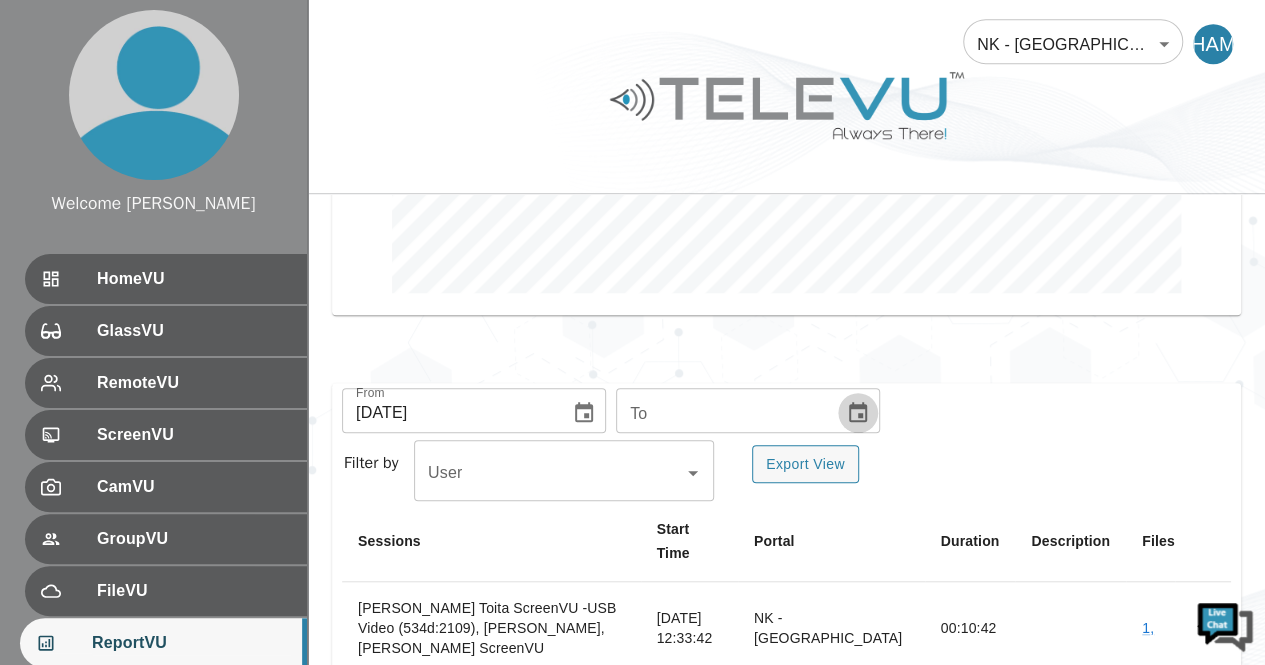 click 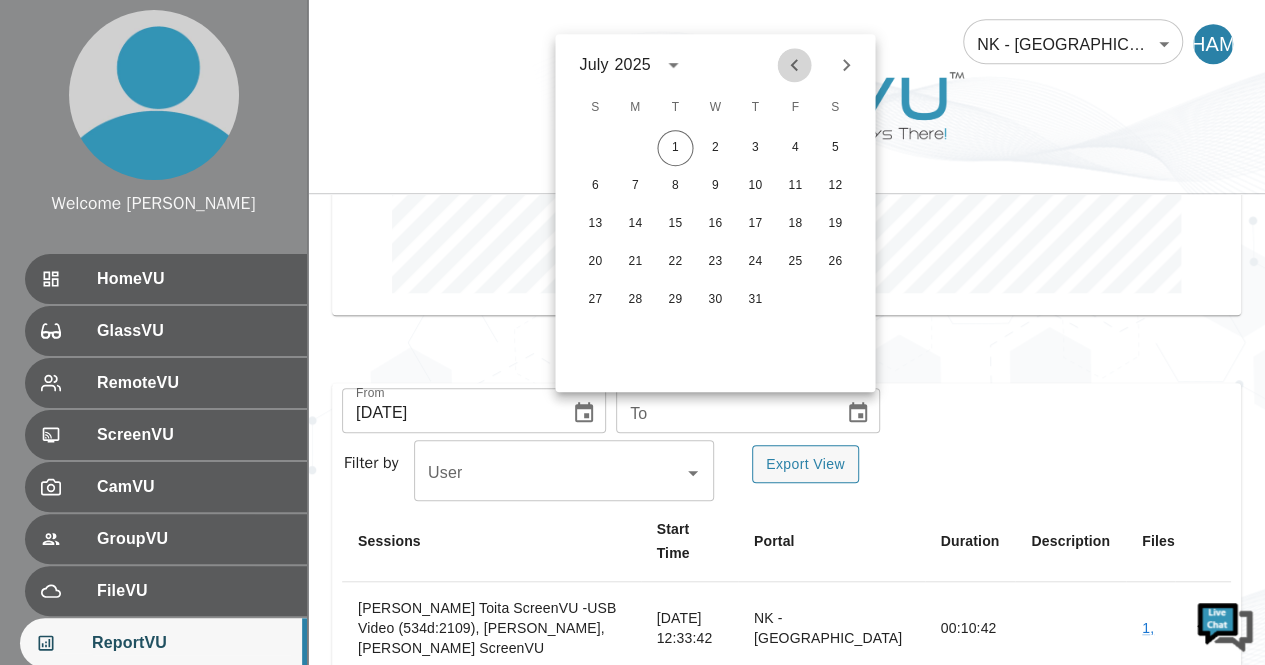 click 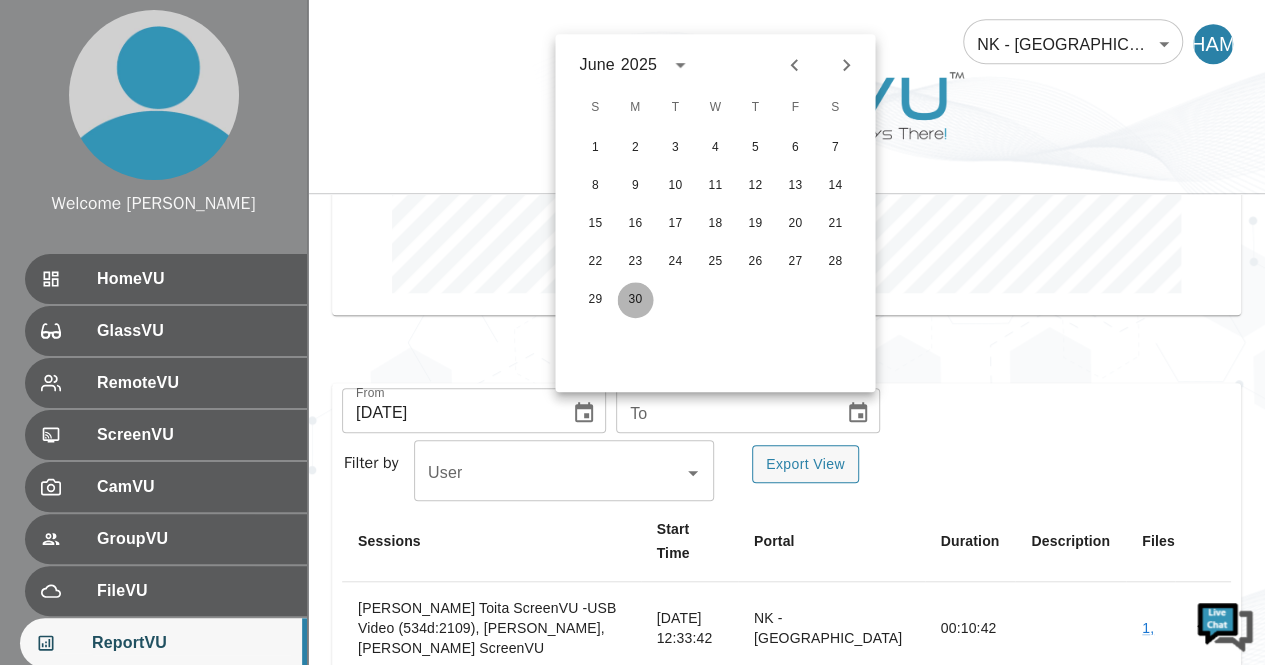 click on "30" at bounding box center (635, 300) 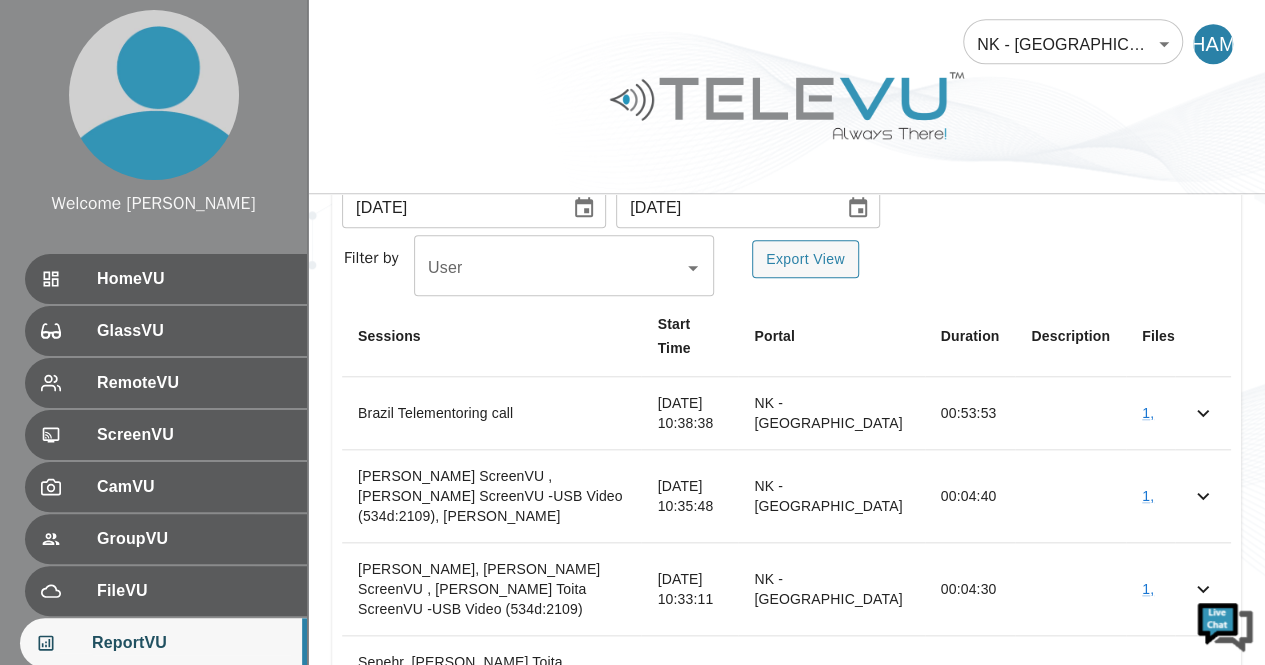 scroll, scrollTop: 771, scrollLeft: 0, axis: vertical 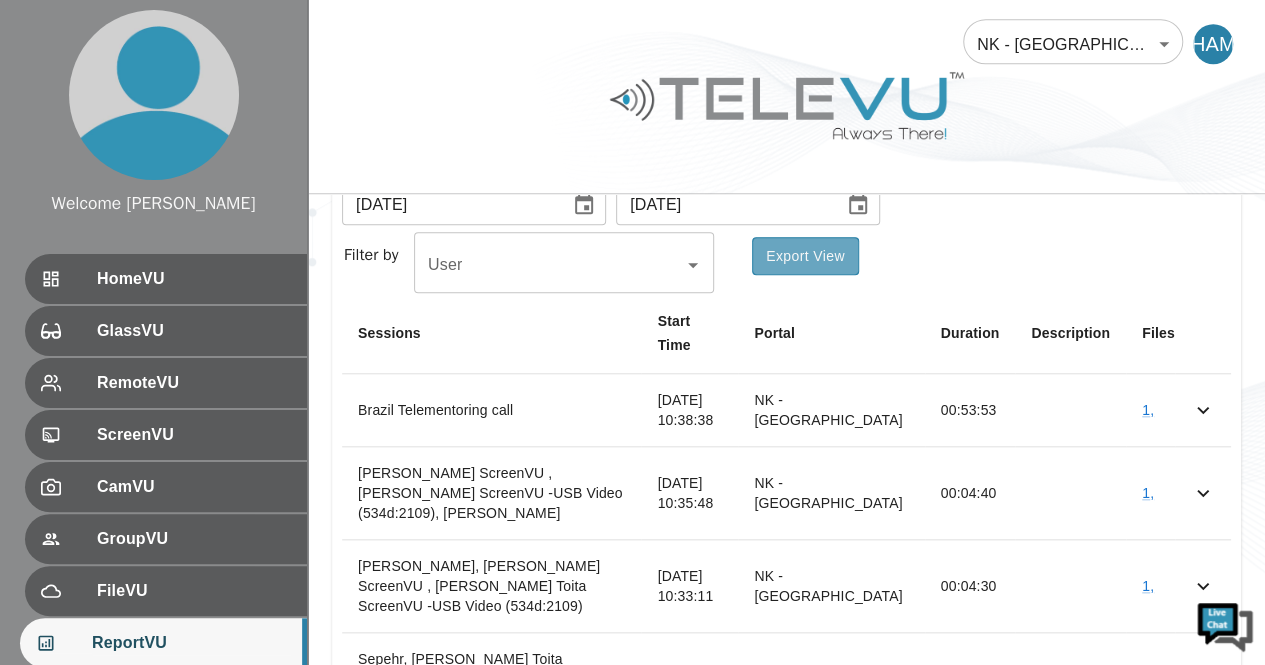 click on "Export View" at bounding box center [805, 256] 